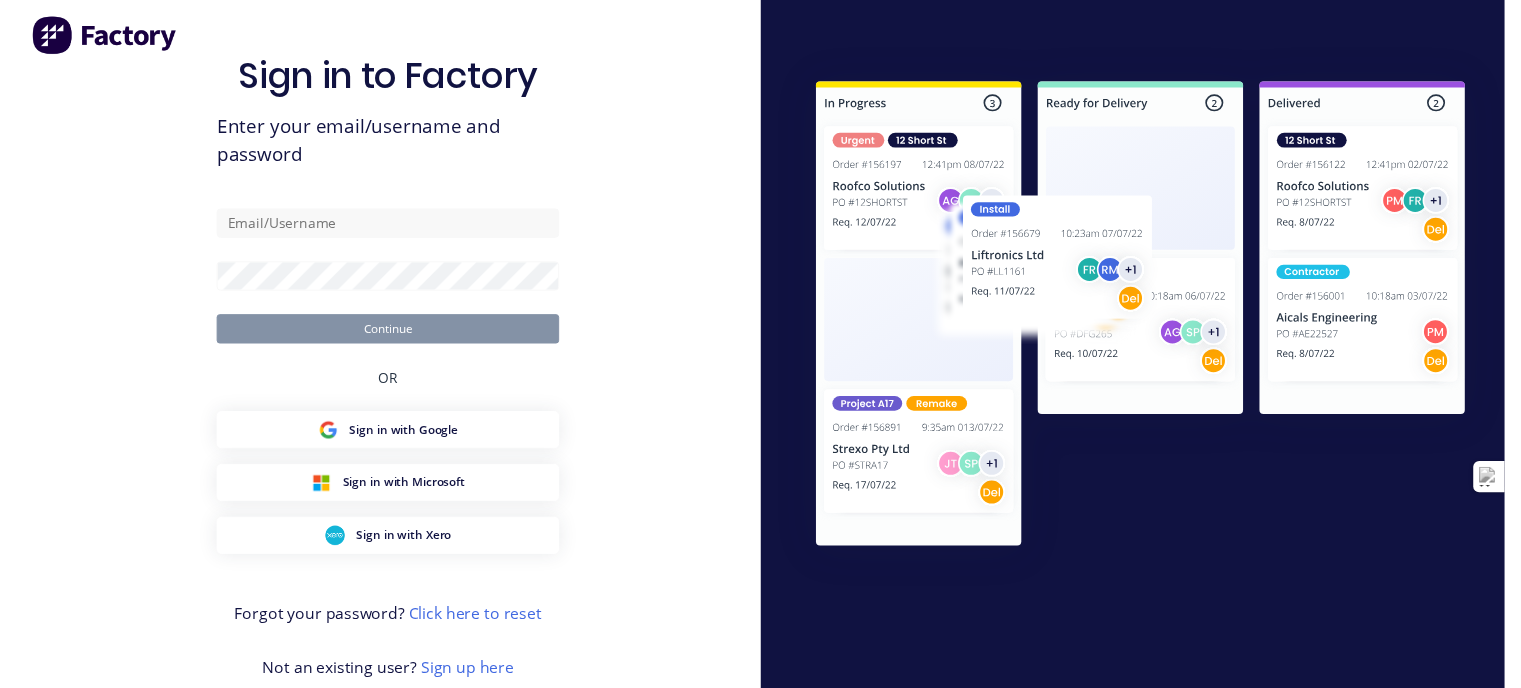 scroll, scrollTop: 0, scrollLeft: 0, axis: both 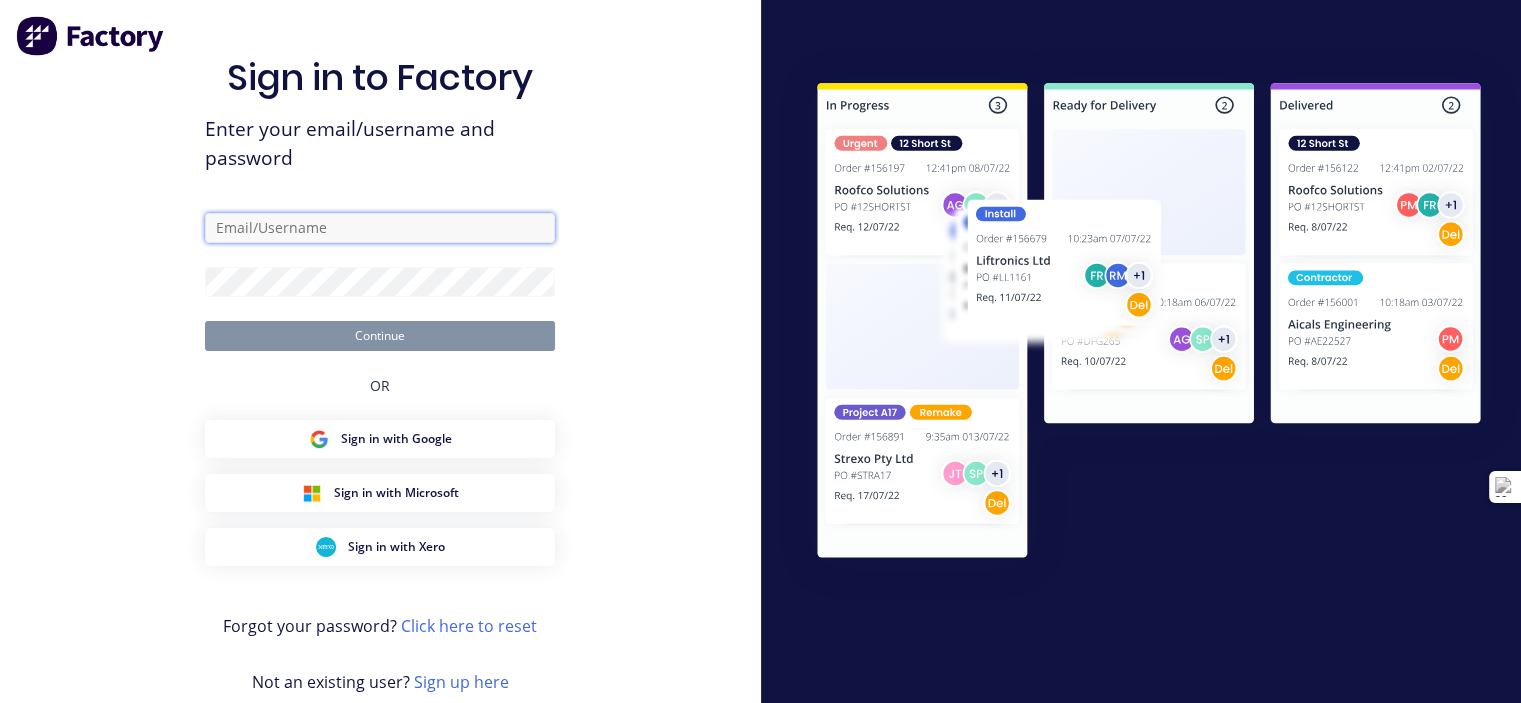type on "drew@krgsdoors.com.au" 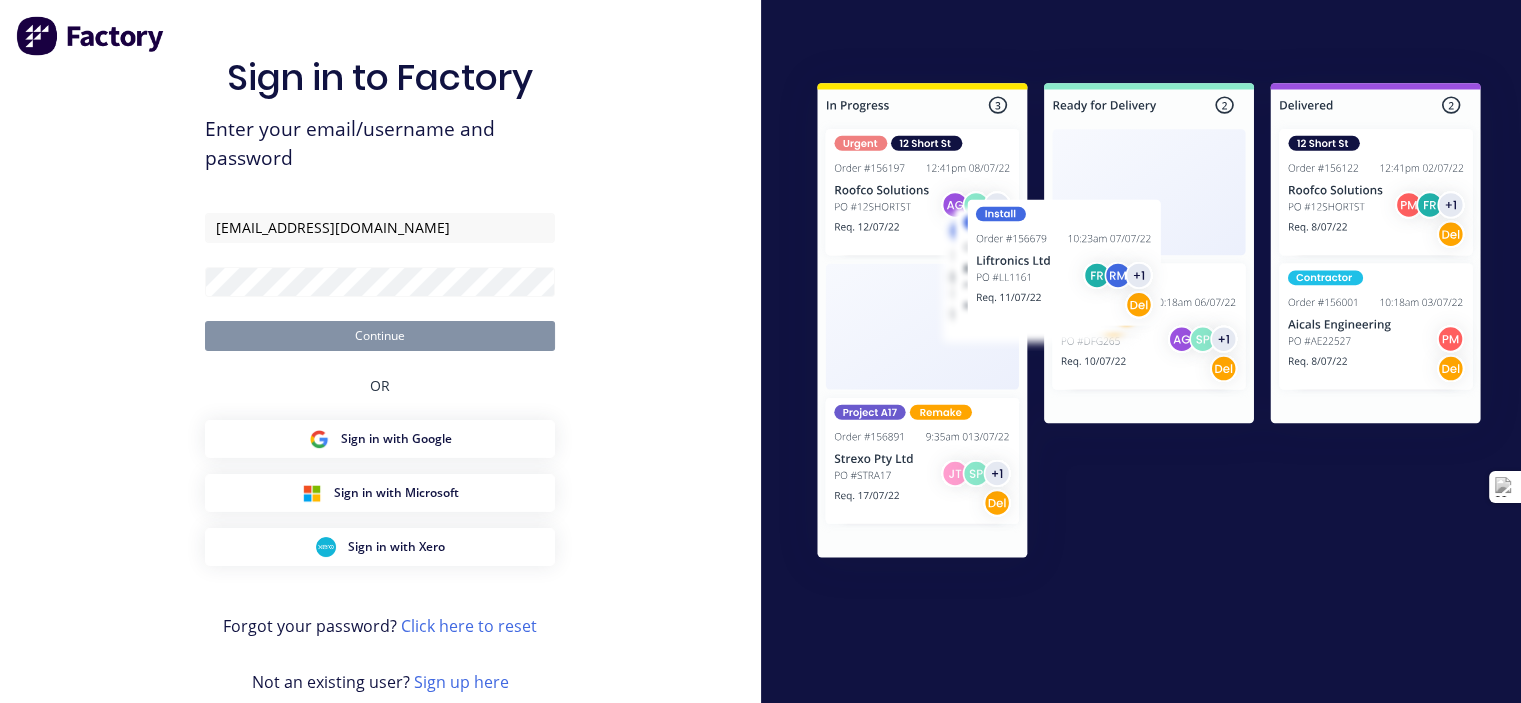 click on "Continue" at bounding box center (380, 336) 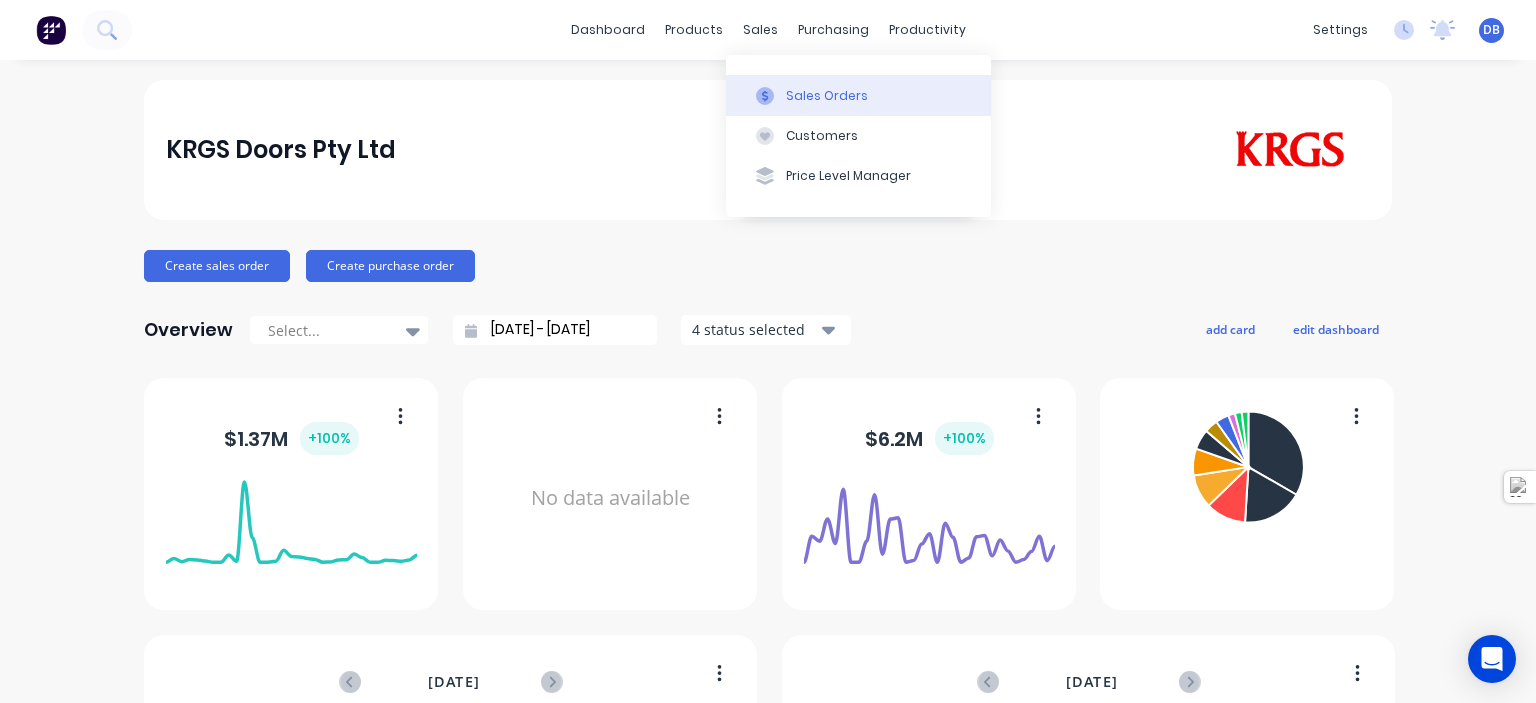 click on "Sales Orders" at bounding box center [858, 95] 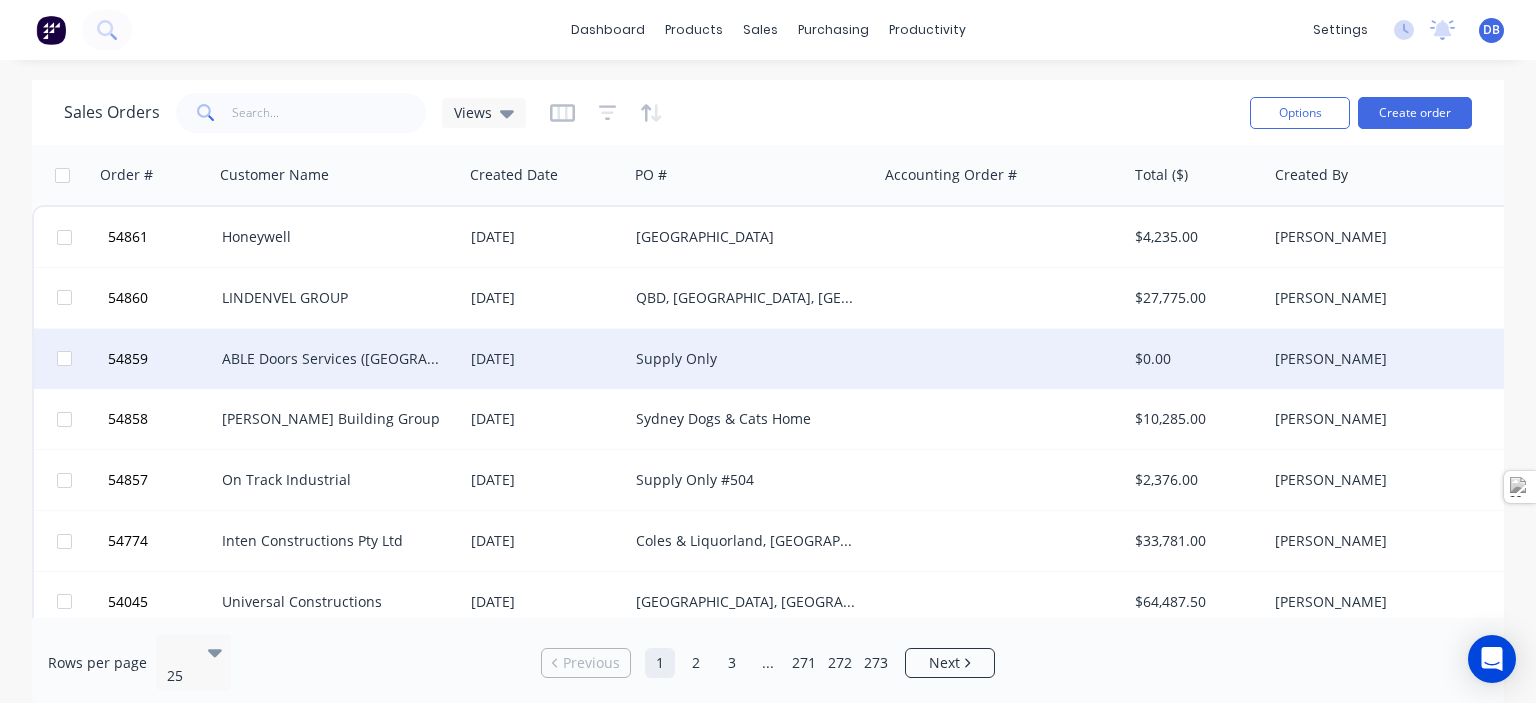 click at bounding box center (1002, 359) 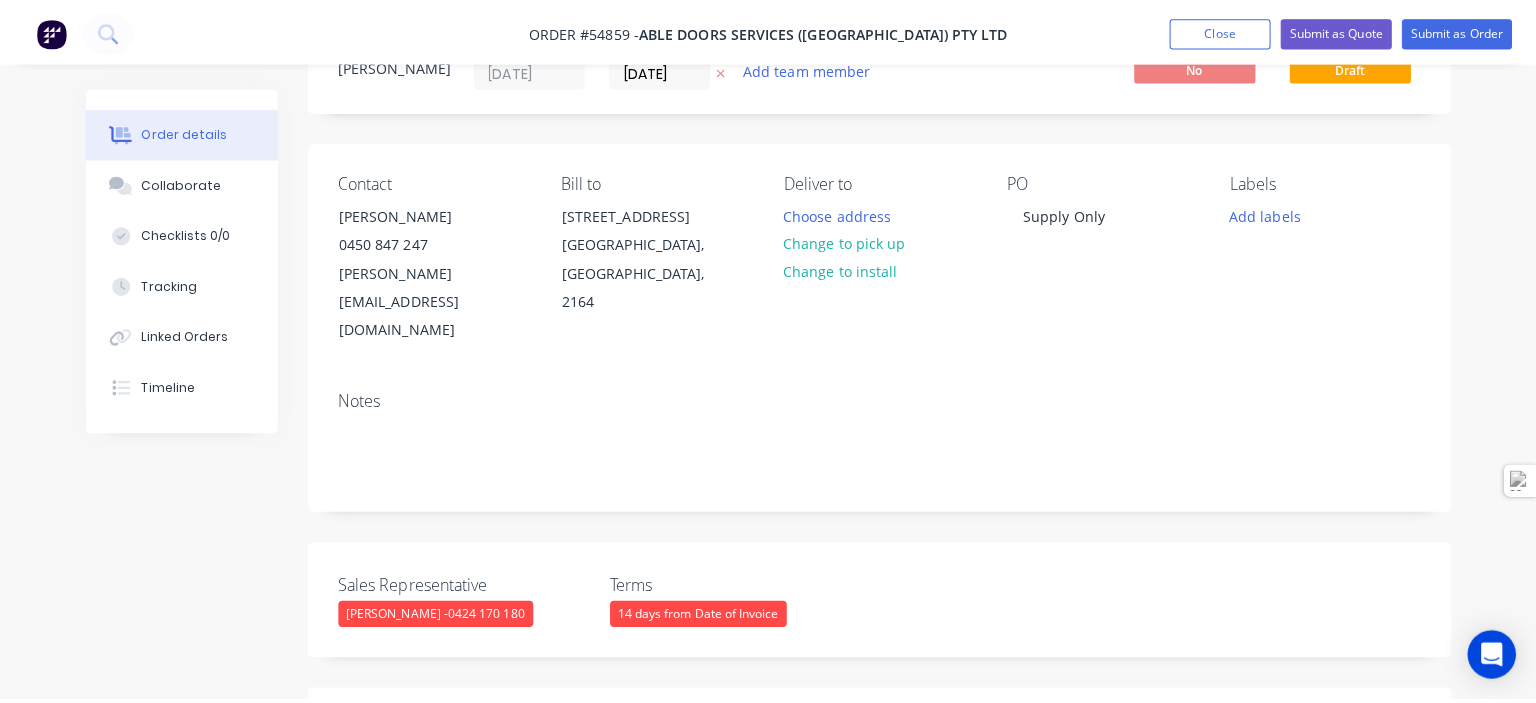 scroll, scrollTop: 0, scrollLeft: 0, axis: both 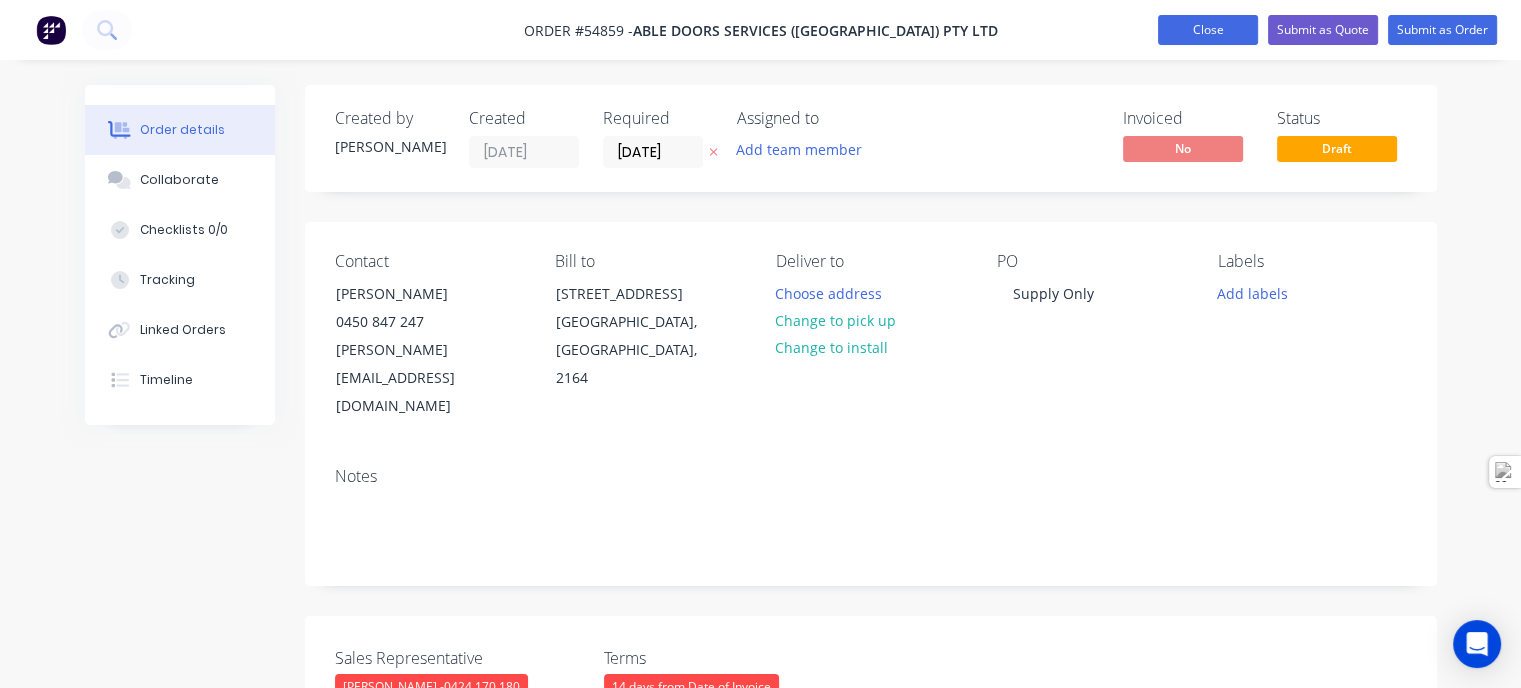 click on "Close" at bounding box center (1208, 30) 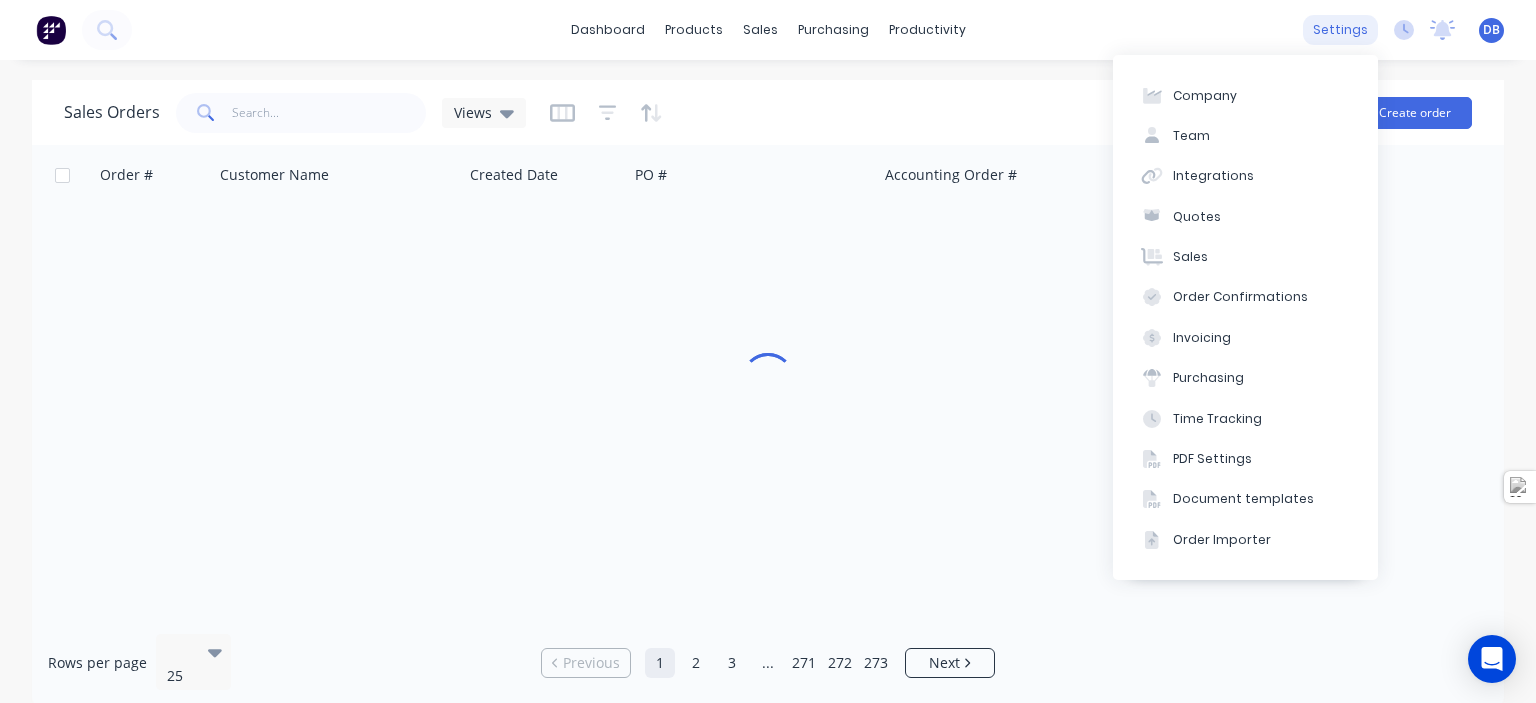 click on "settings" at bounding box center [1340, 30] 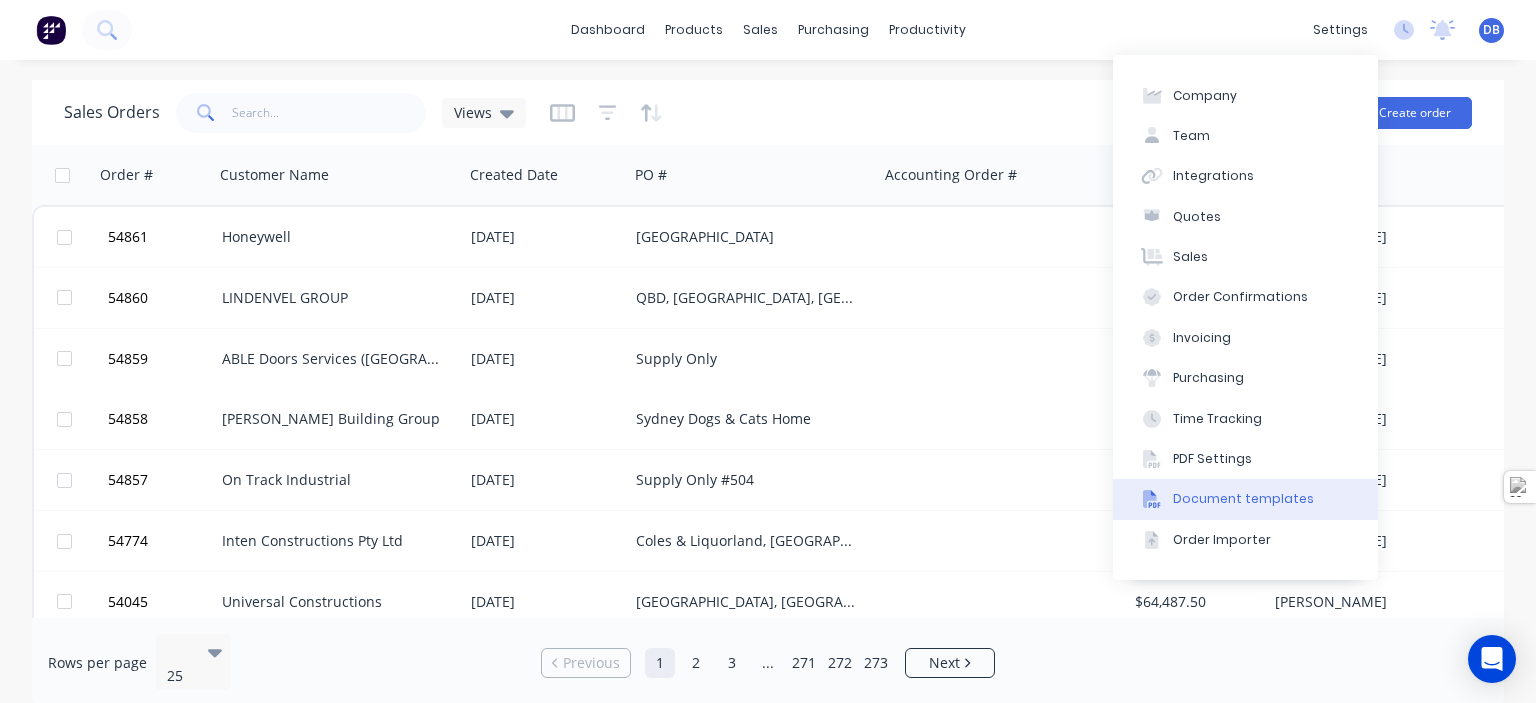 click on "Document templates" at bounding box center [1243, 499] 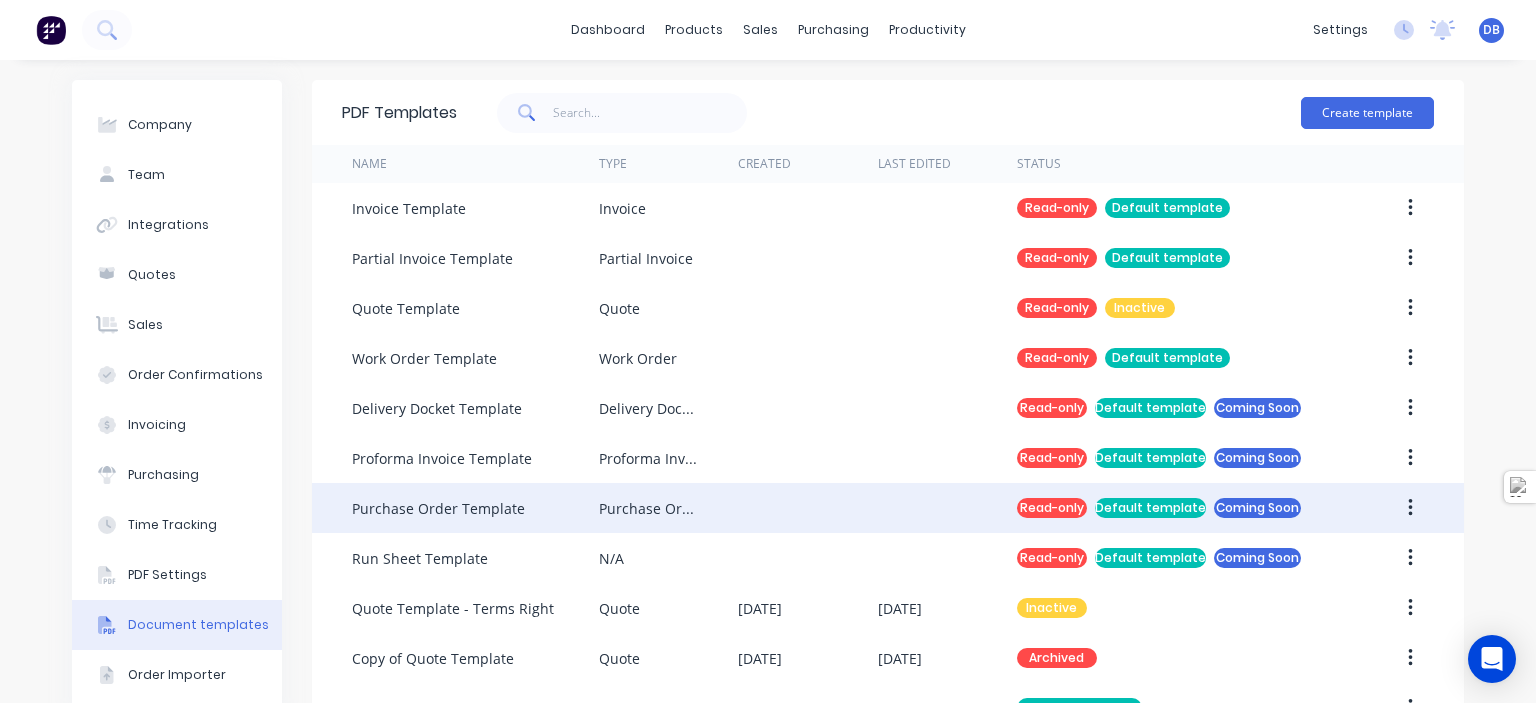 scroll, scrollTop: 57, scrollLeft: 0, axis: vertical 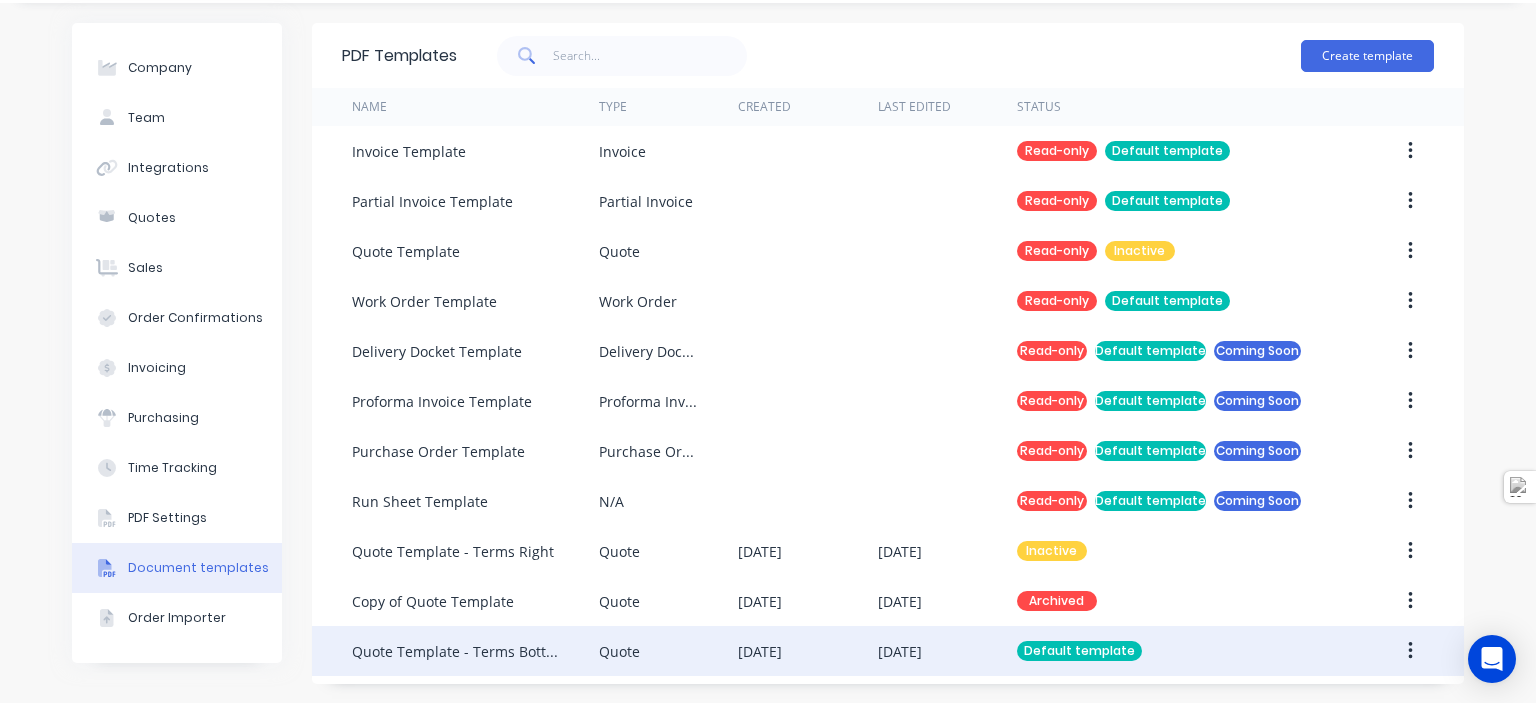 click on "Default template" at bounding box center [1079, 651] 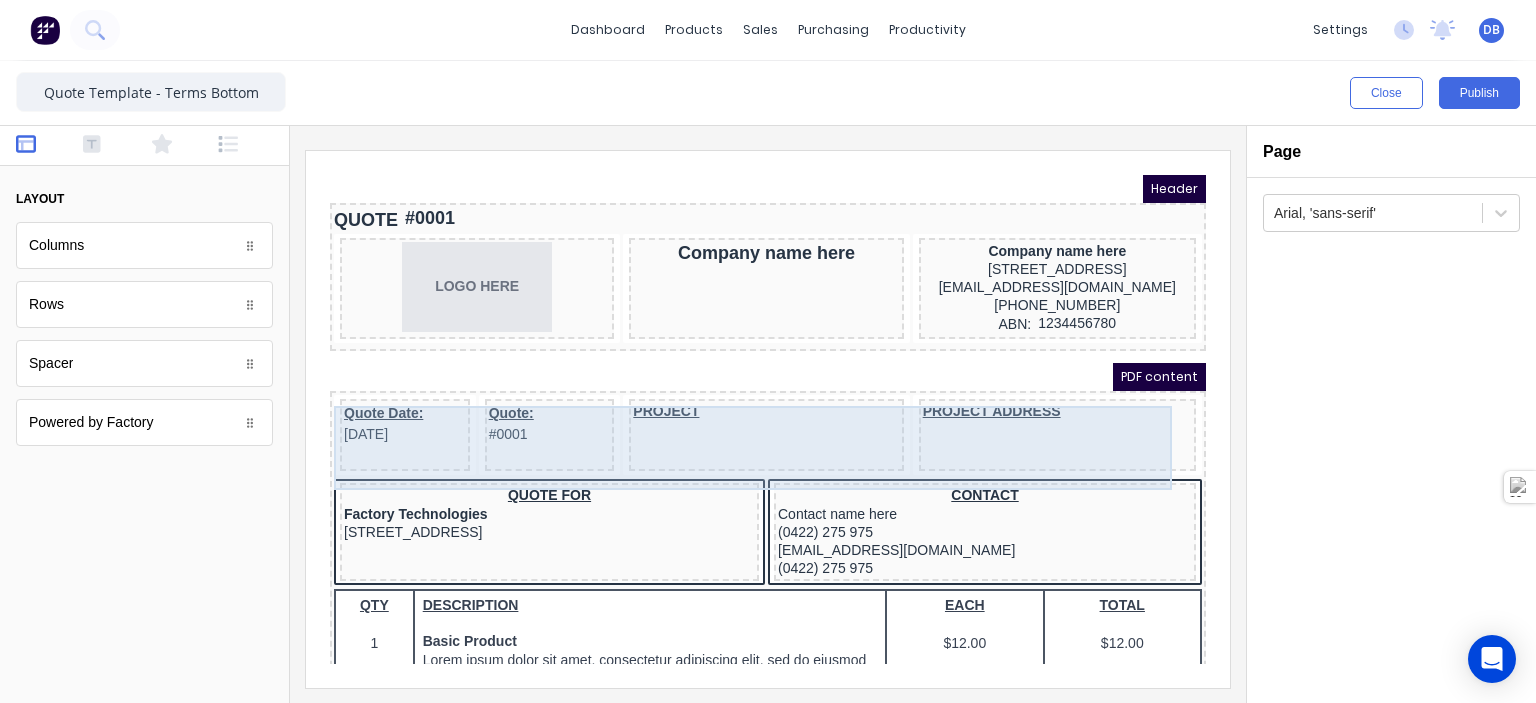 scroll, scrollTop: 0, scrollLeft: 0, axis: both 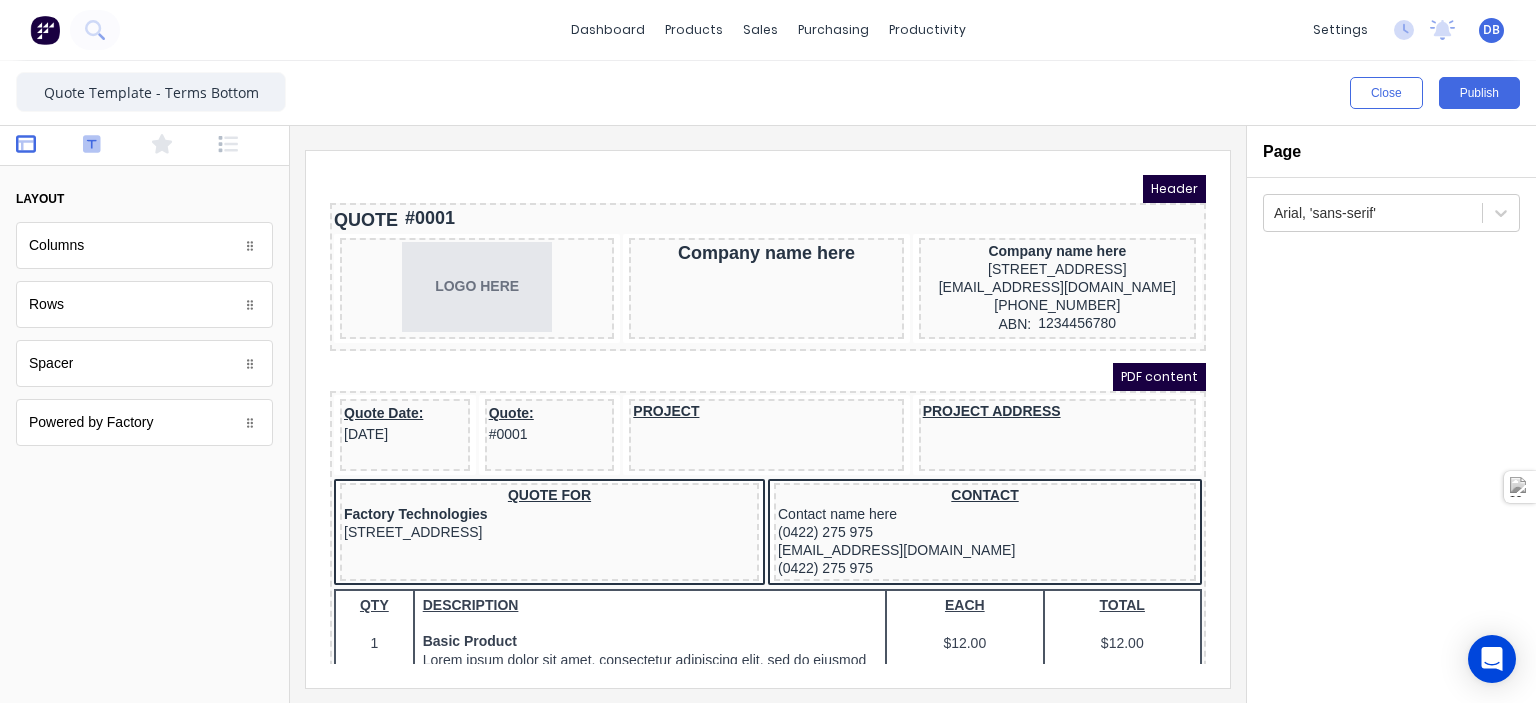 click 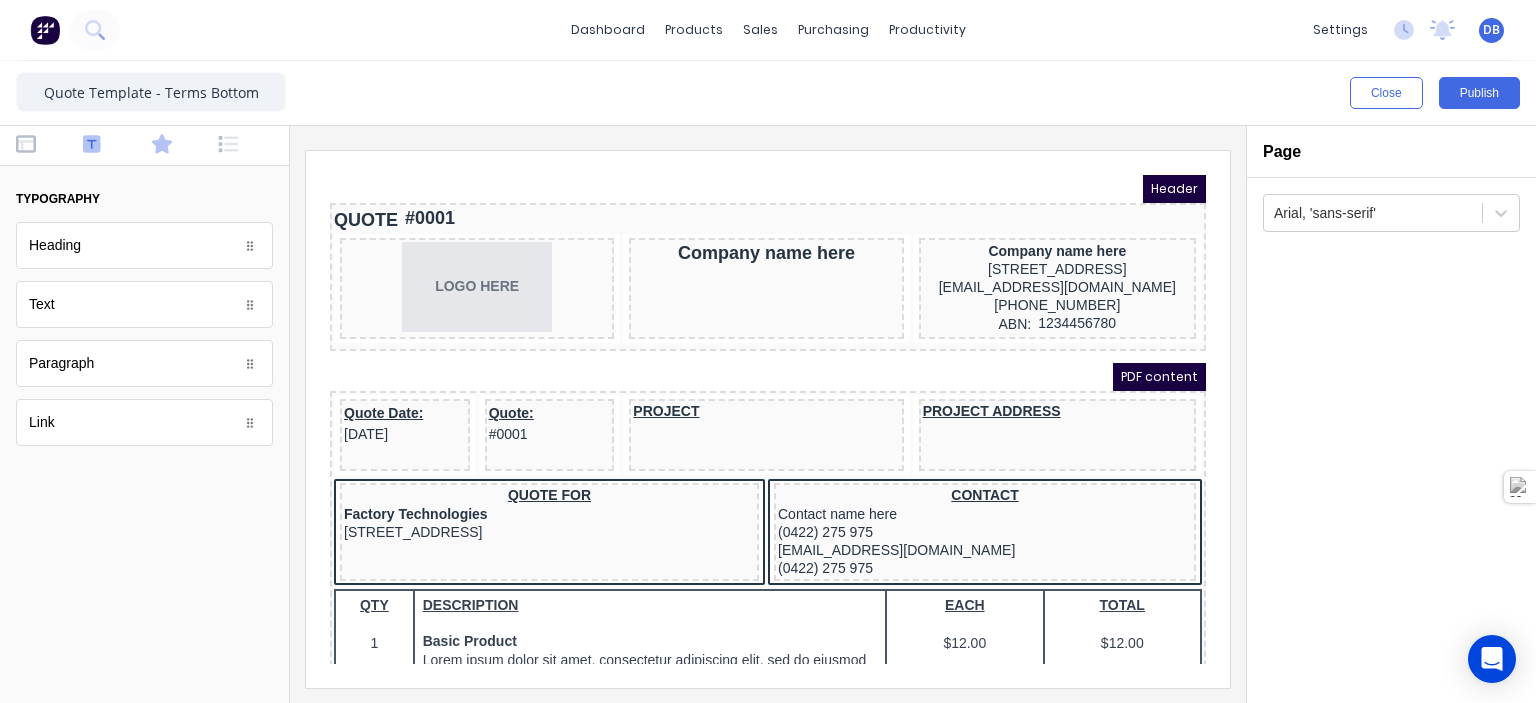 drag, startPoint x: 144, startPoint y: 148, endPoint x: 159, endPoint y: 148, distance: 15 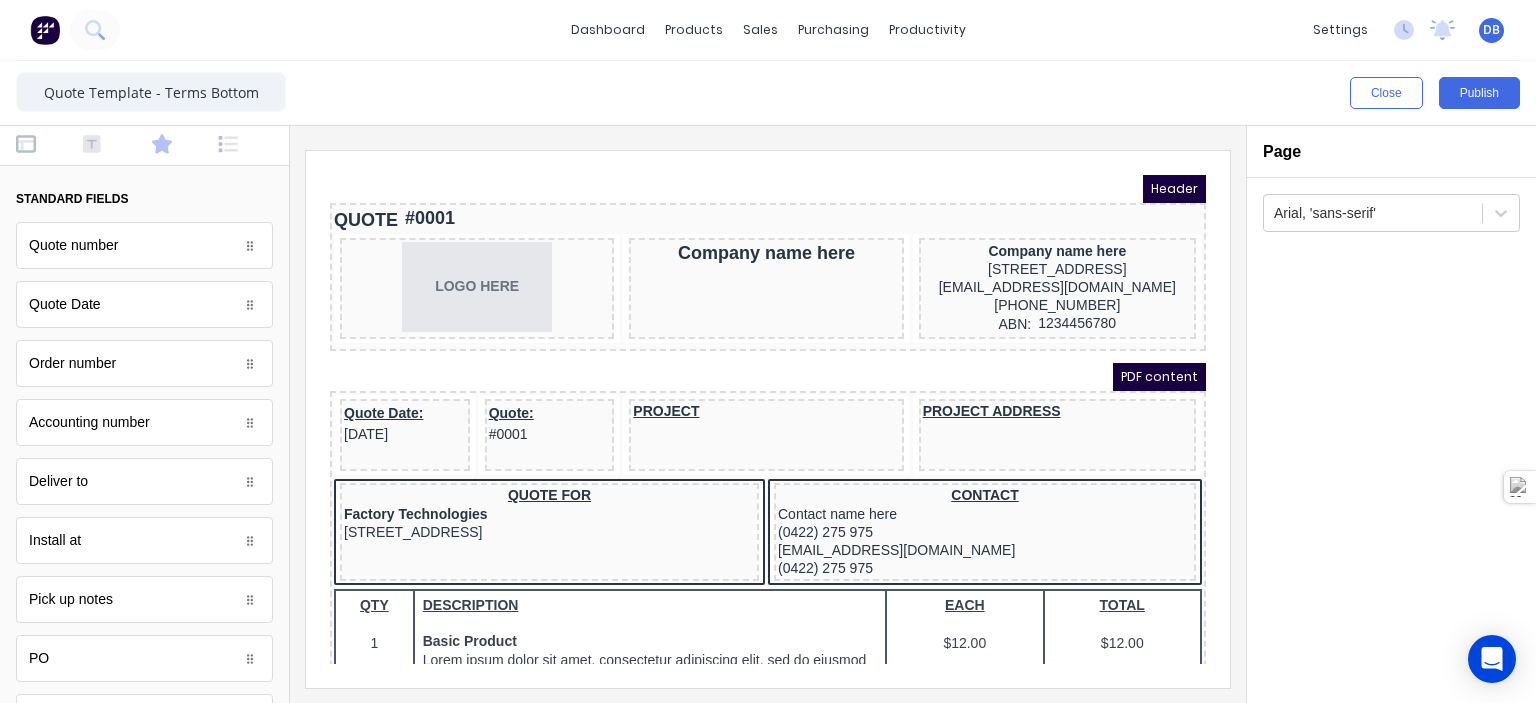 scroll, scrollTop: 100, scrollLeft: 0, axis: vertical 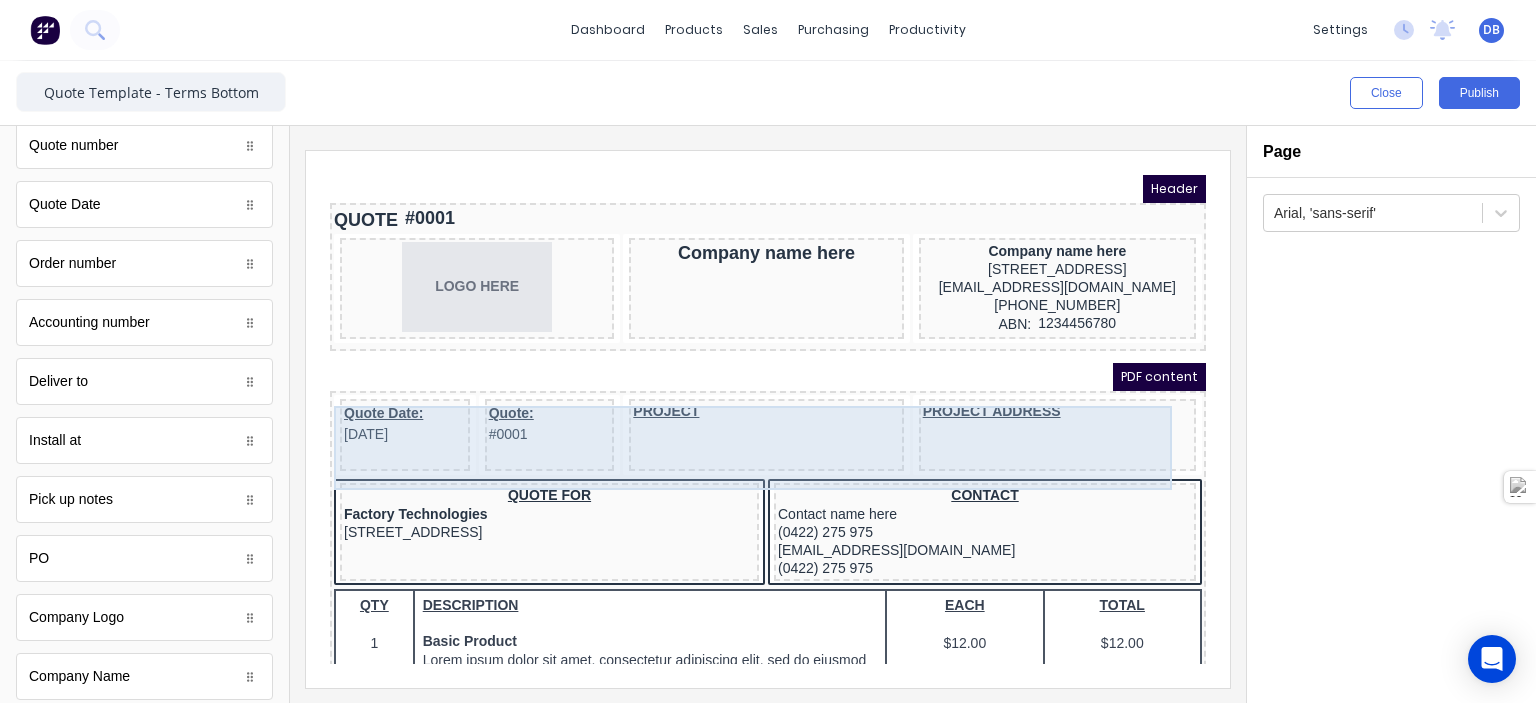 click on "PROJECT" at bounding box center (742, 411) 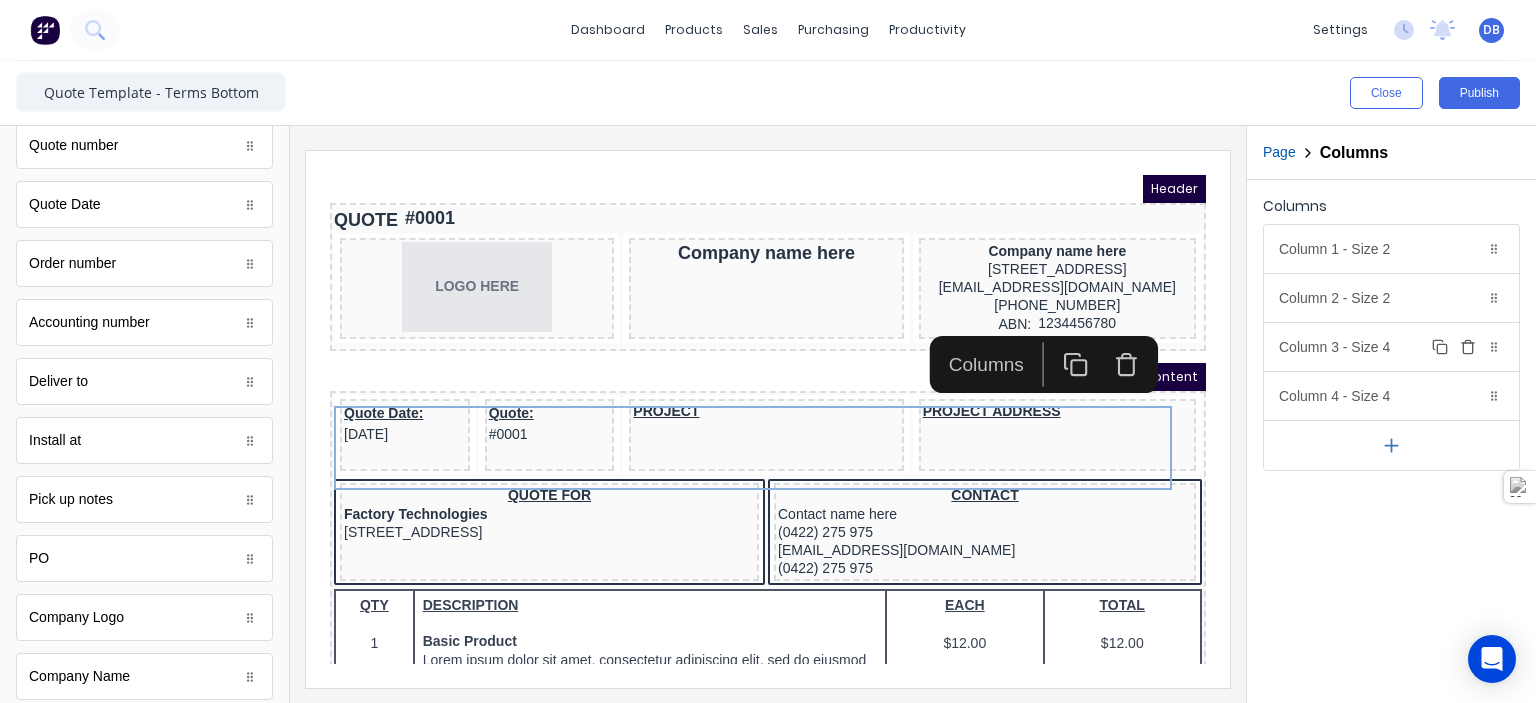 click 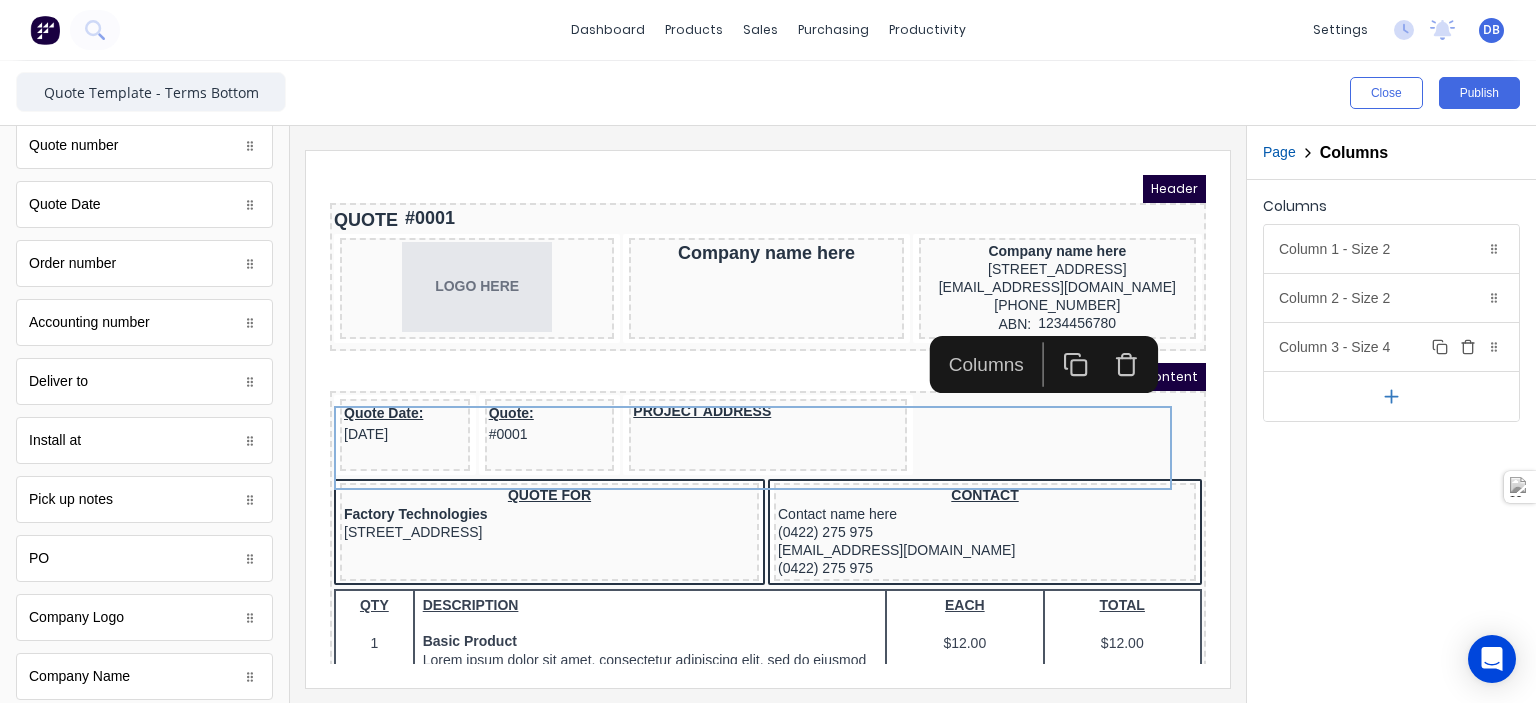 click 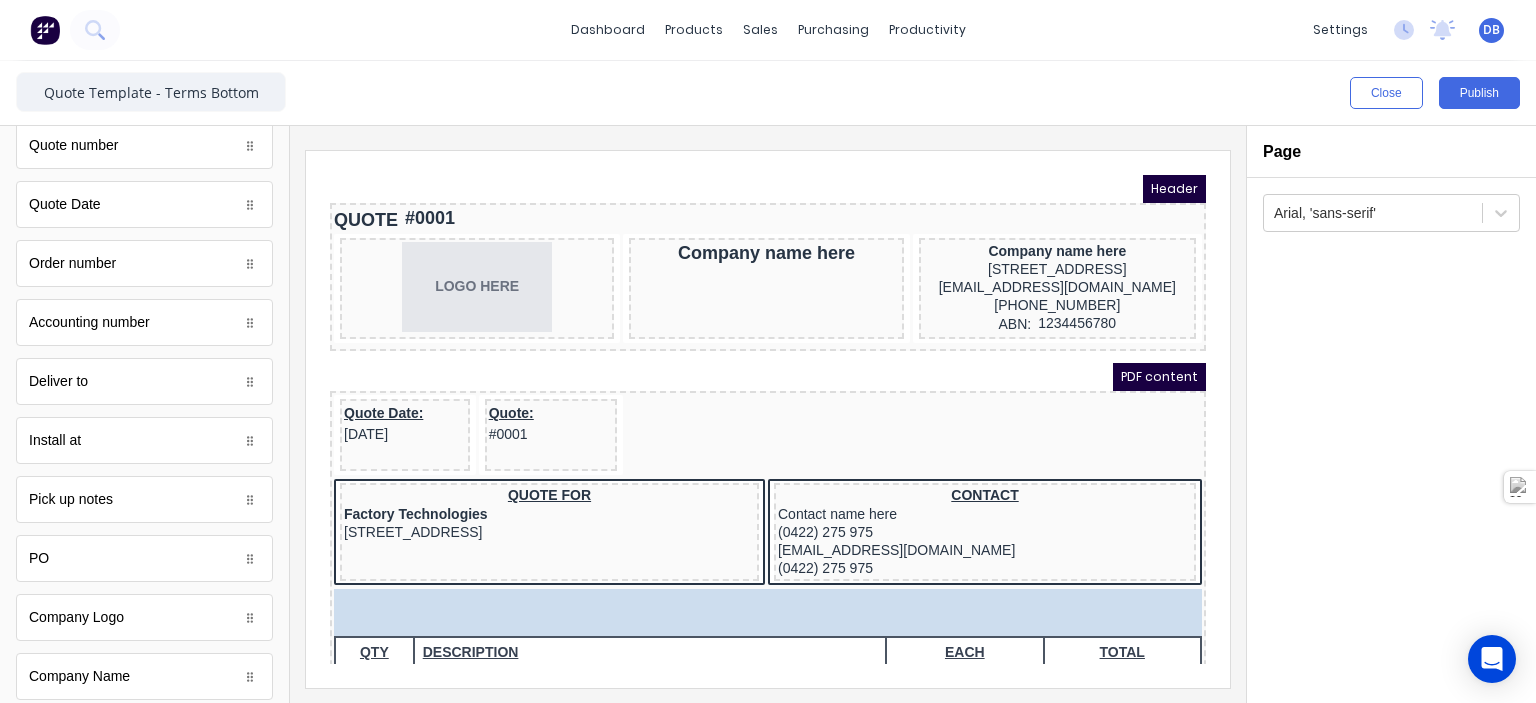 drag, startPoint x: 99, startPoint y: 555, endPoint x: 72, endPoint y: 555, distance: 27 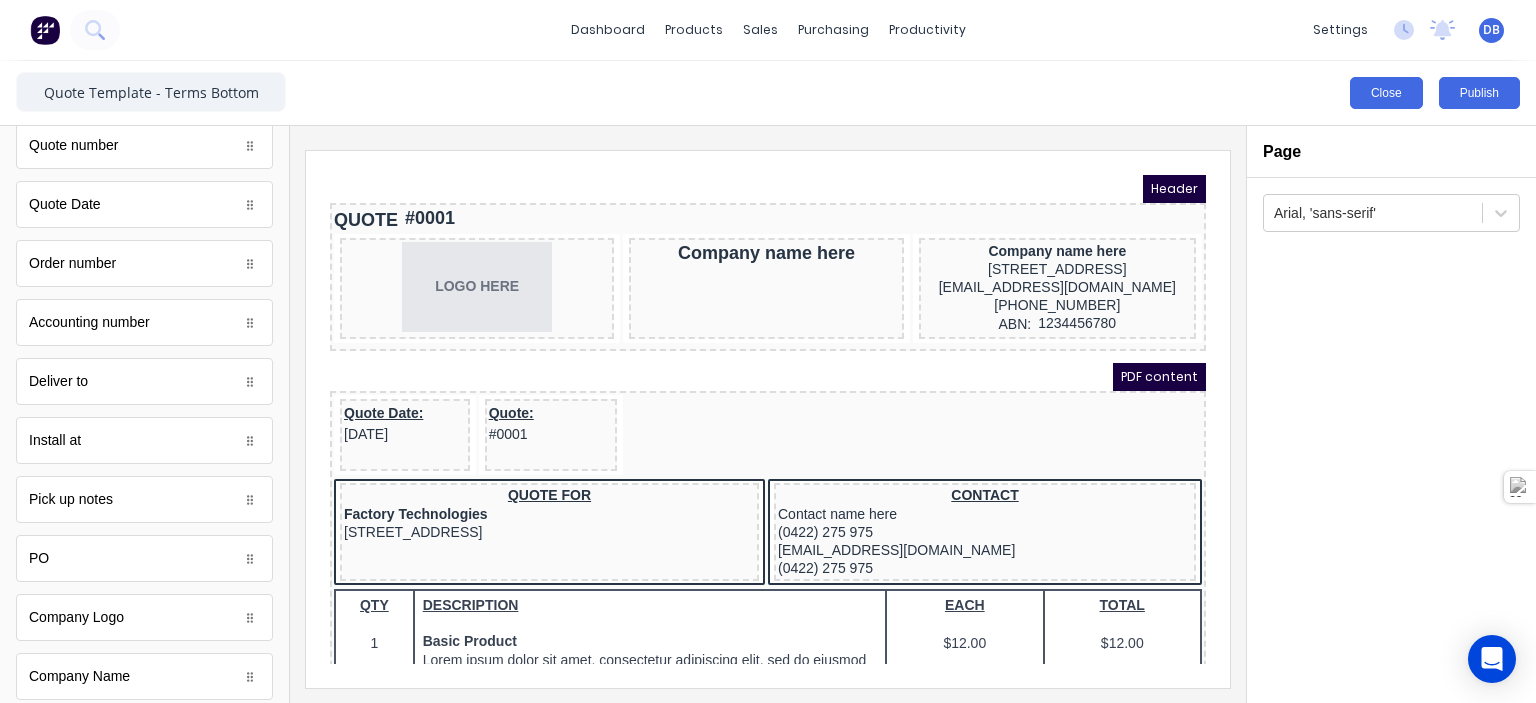 click on "Close" at bounding box center (1386, 93) 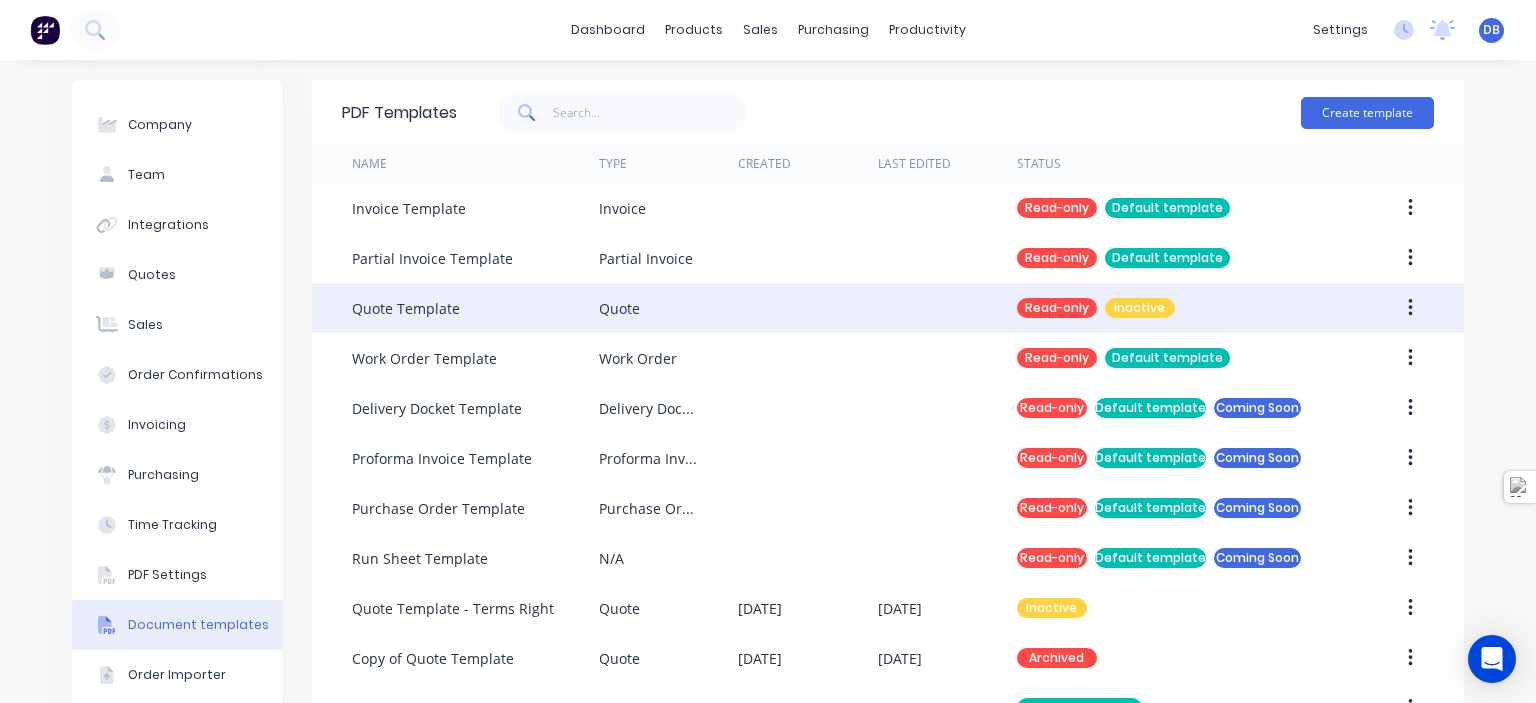 click on "Quote" at bounding box center (668, 308) 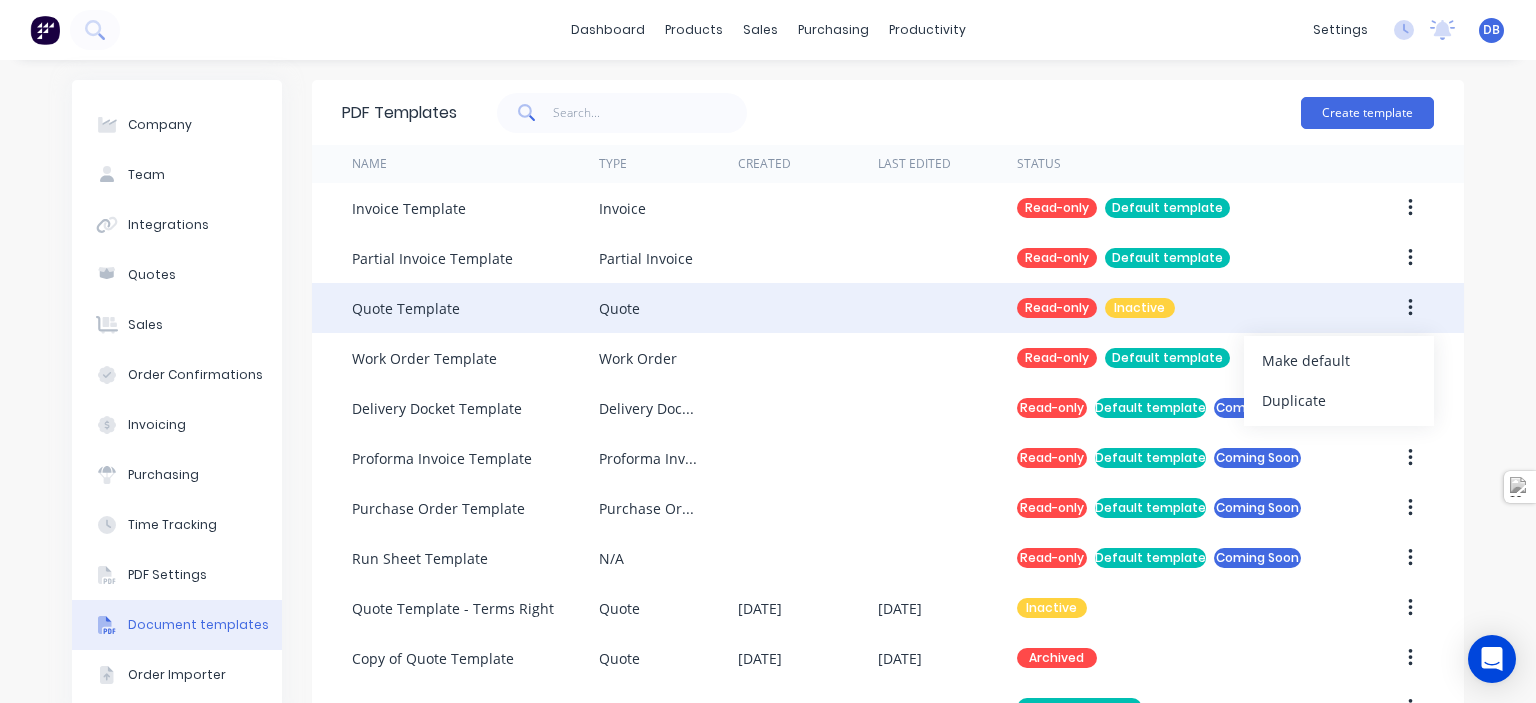 click on "Read-only" at bounding box center [1057, 308] 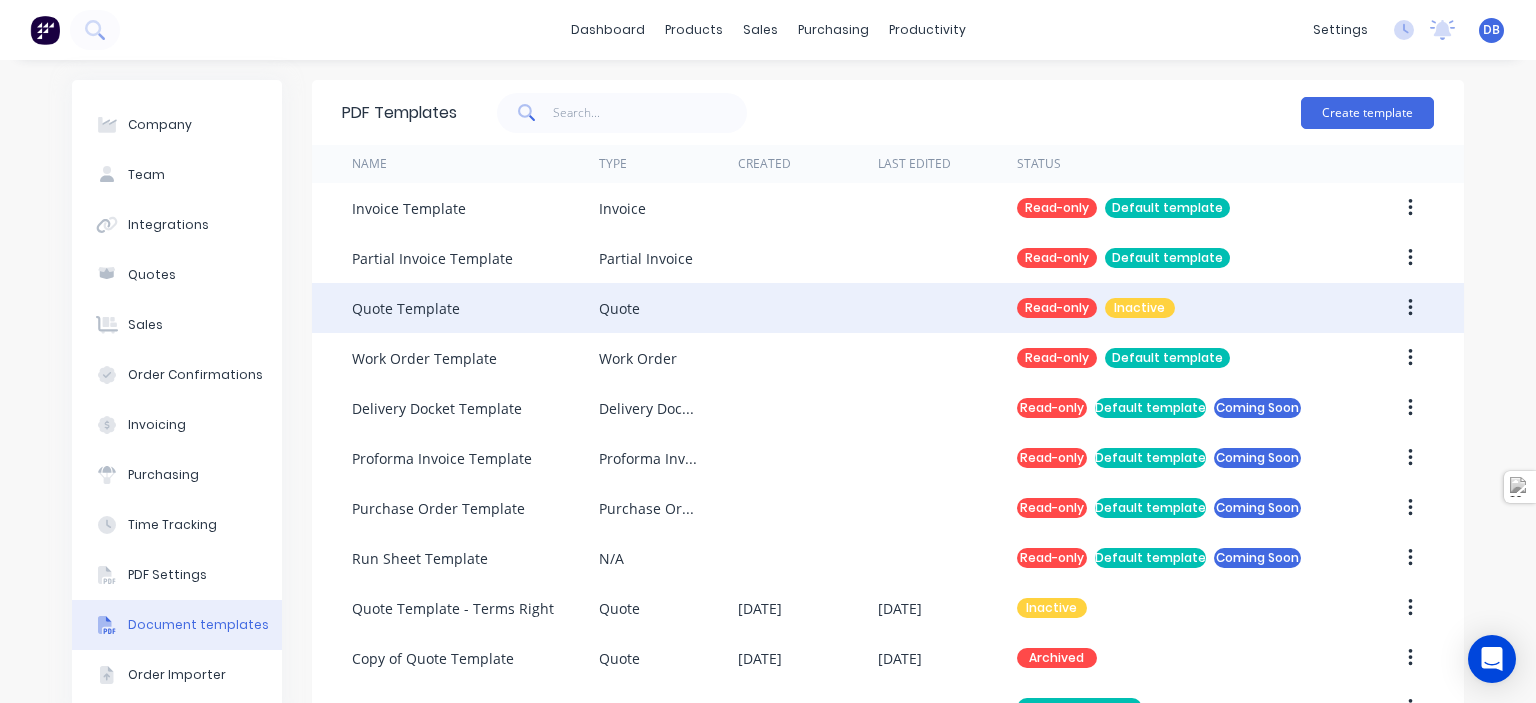click at bounding box center [807, 308] 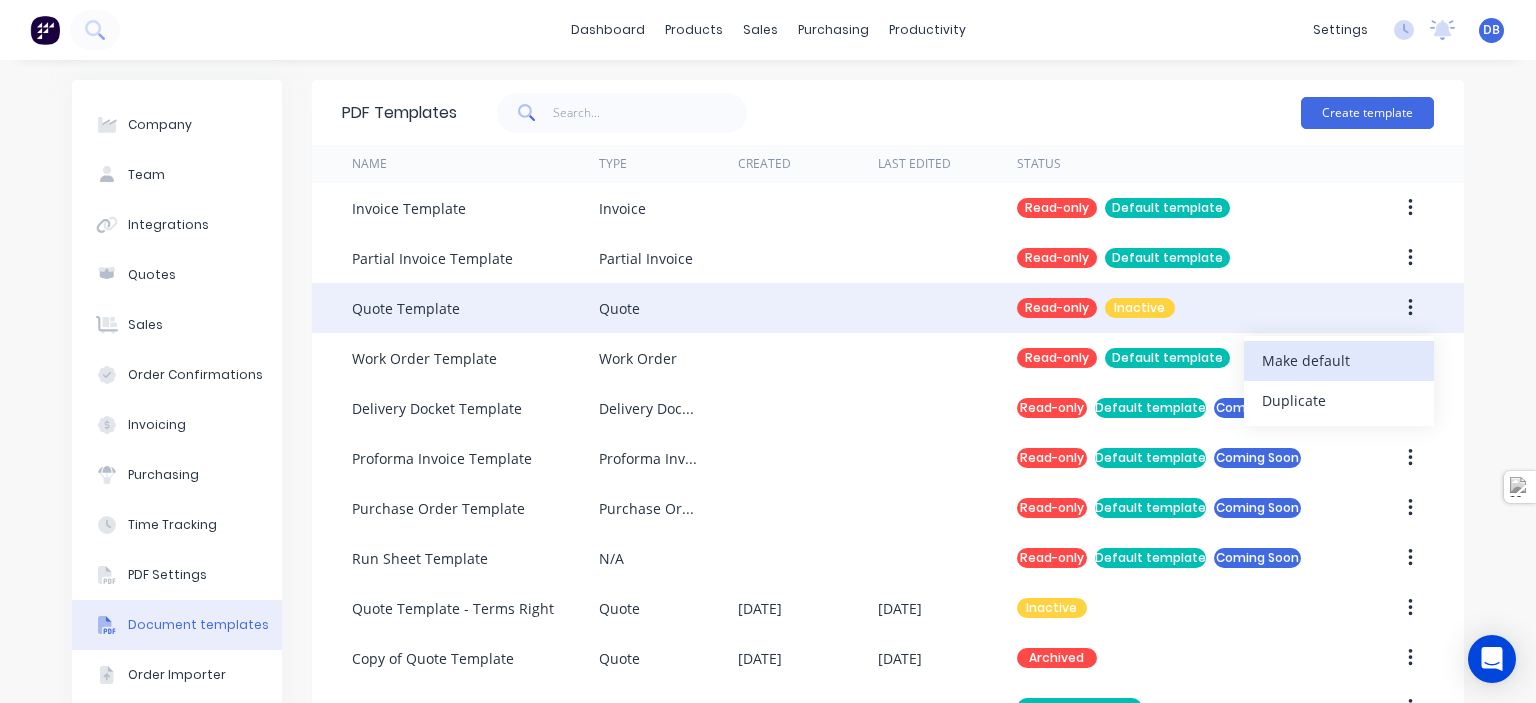 click on "Make default" at bounding box center (1339, 360) 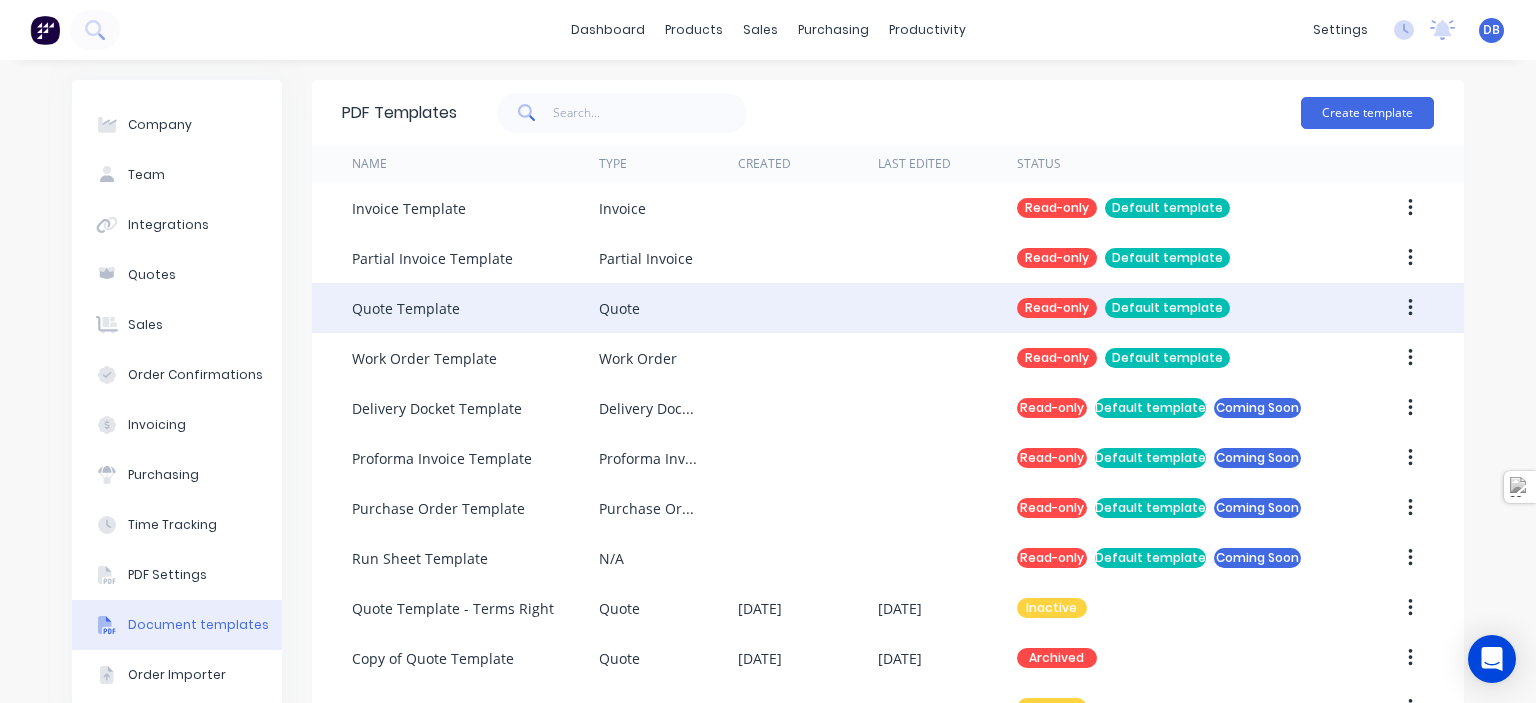 click on "Read-only Default template" at bounding box center (1179, 308) 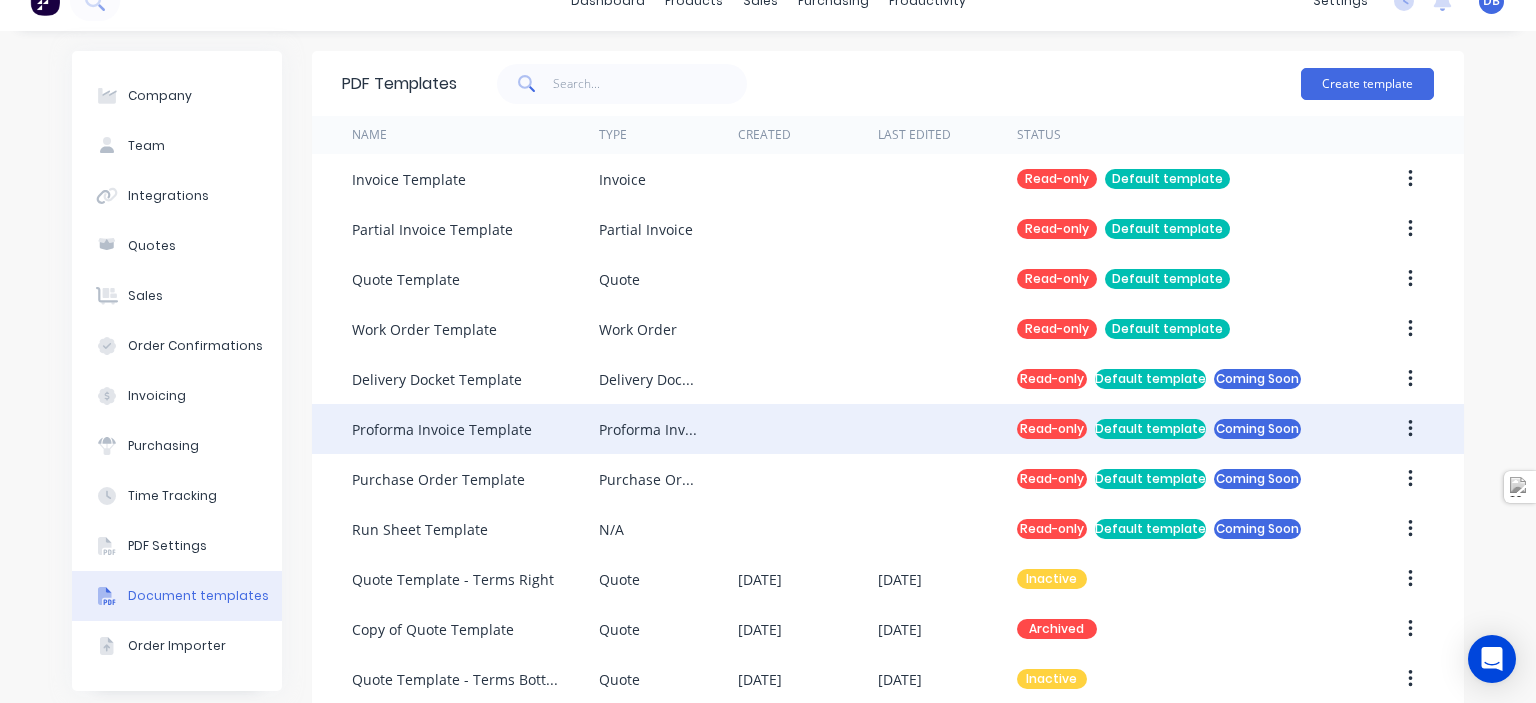scroll, scrollTop: 57, scrollLeft: 0, axis: vertical 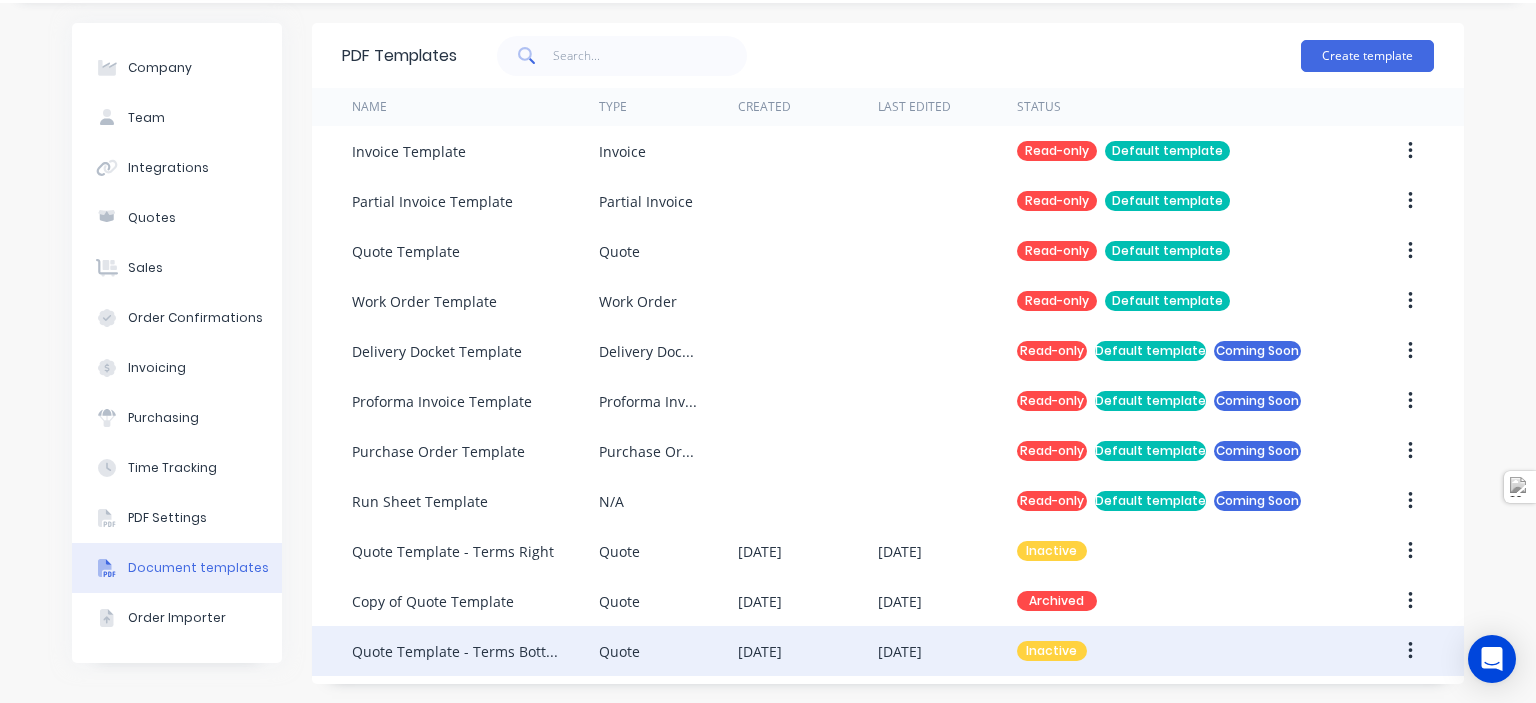 click 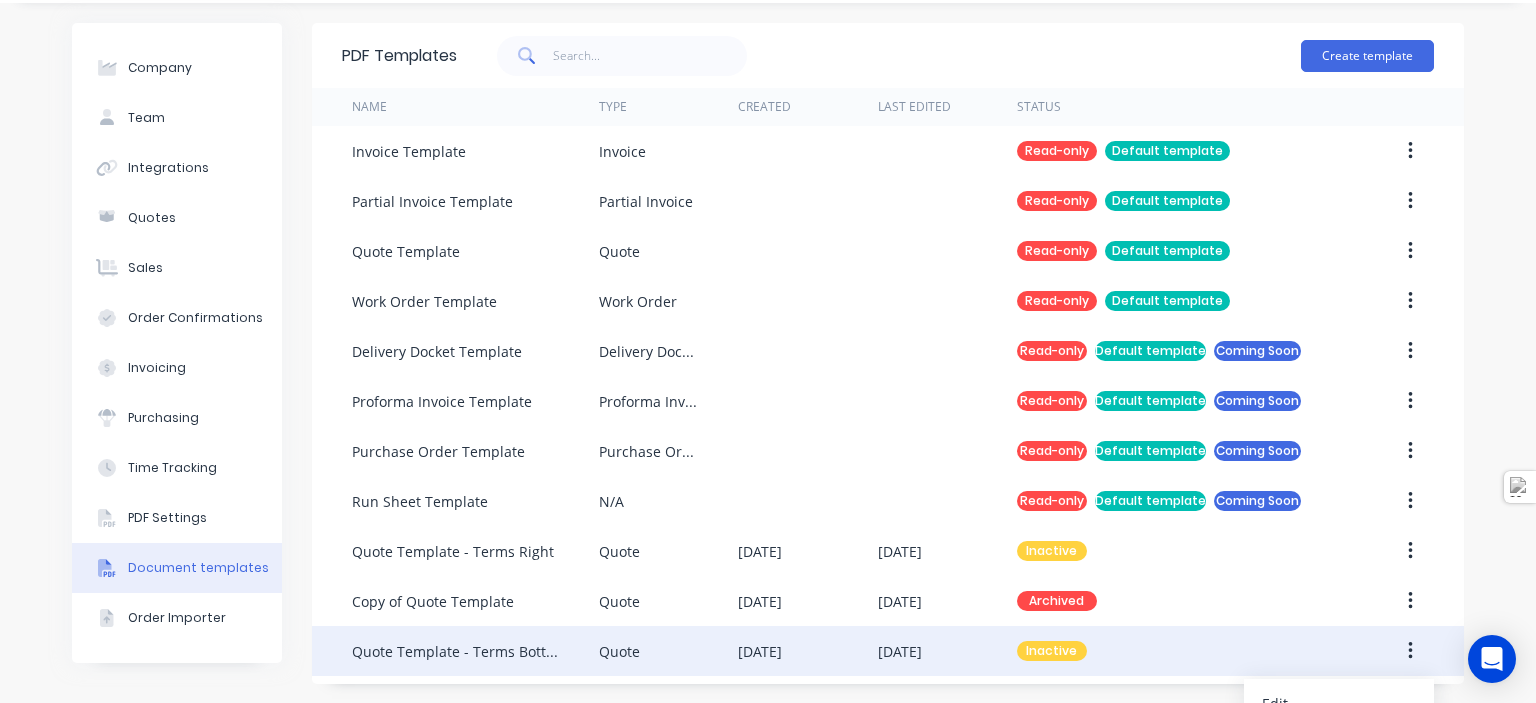 click 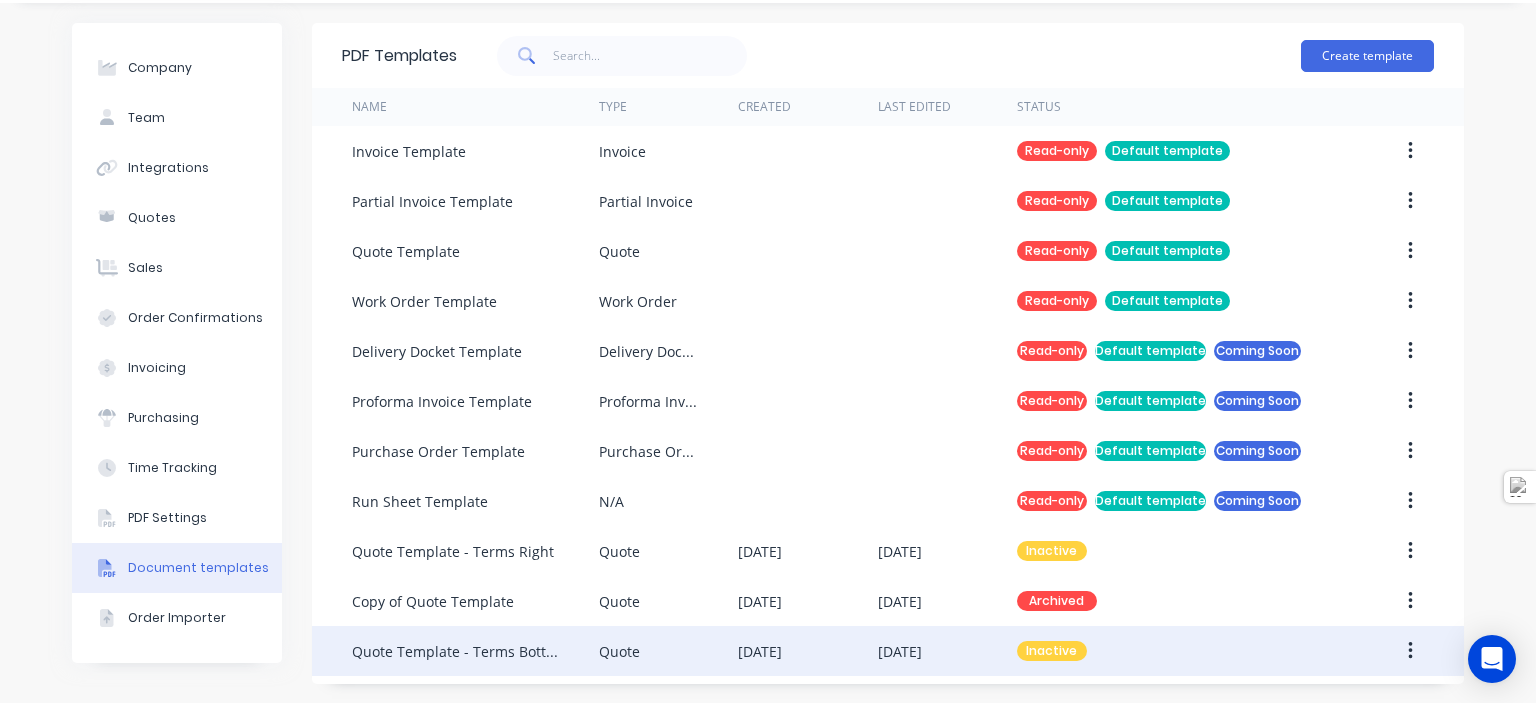 click at bounding box center (1387, 651) 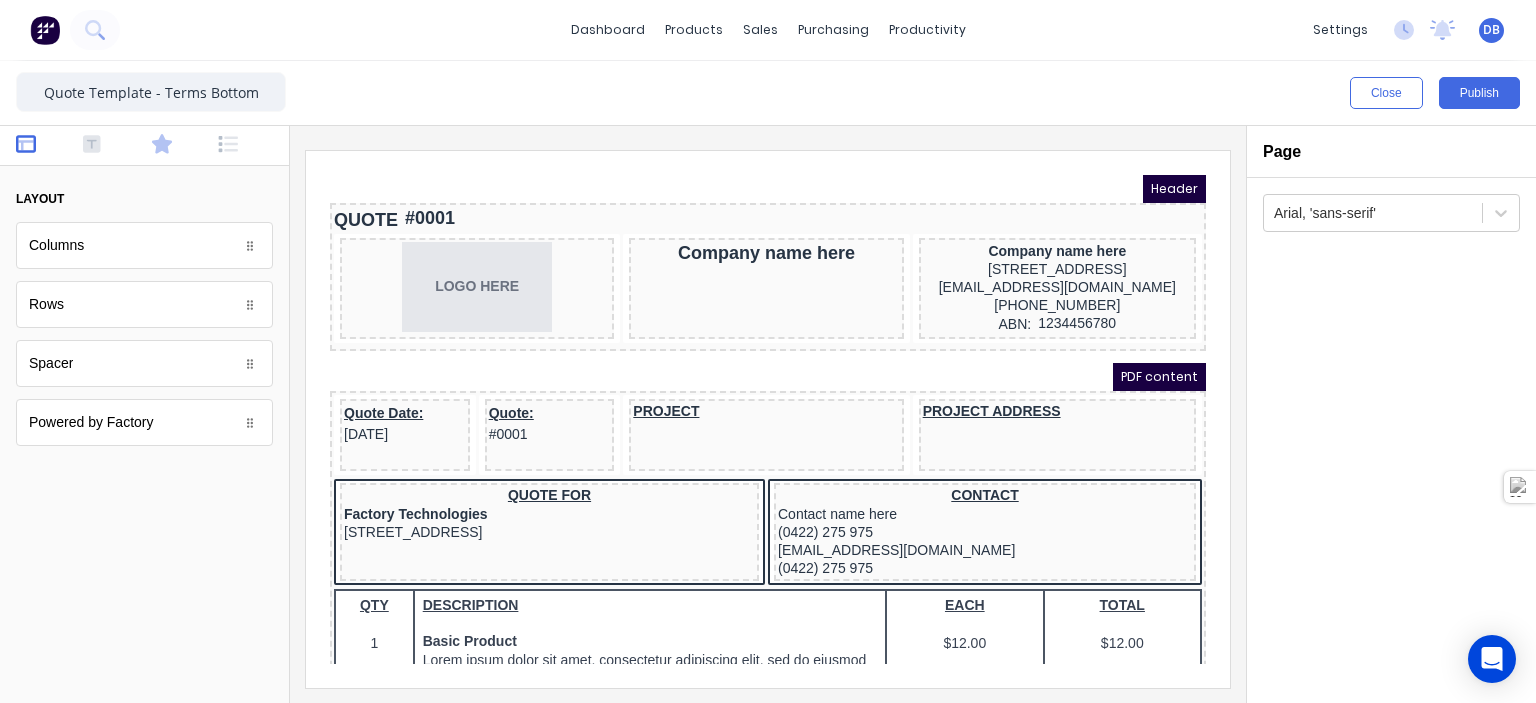 scroll, scrollTop: 0, scrollLeft: 0, axis: both 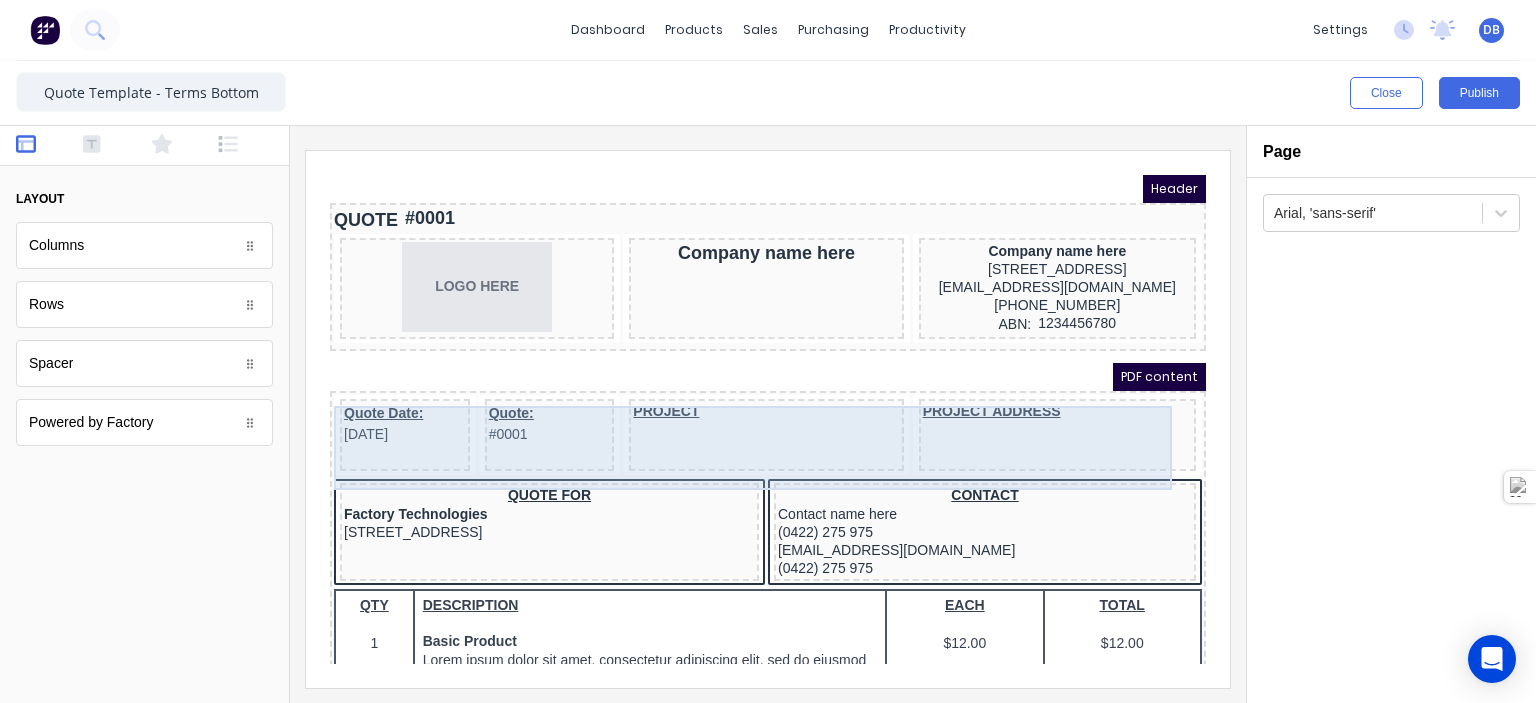 click on "PROJECT" at bounding box center (742, 411) 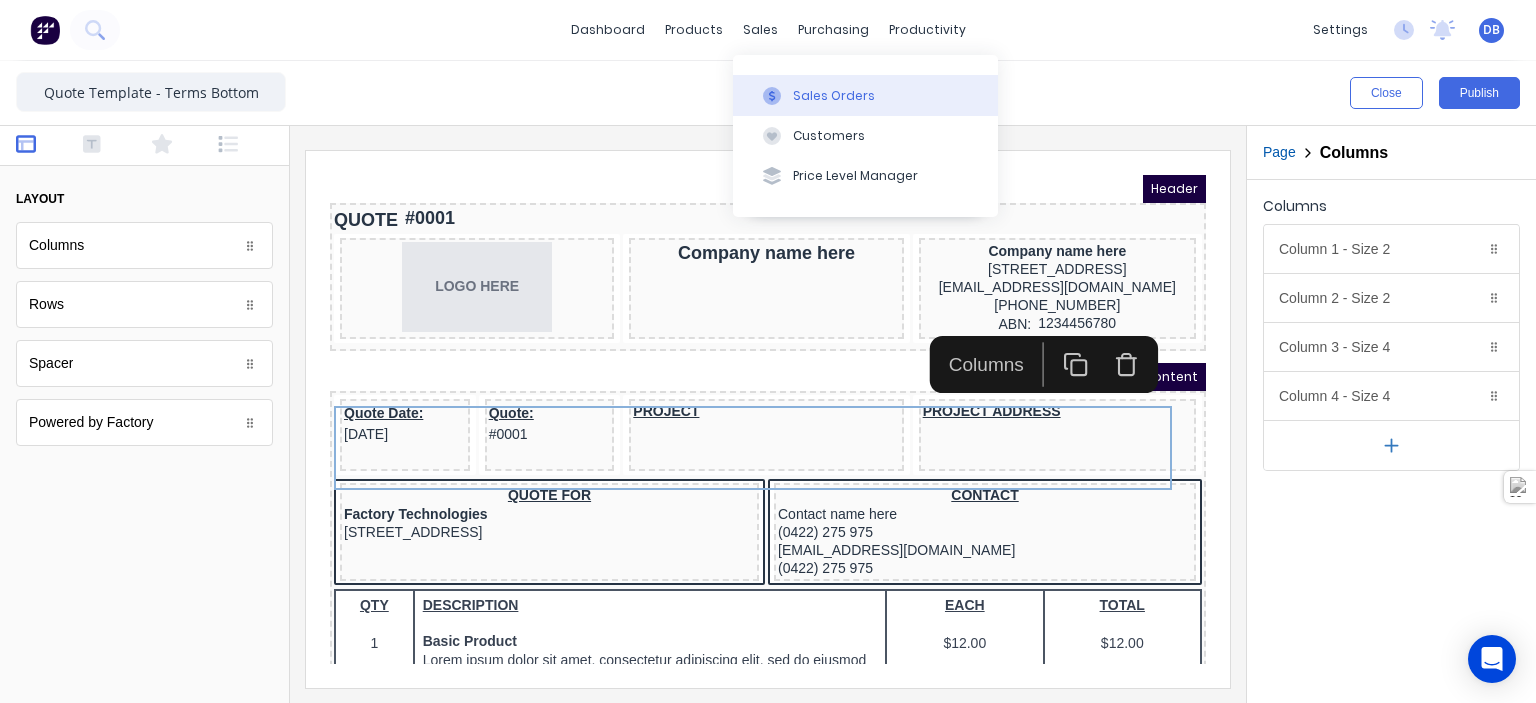 click on "Sales Orders" at bounding box center (834, 96) 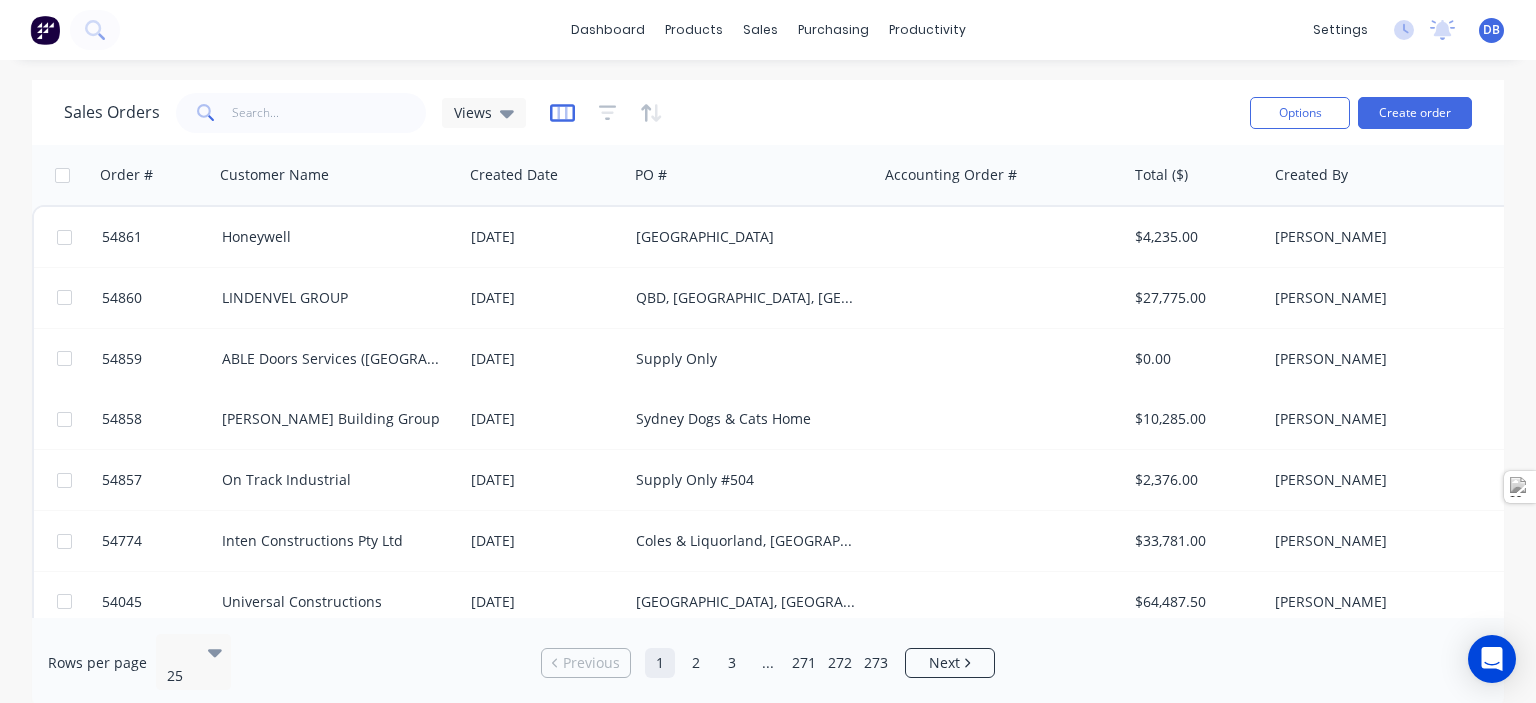 click 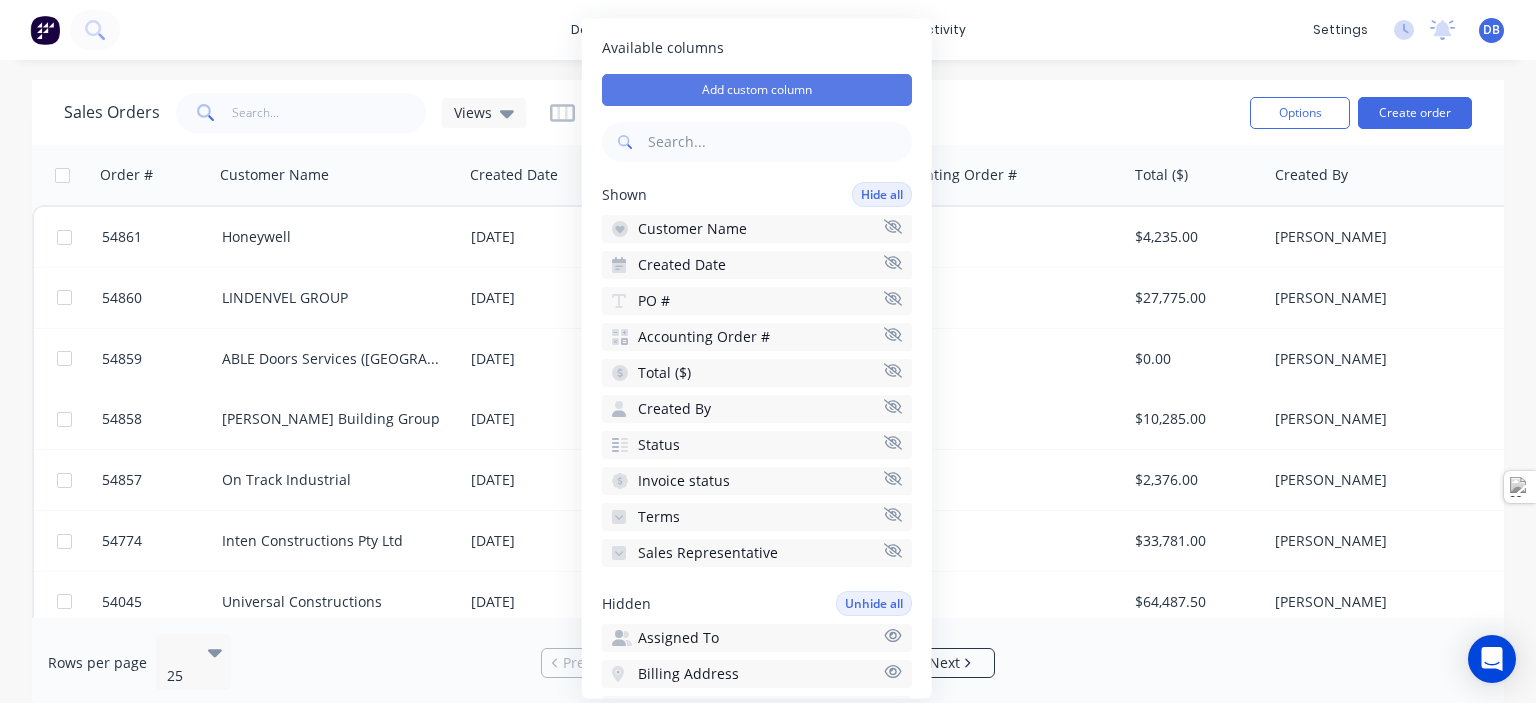 click on "Add custom column" at bounding box center [757, 90] 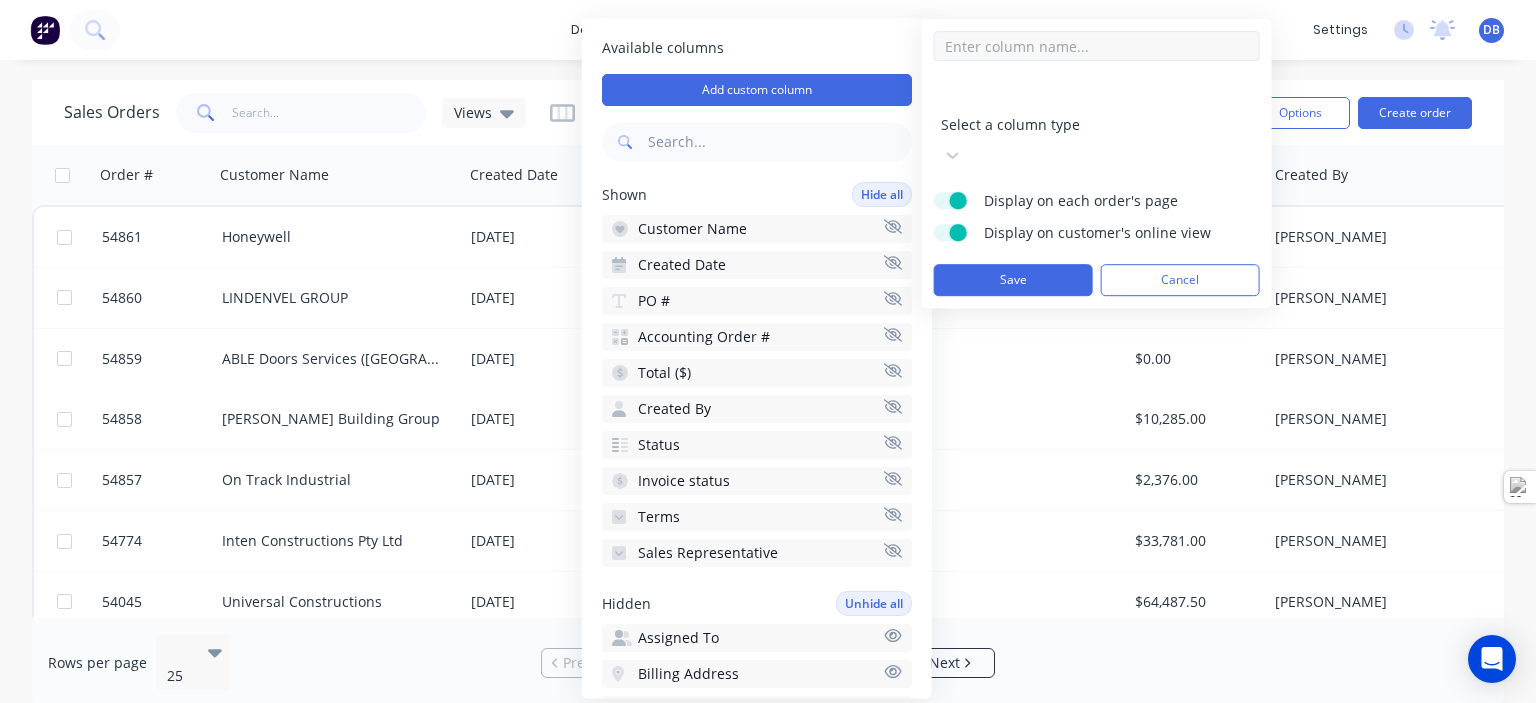 click at bounding box center [1097, 46] 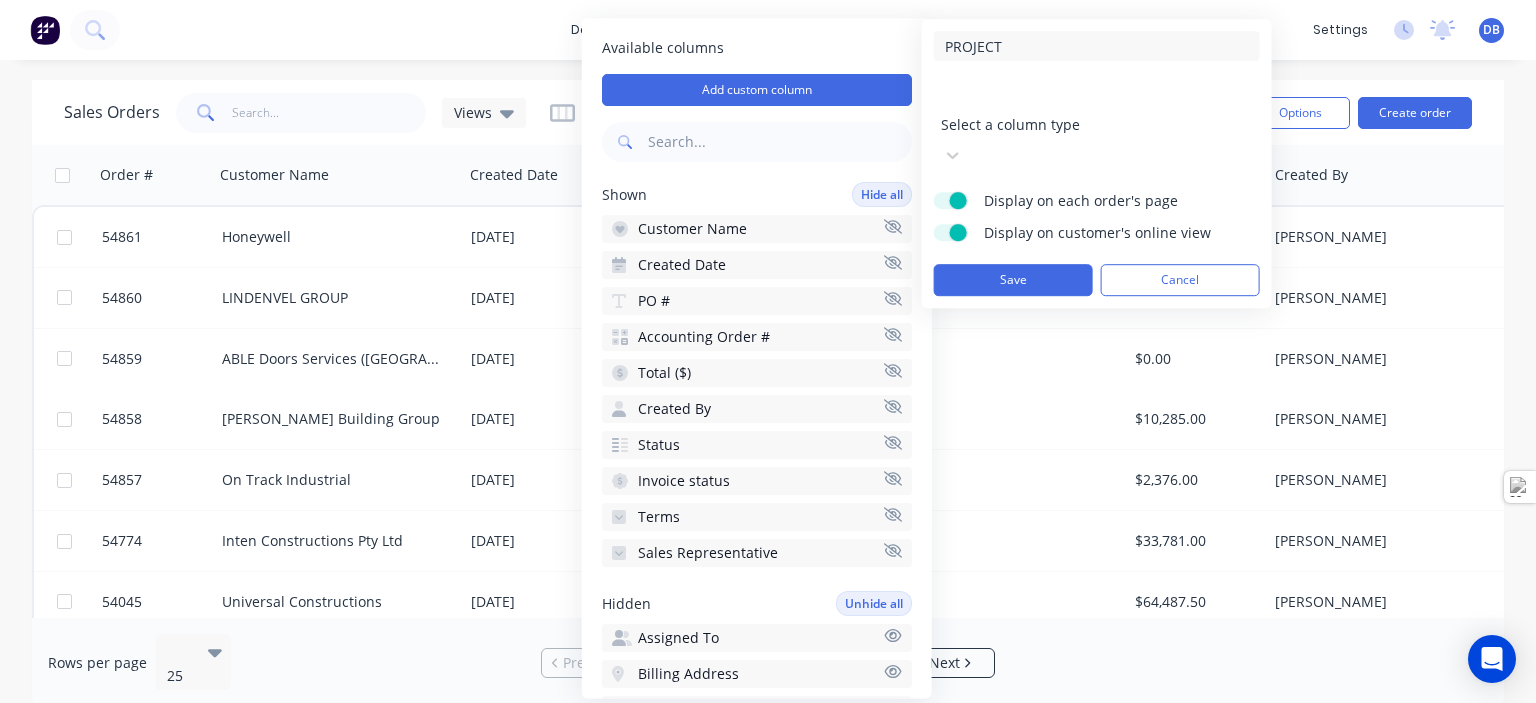 type on "PROJECT" 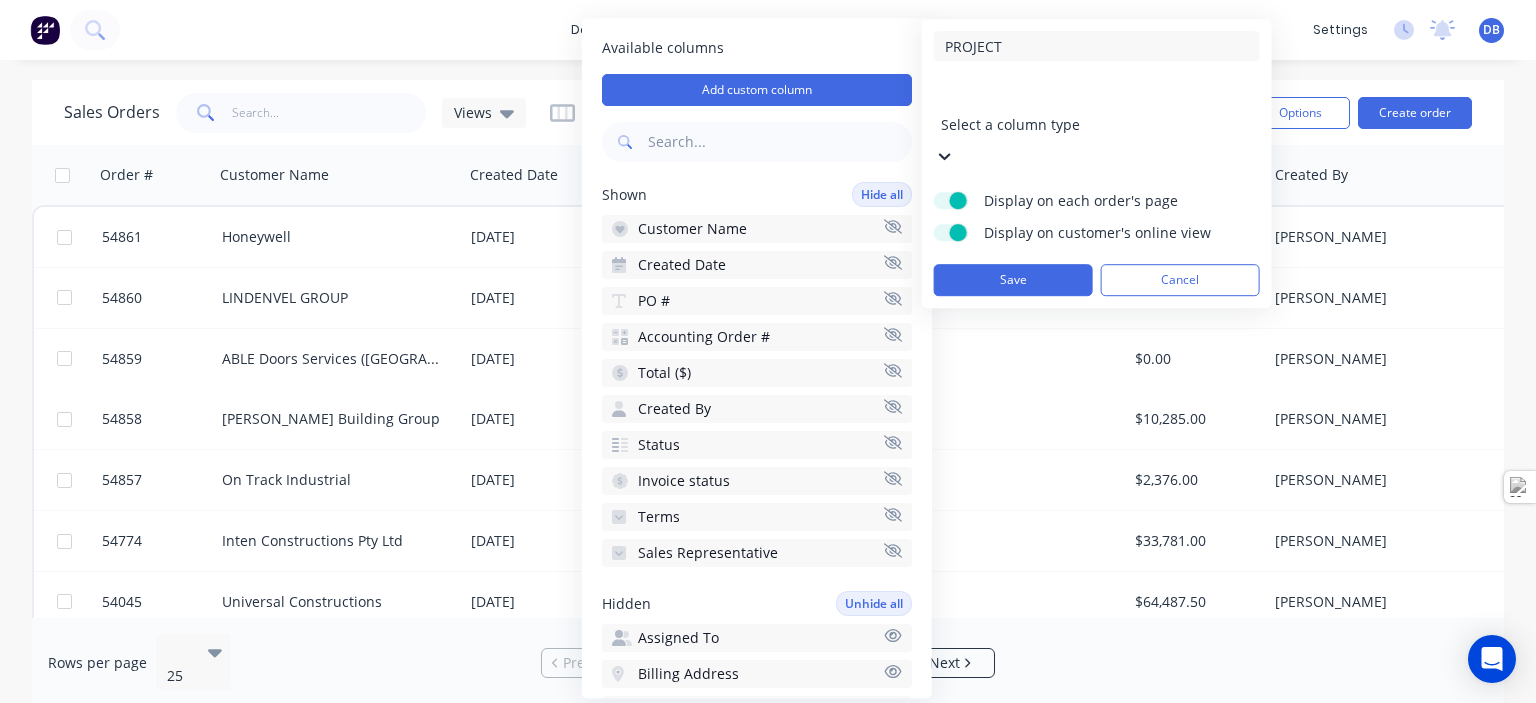 click at bounding box center [1085, 97] 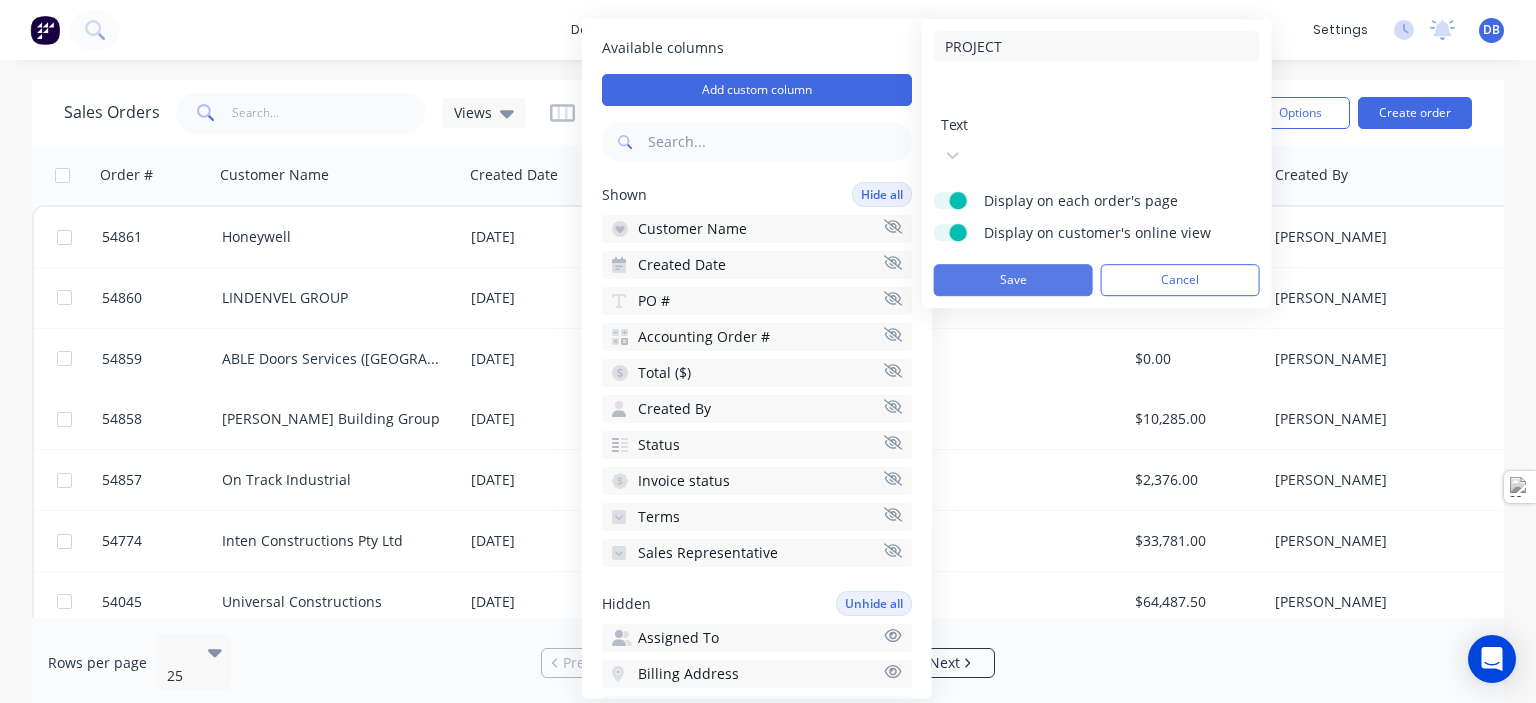 click on "Save" at bounding box center [1013, 280] 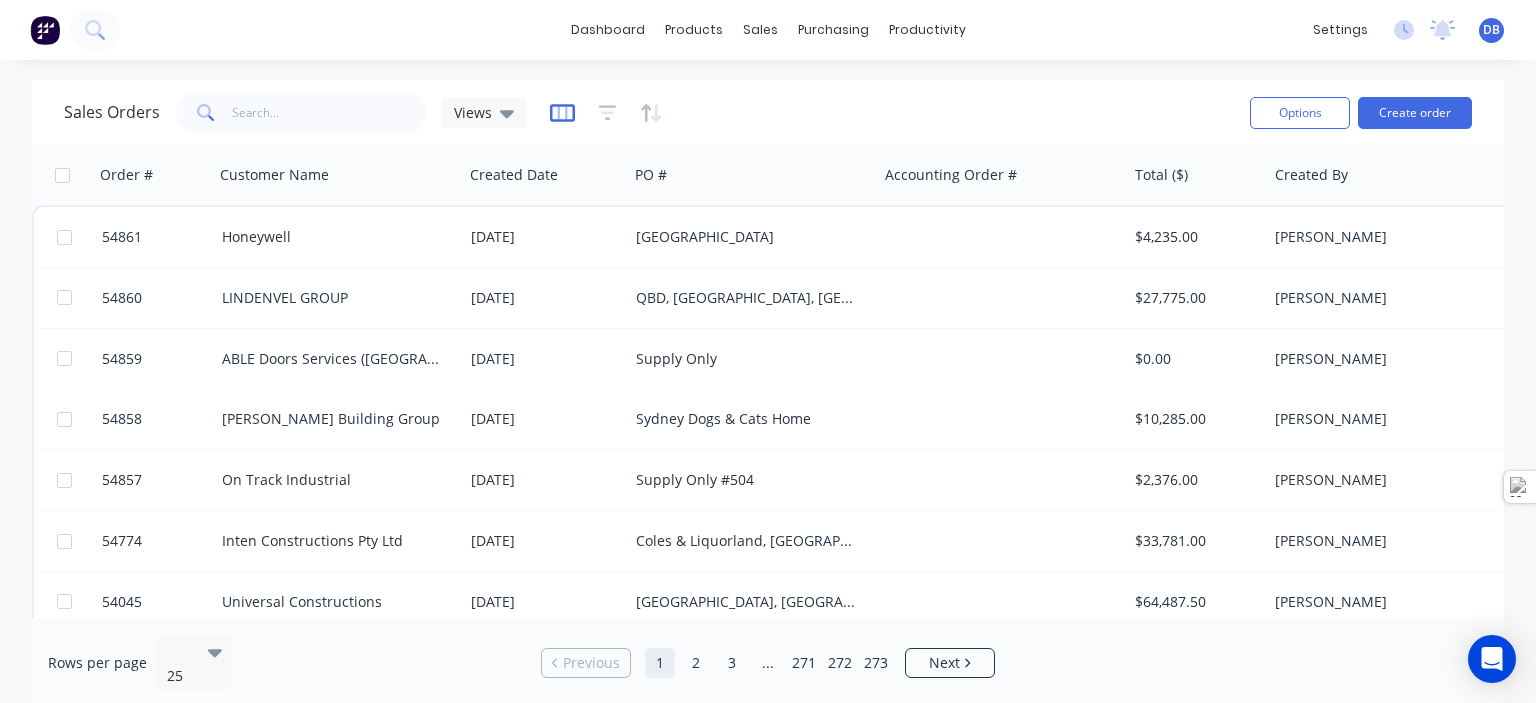 click 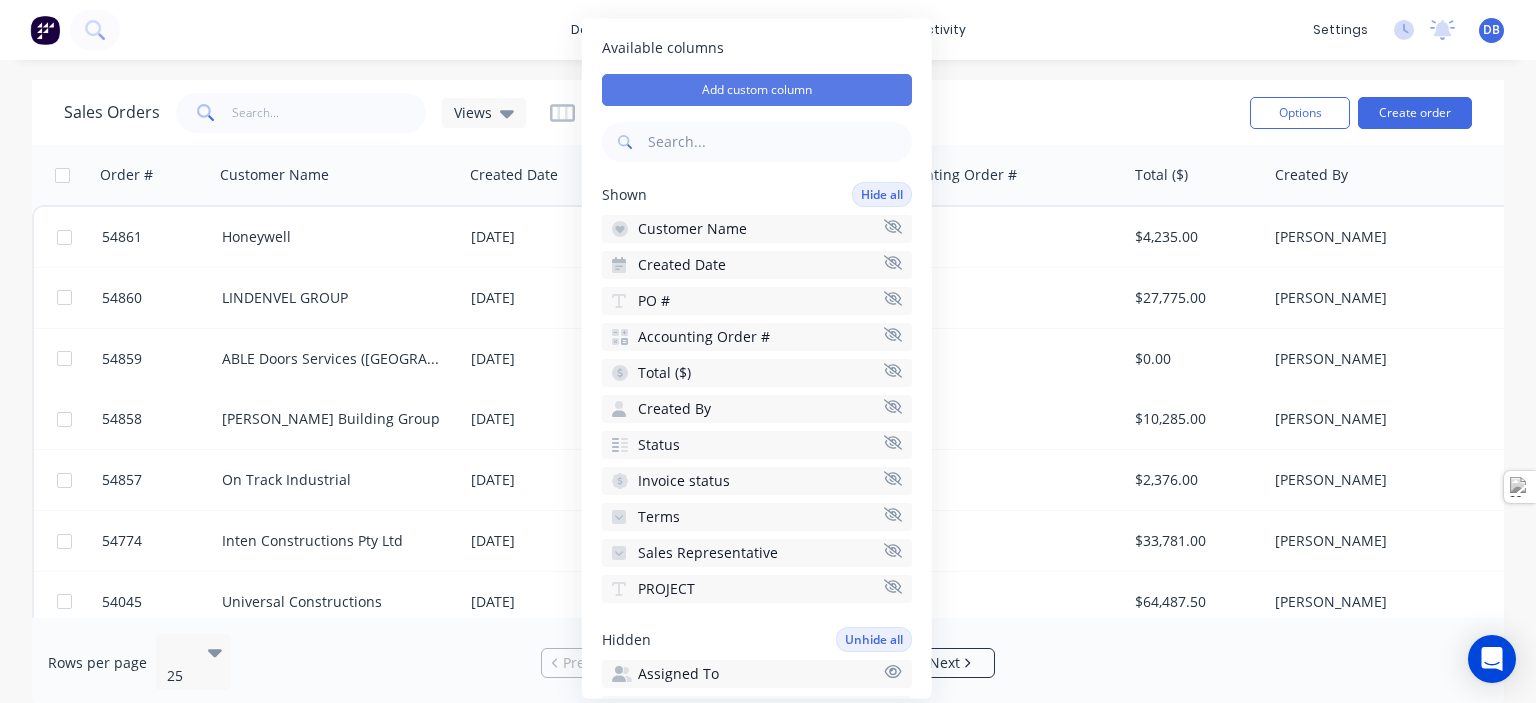 click on "Add custom column" at bounding box center [757, 90] 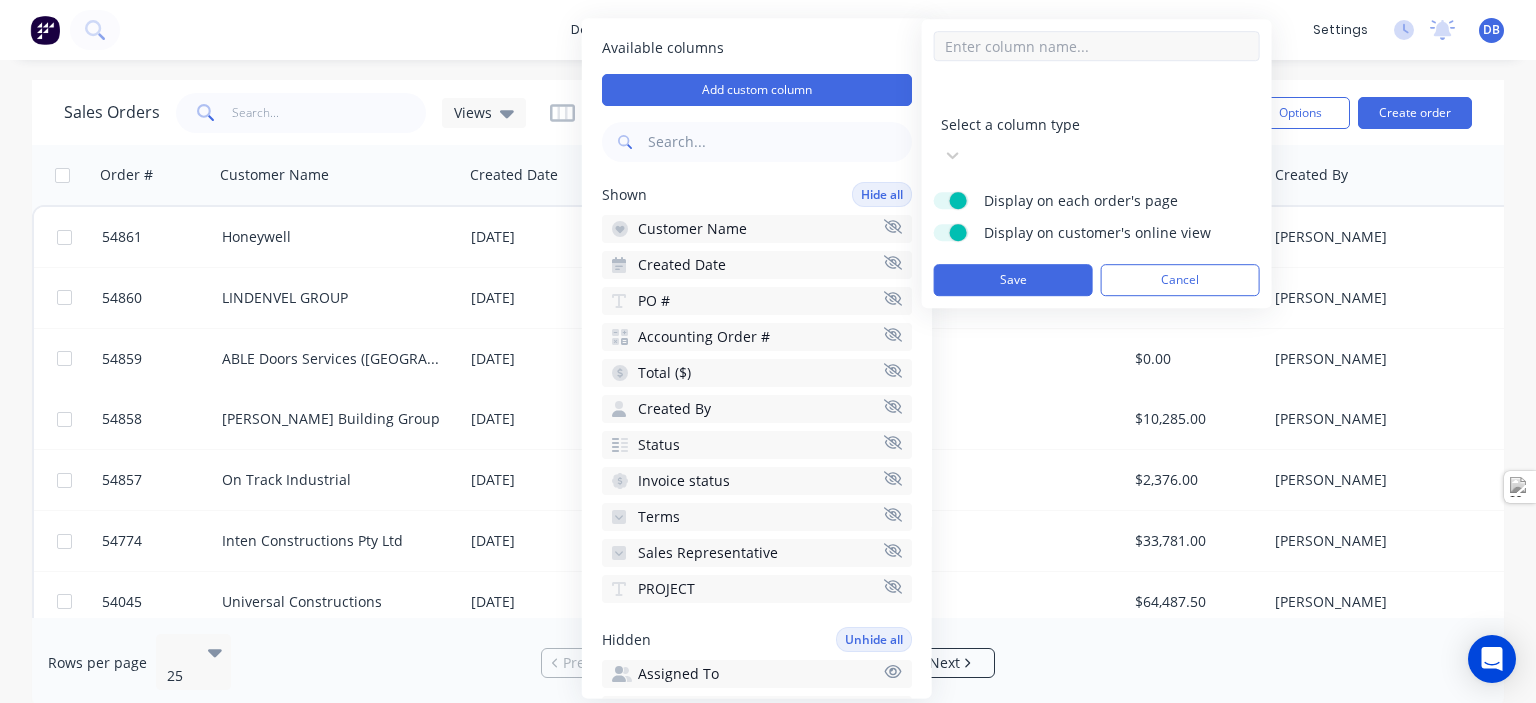 click at bounding box center [1097, 46] 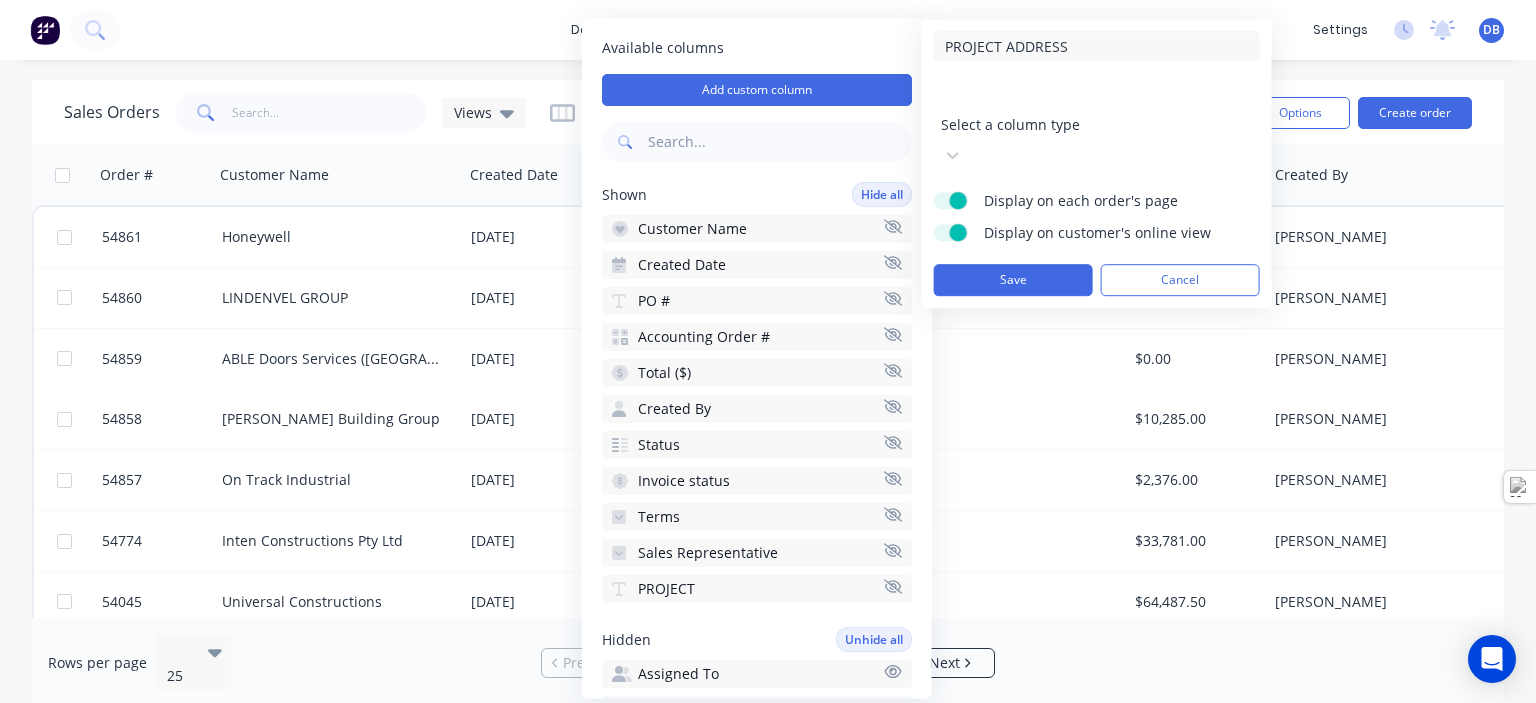 type on "PROJECT ADDRESS" 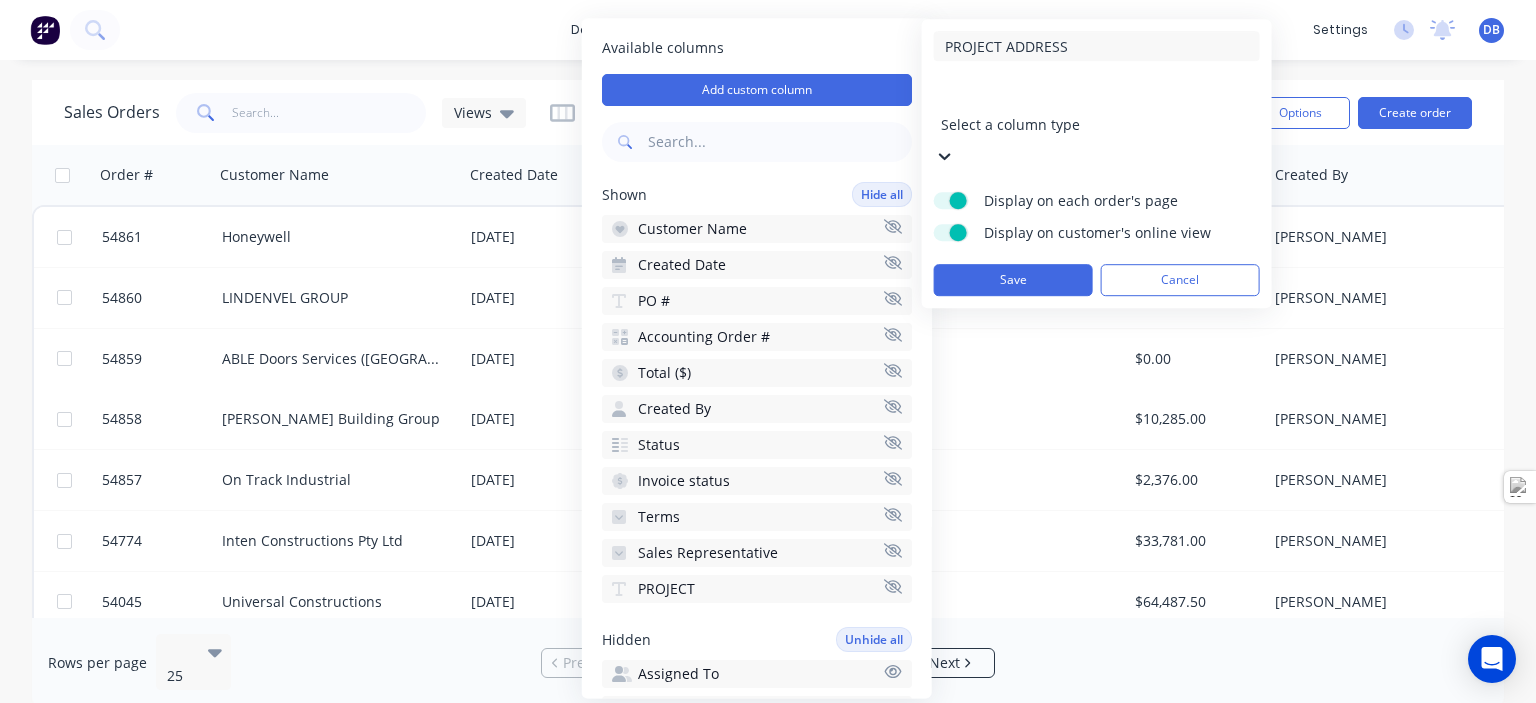 scroll, scrollTop: 115, scrollLeft: 0, axis: vertical 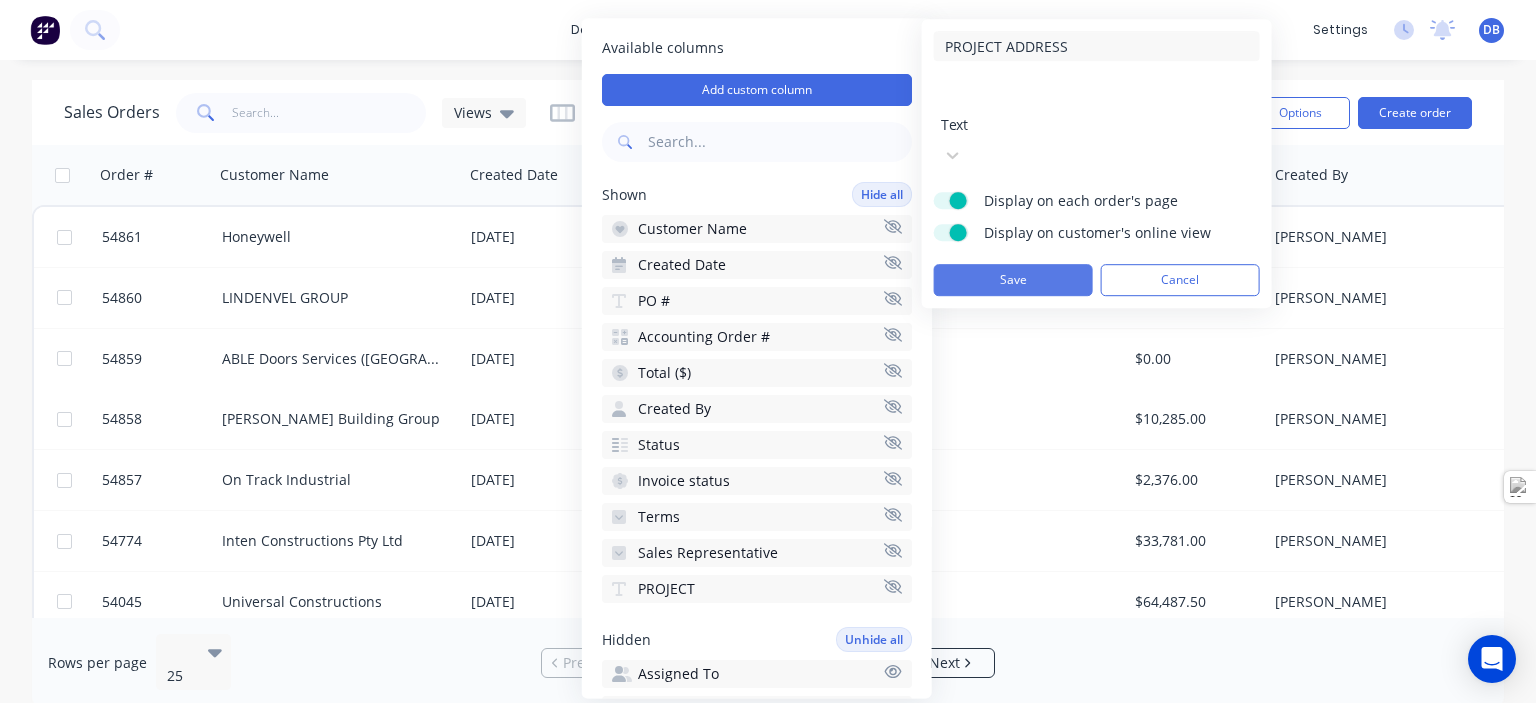 click on "Save" at bounding box center (1013, 280) 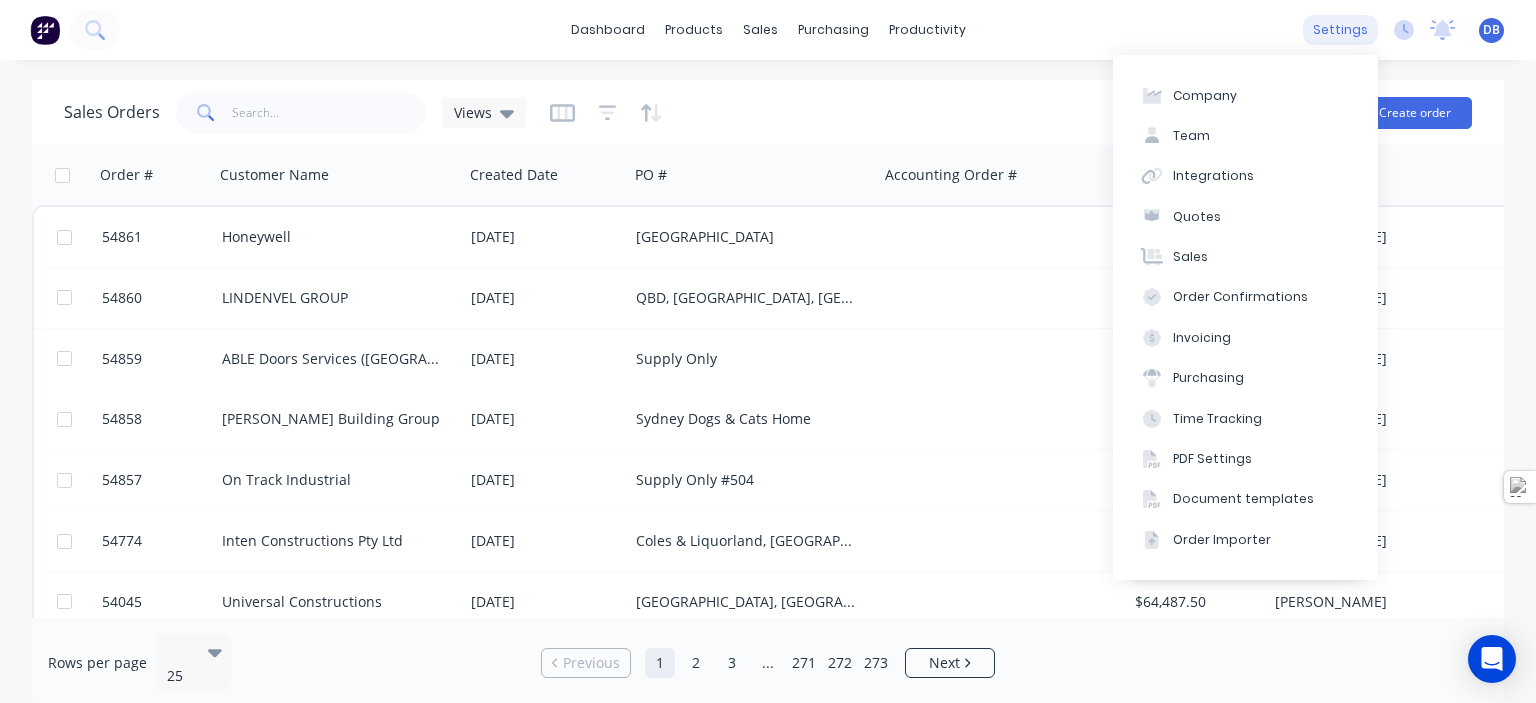 click on "settings" at bounding box center (1340, 30) 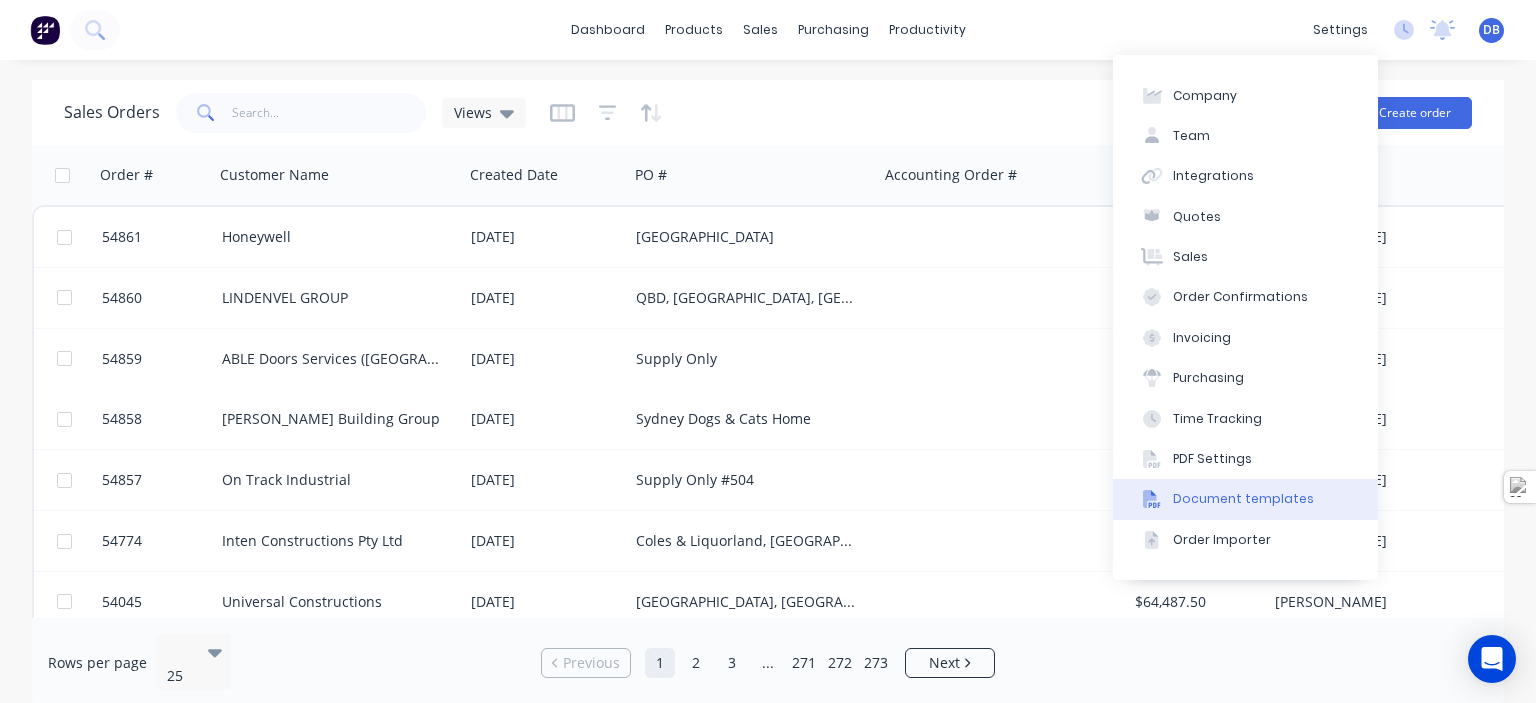 click on "Document templates" at bounding box center (1243, 499) 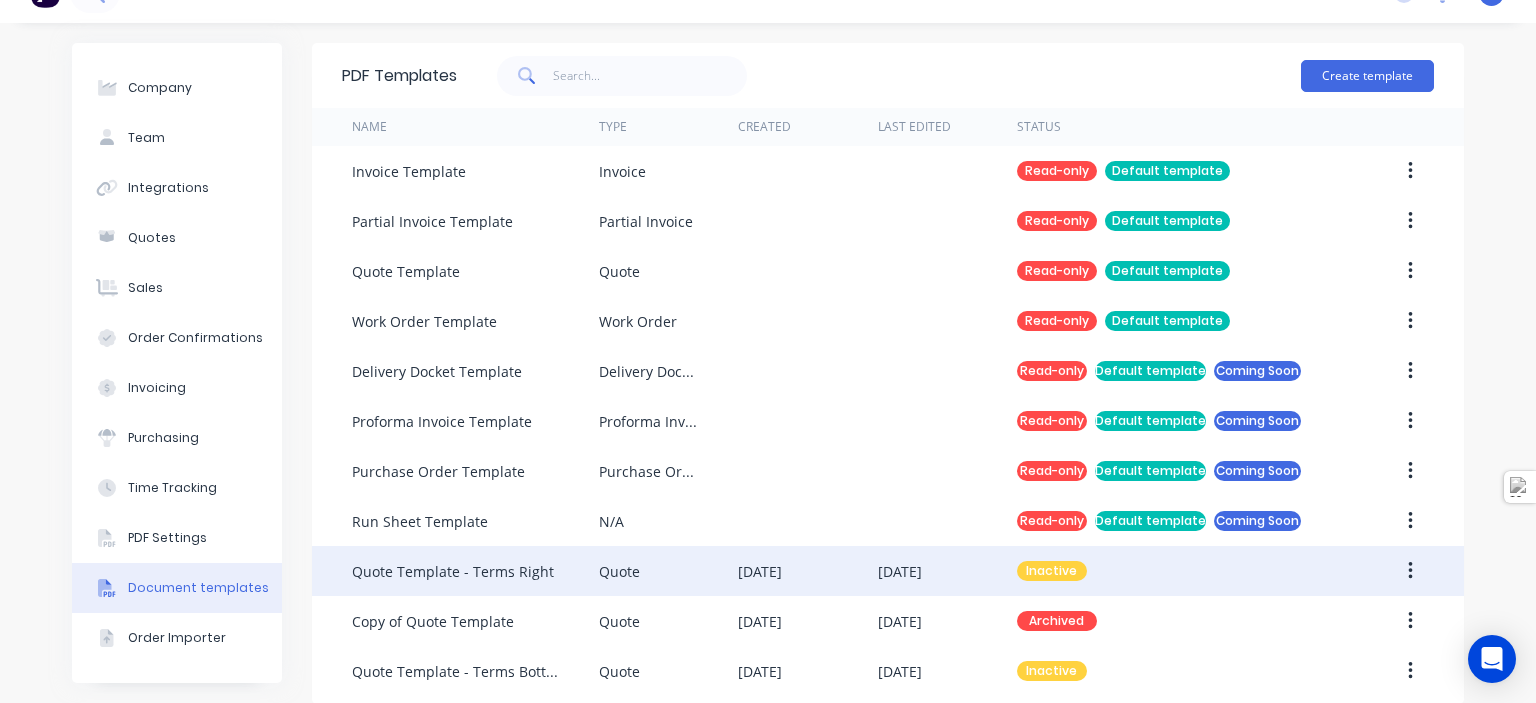 scroll, scrollTop: 57, scrollLeft: 0, axis: vertical 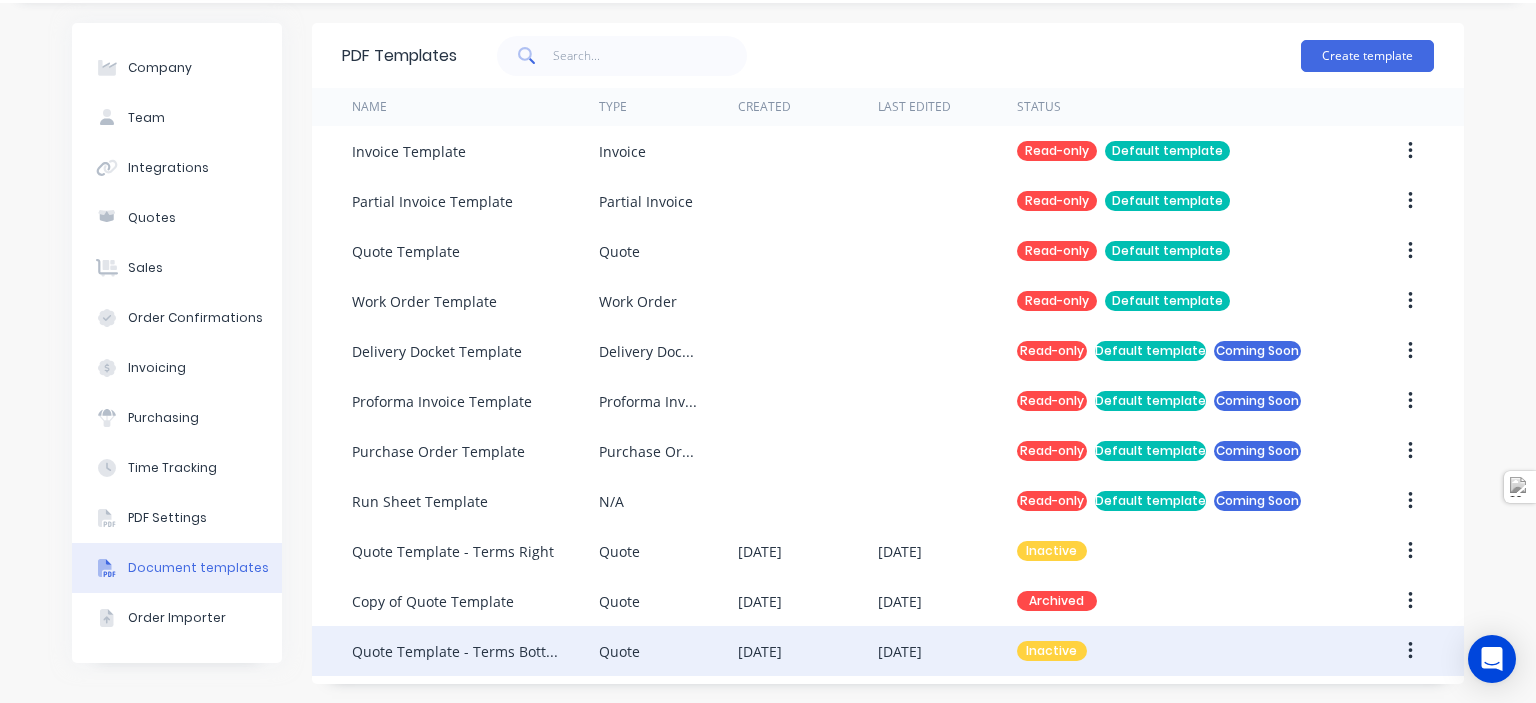 click on "Inactive" at bounding box center [1052, 651] 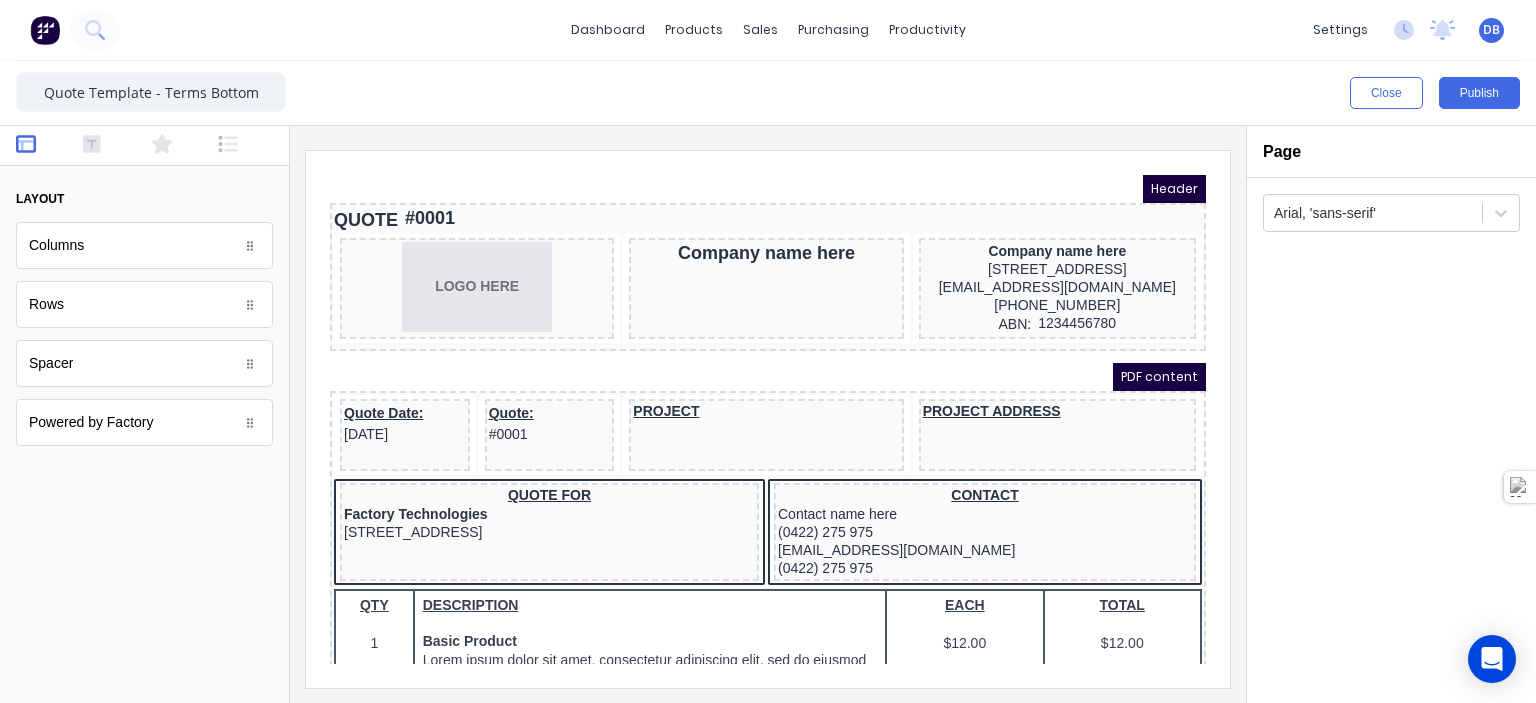 scroll, scrollTop: 0, scrollLeft: 0, axis: both 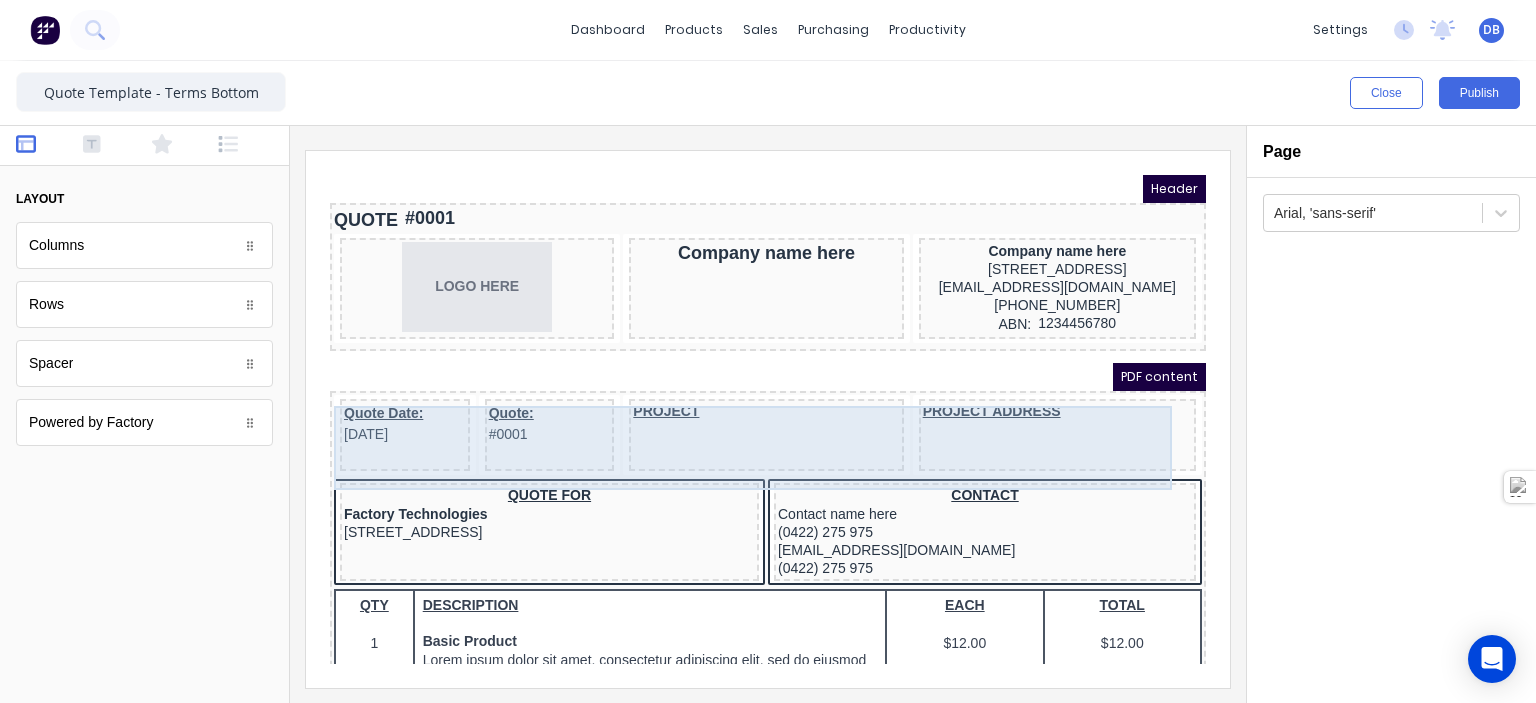 click on "PROJECT" at bounding box center (742, 411) 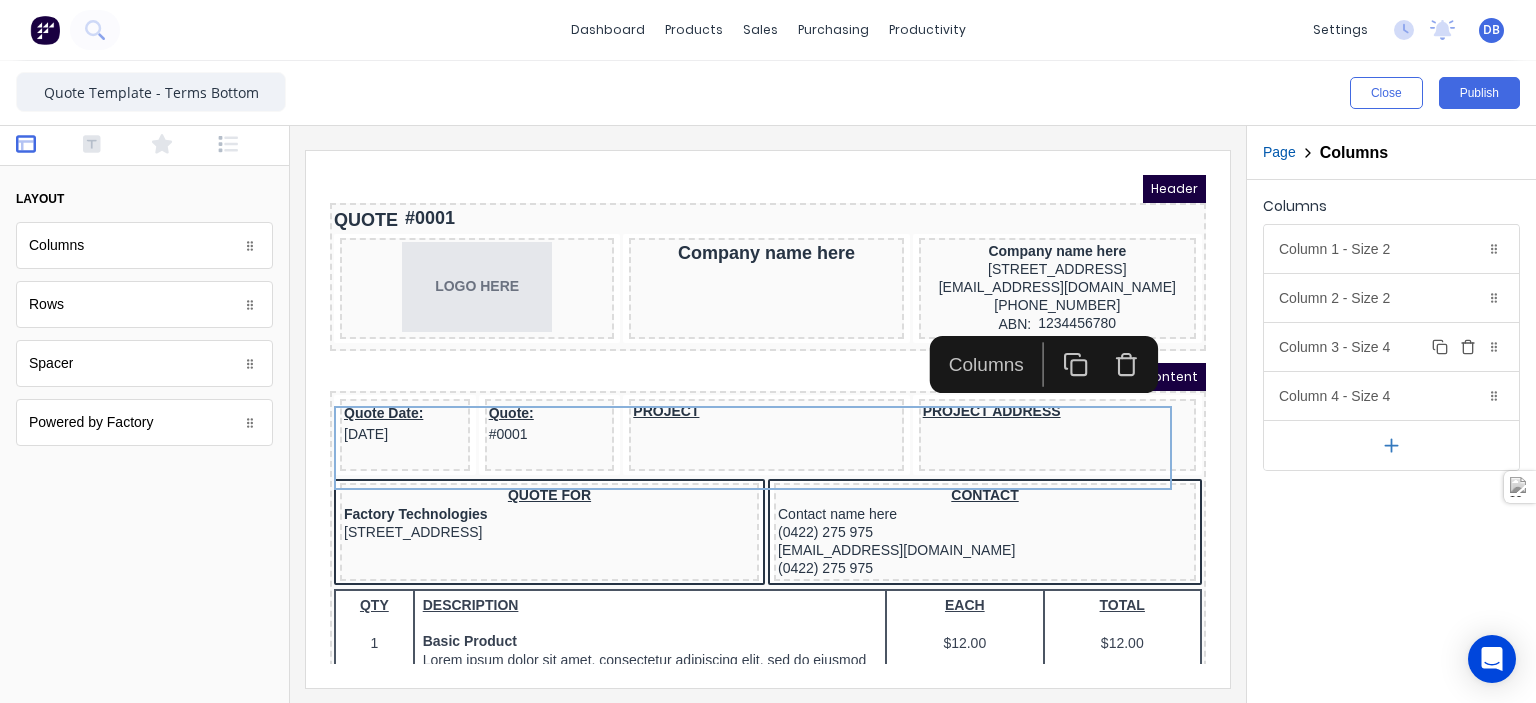 click on "Column 3 - Size 4 Duplicate Delete" at bounding box center [1391, 347] 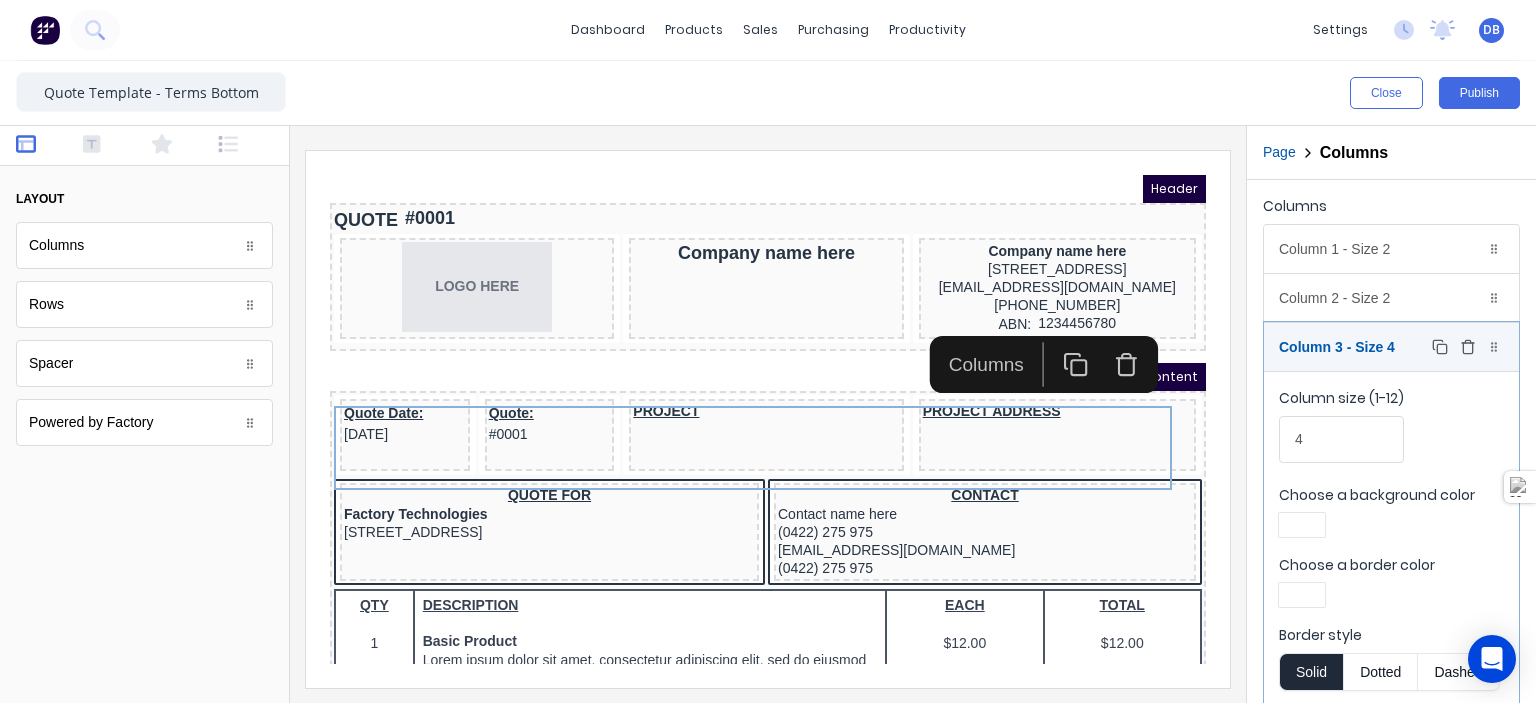 scroll, scrollTop: 100, scrollLeft: 0, axis: vertical 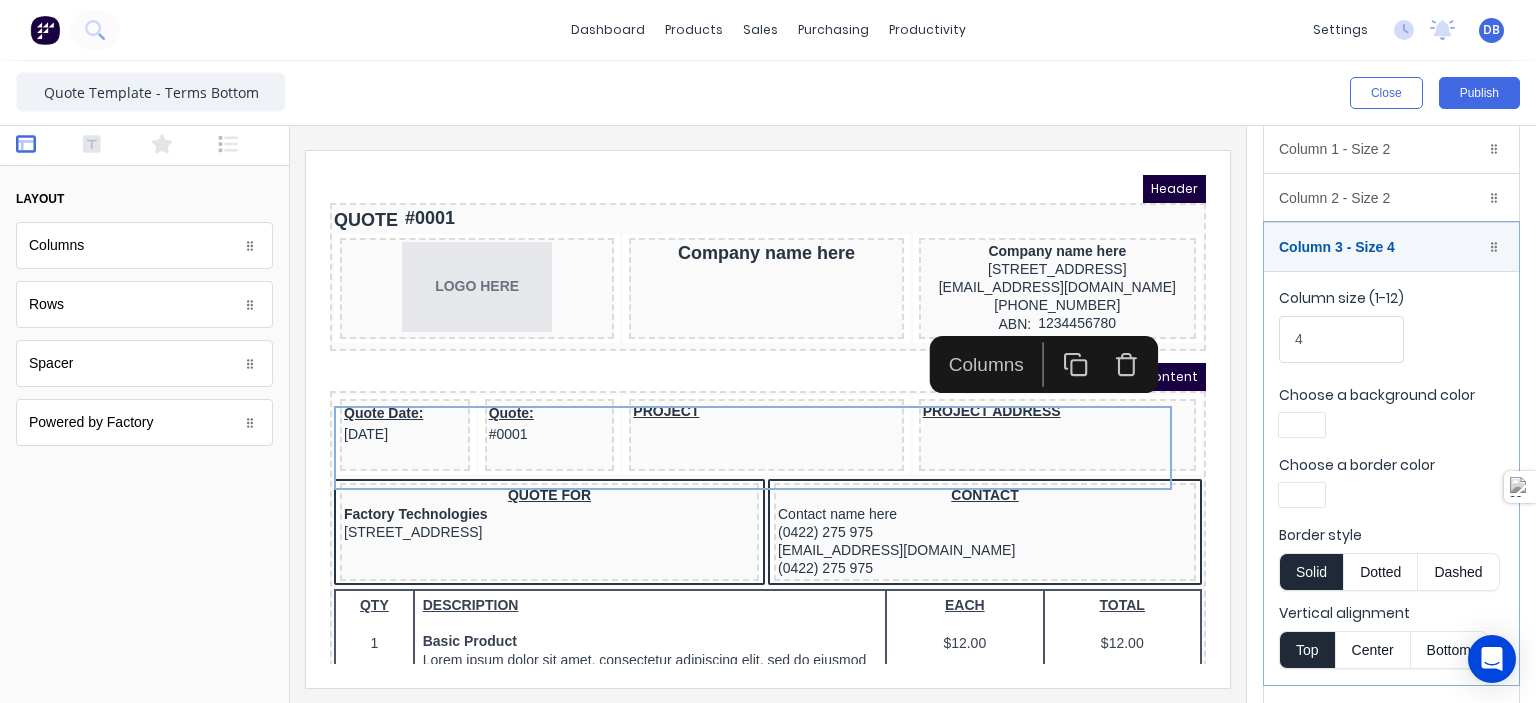 click at bounding box center [144, 146] 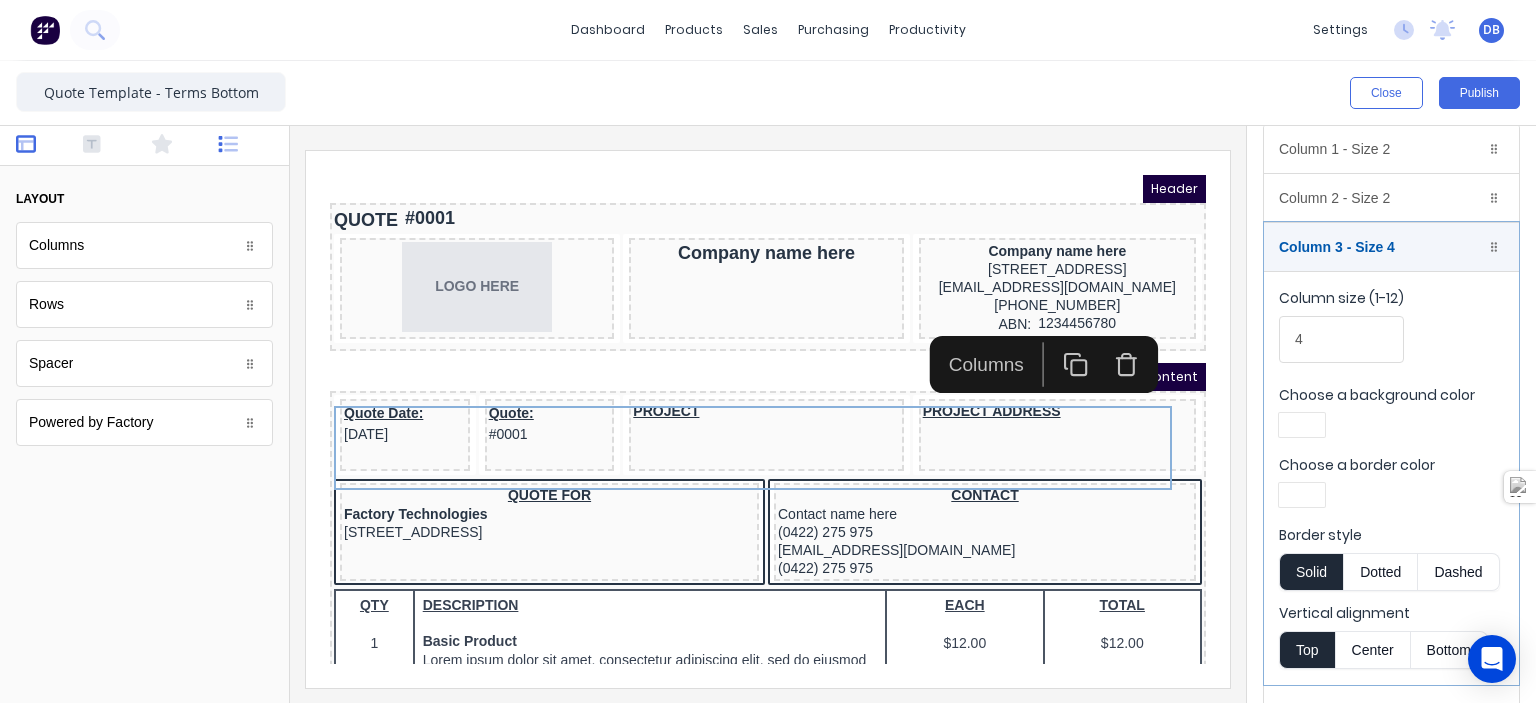 click 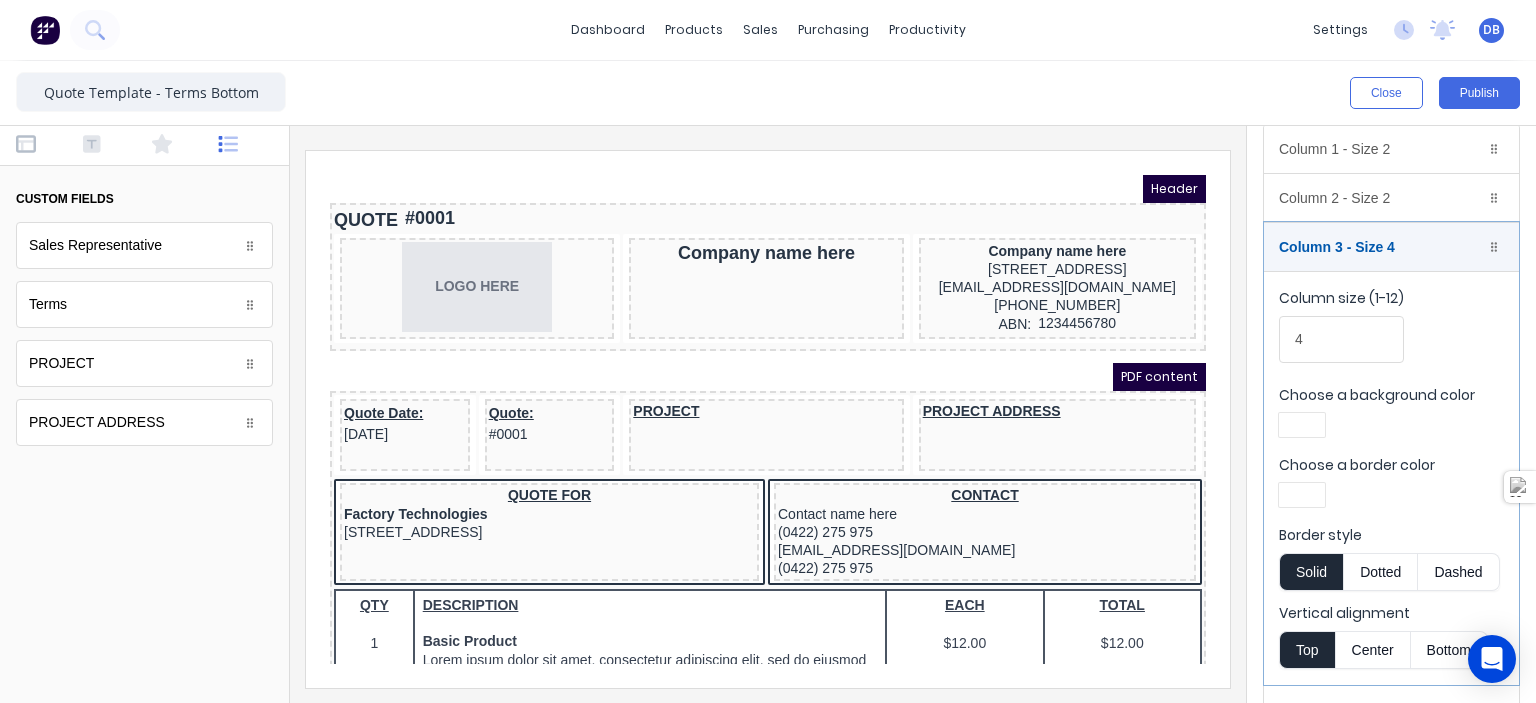 scroll, scrollTop: 0, scrollLeft: 0, axis: both 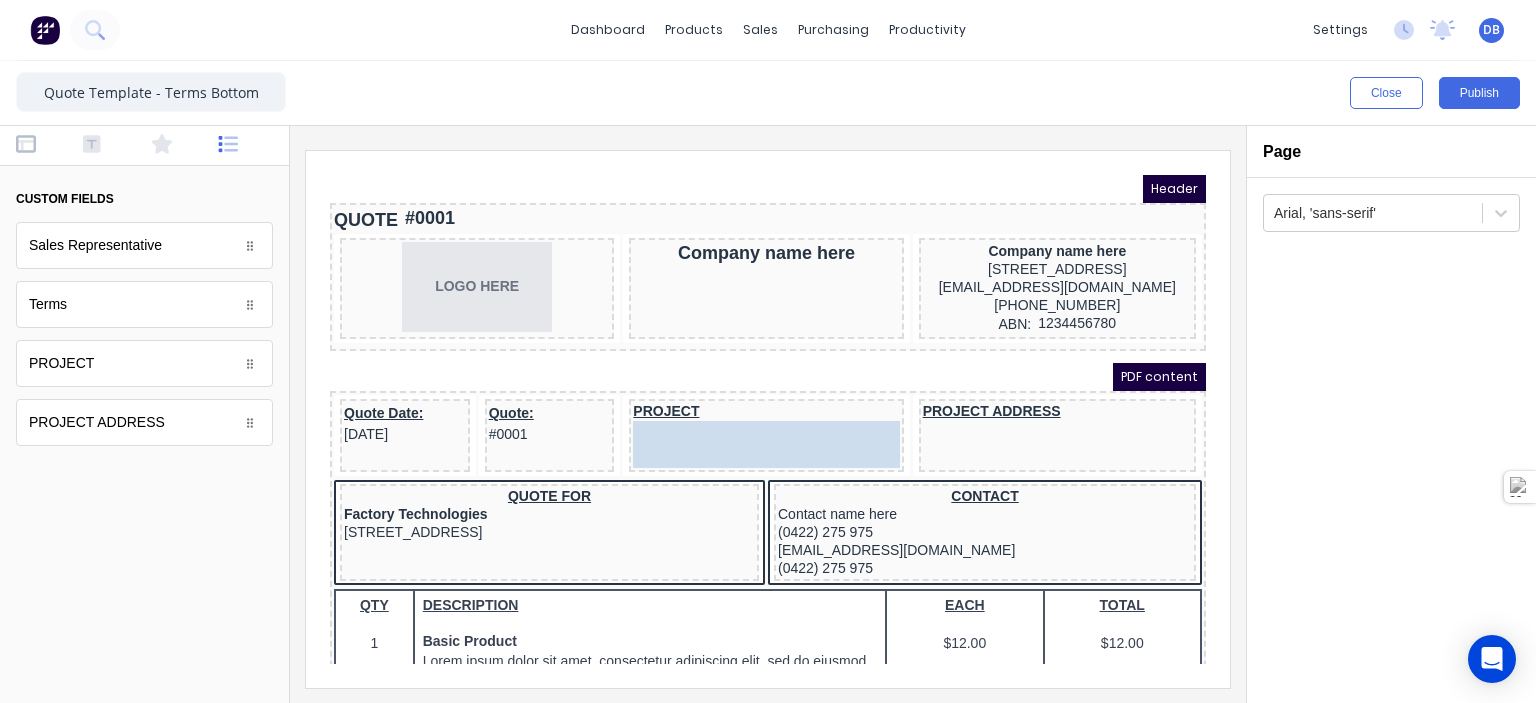 drag, startPoint x: 88, startPoint y: 367, endPoint x: 344, endPoint y: 262, distance: 276.6966 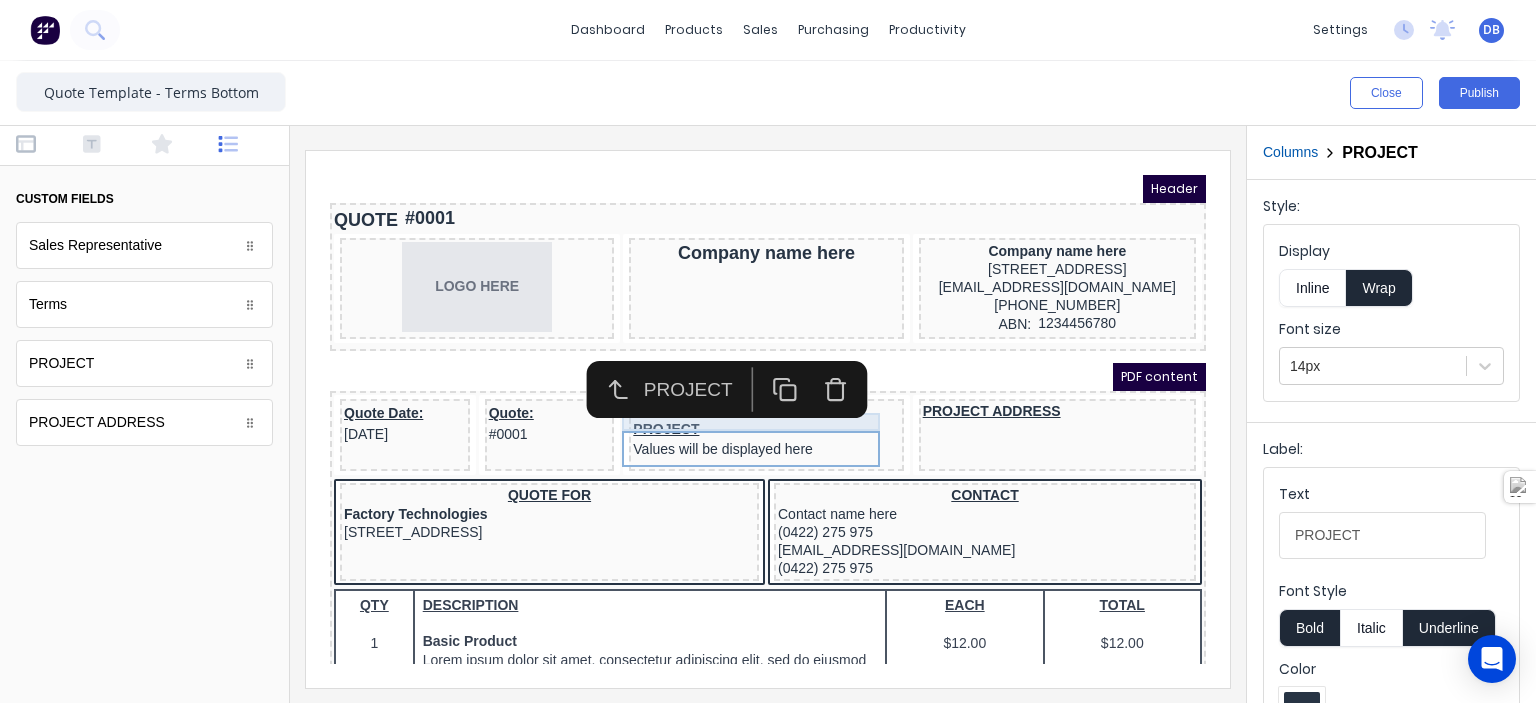 click on "PROJECT" at bounding box center [742, 388] 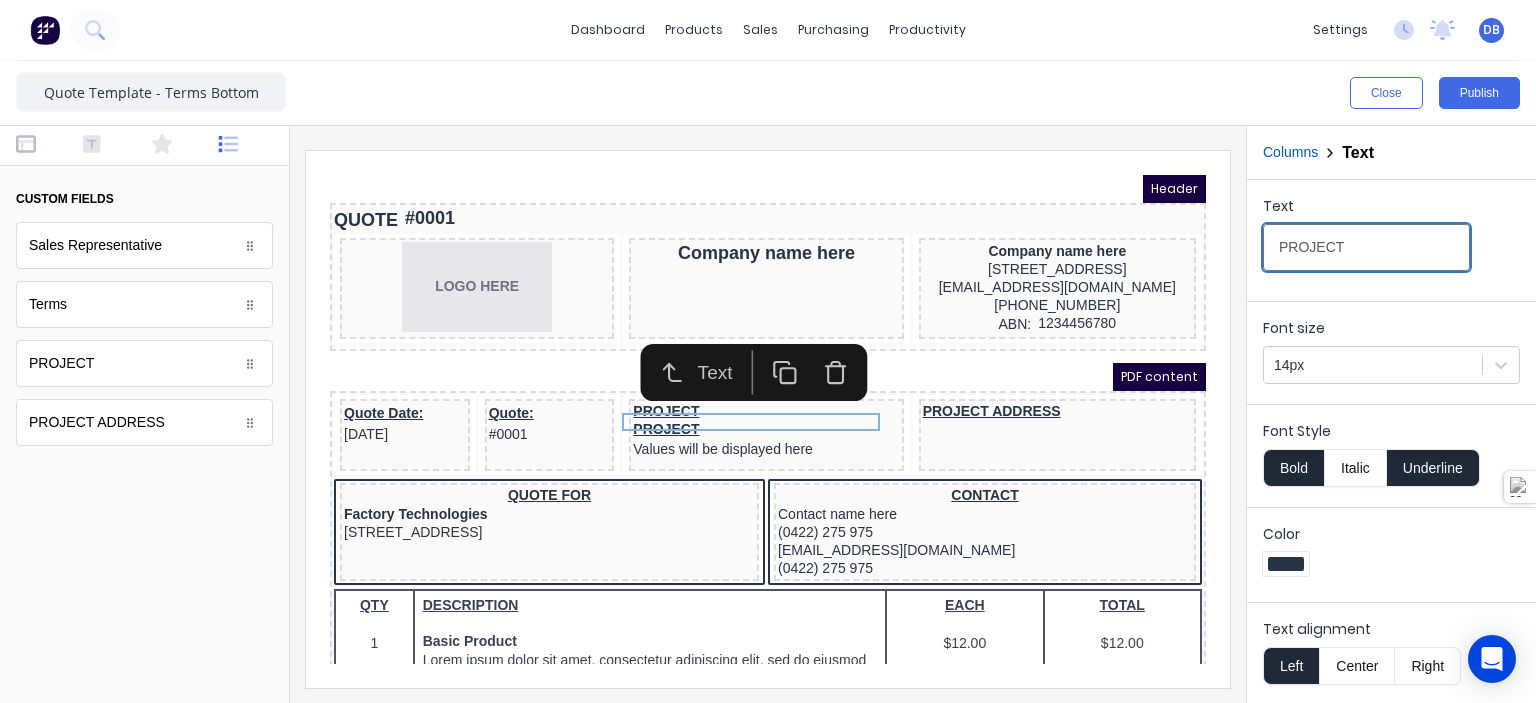 drag, startPoint x: 1664, startPoint y: 395, endPoint x: 1108, endPoint y: 219, distance: 583.1912 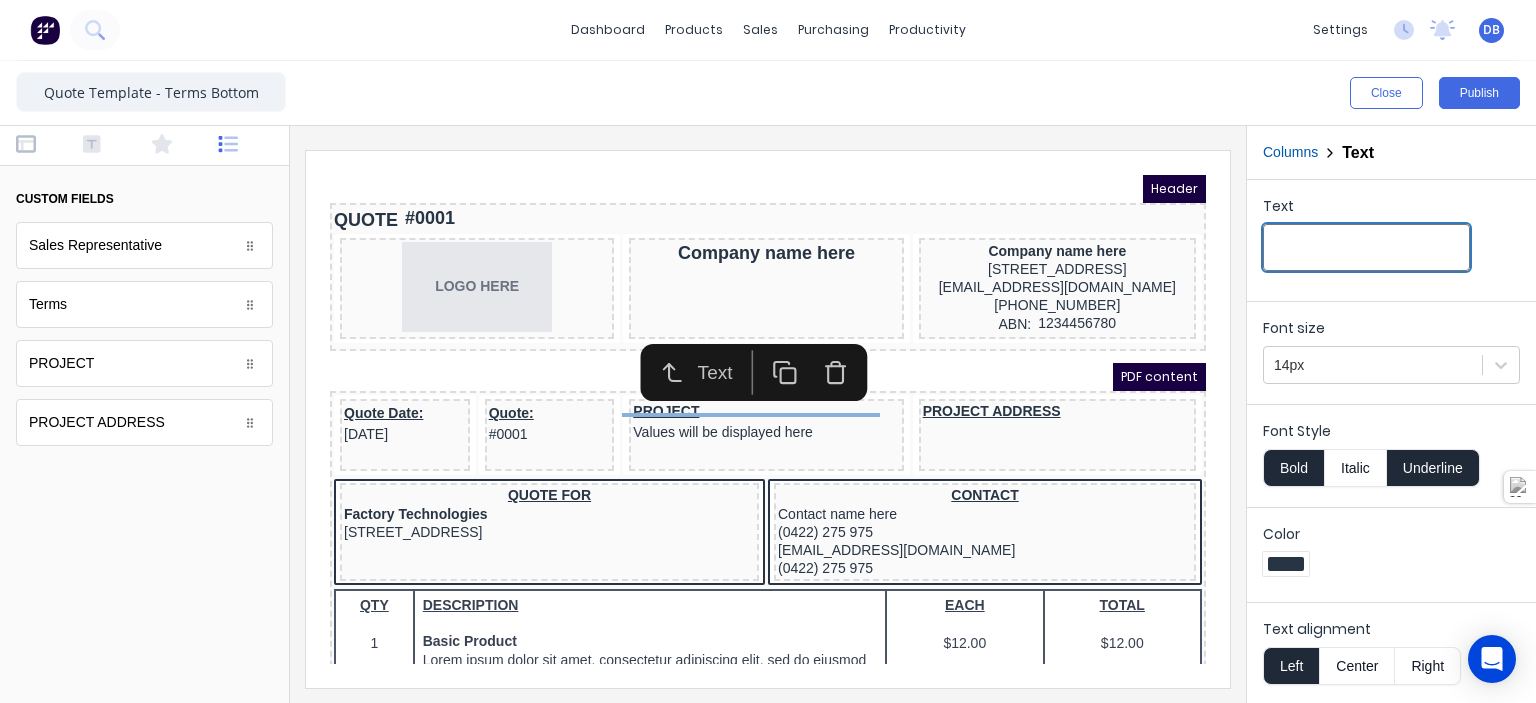 type 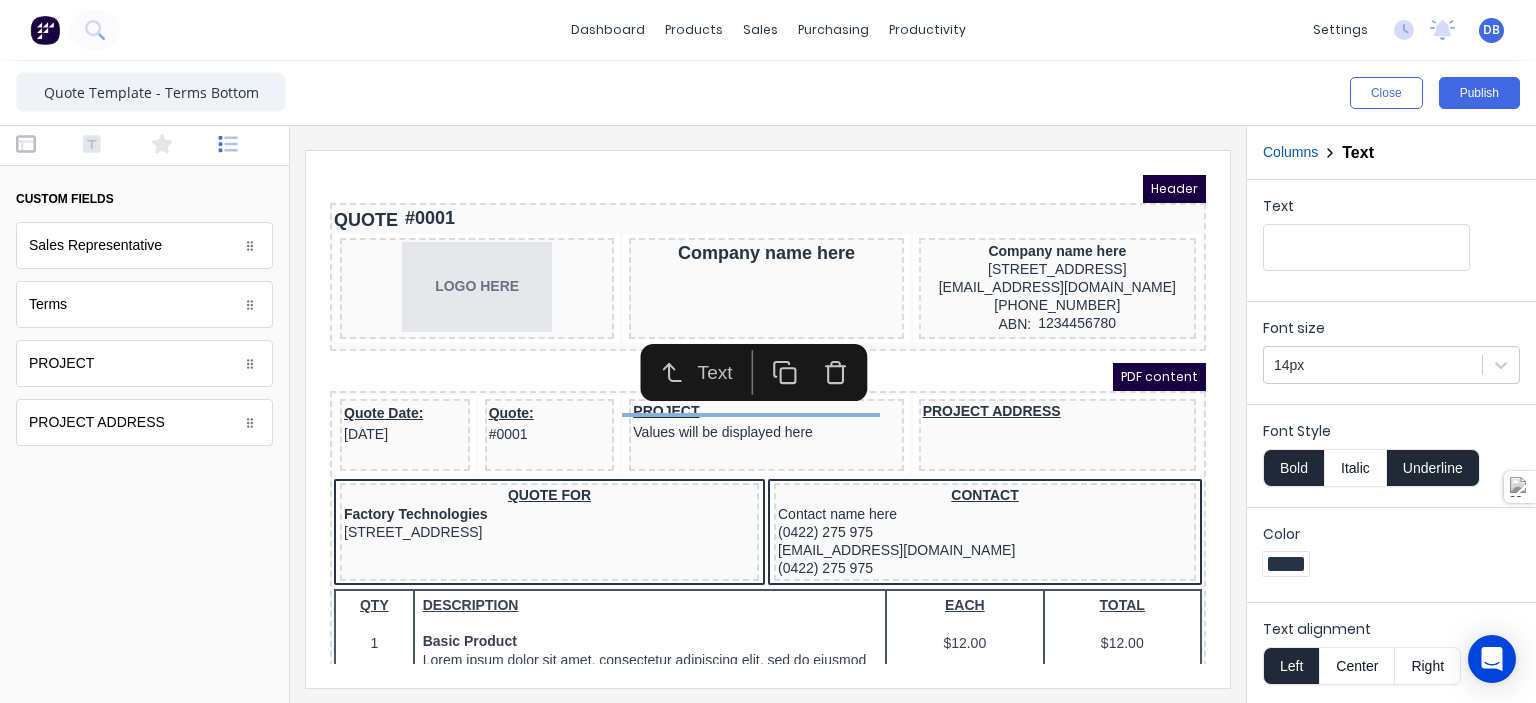 click on "PDF content" at bounding box center [744, 353] 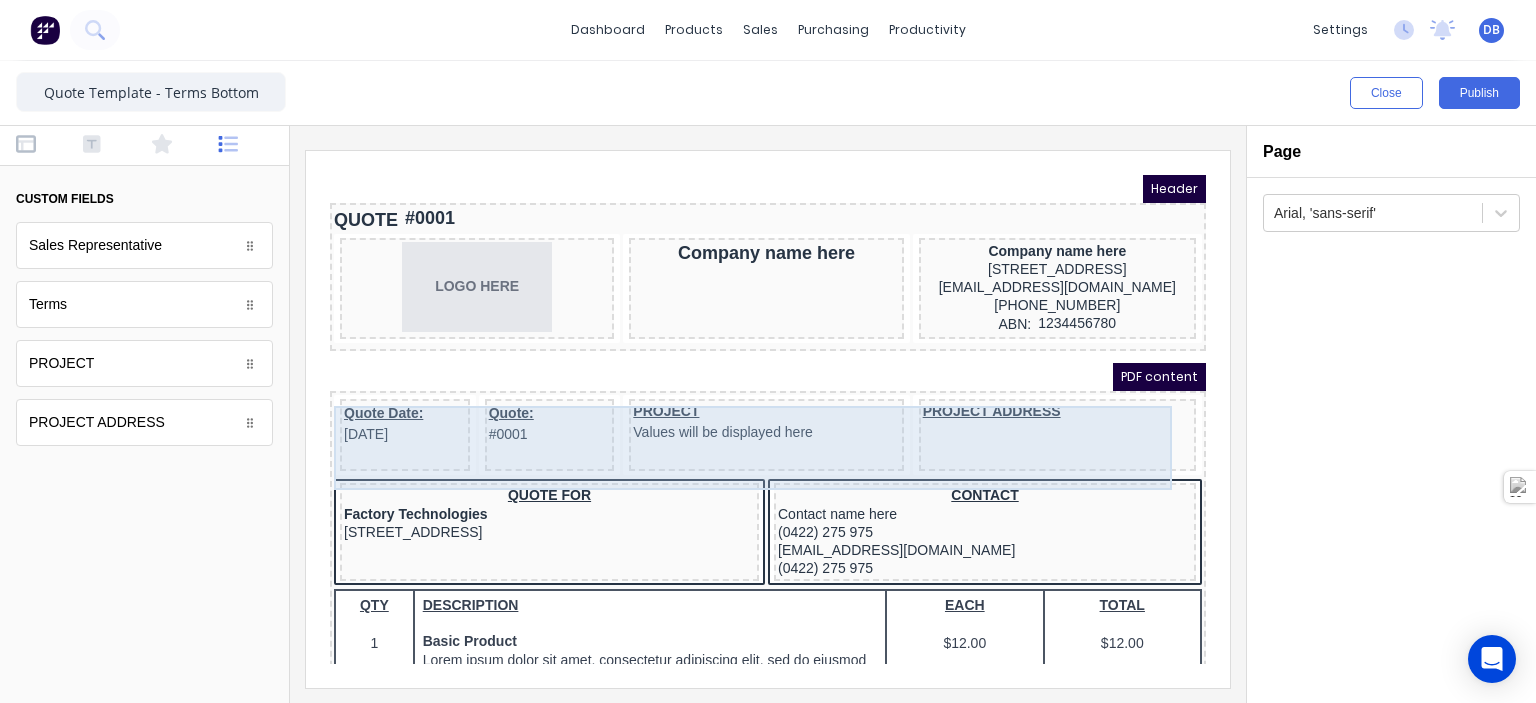click on "PROJECT ADDRESS" at bounding box center (1033, 411) 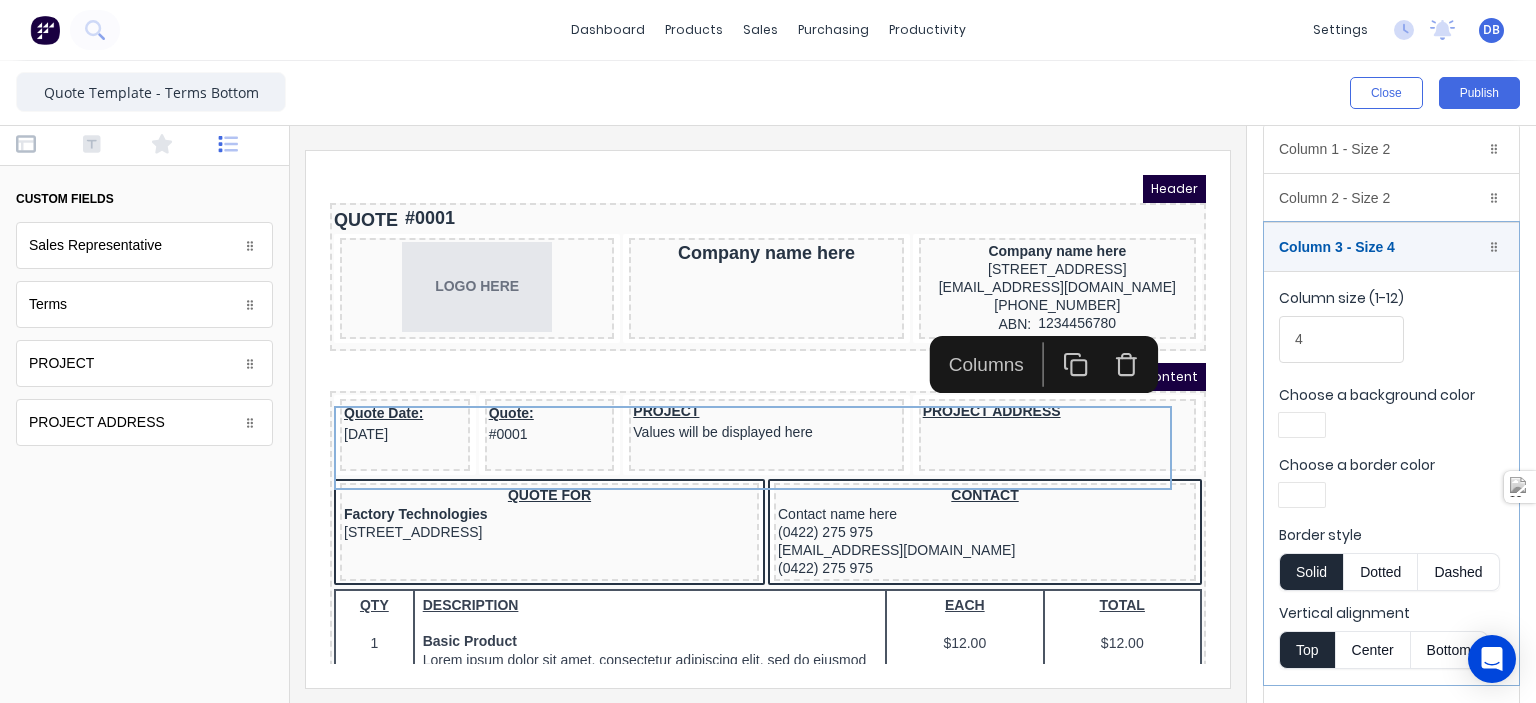 scroll, scrollTop: 192, scrollLeft: 0, axis: vertical 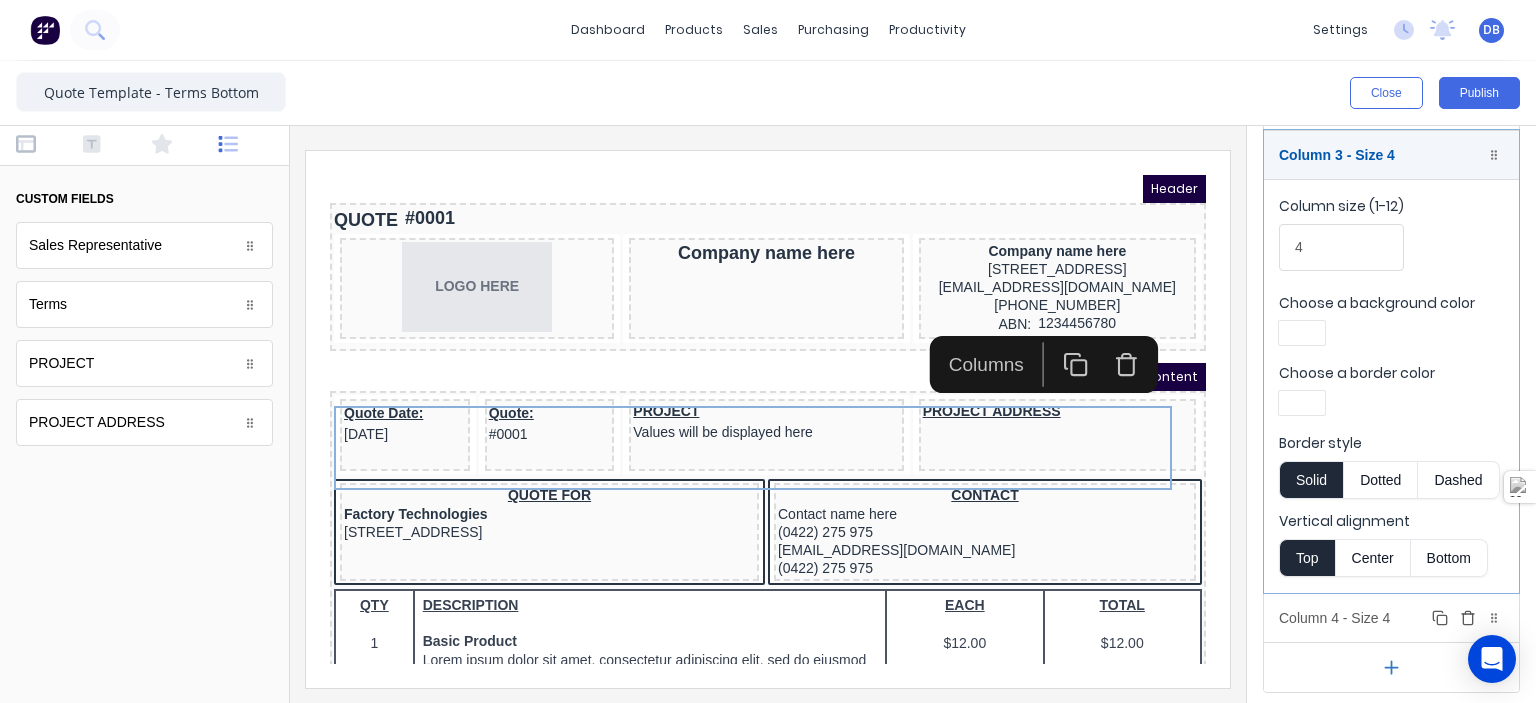 click on "Column 4 - Size 4 Duplicate Delete" at bounding box center [1391, 618] 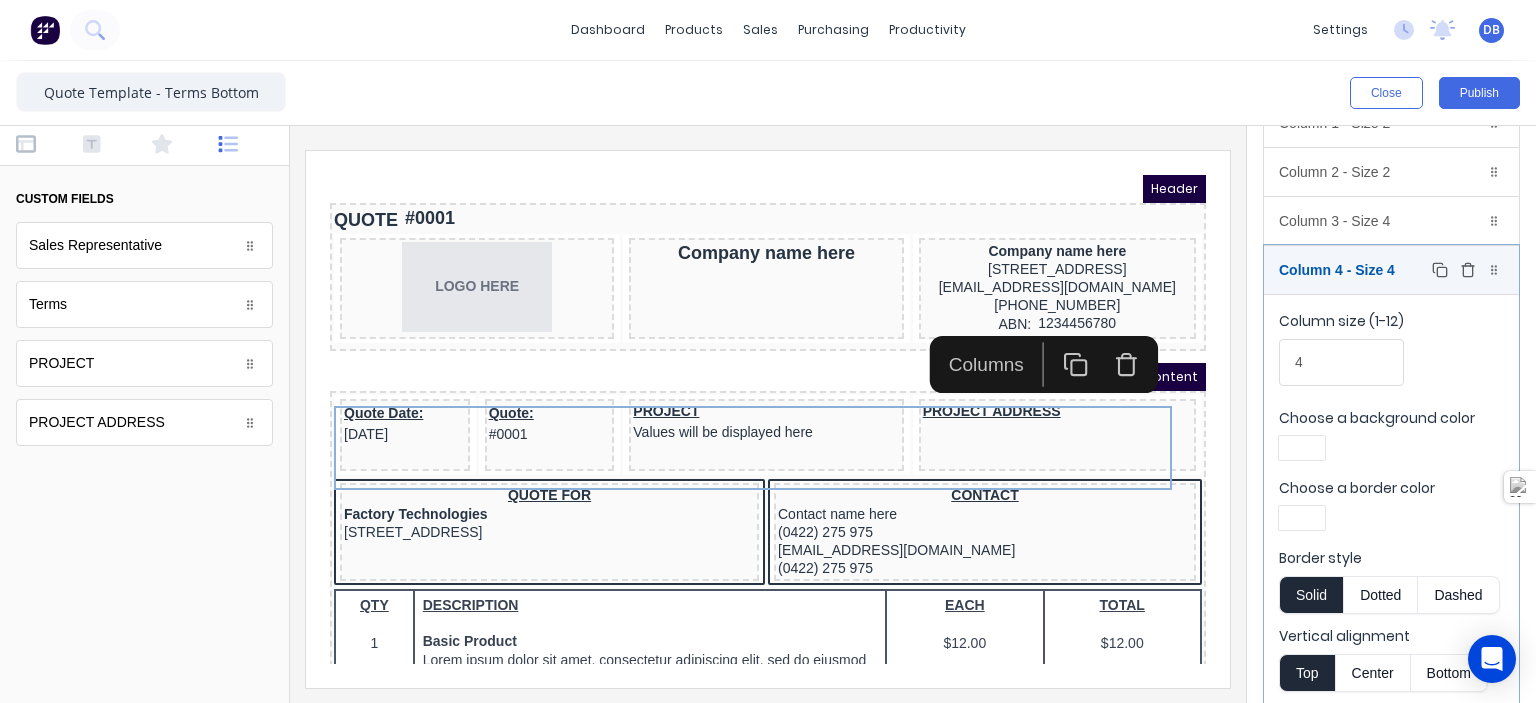 scroll, scrollTop: 0, scrollLeft: 0, axis: both 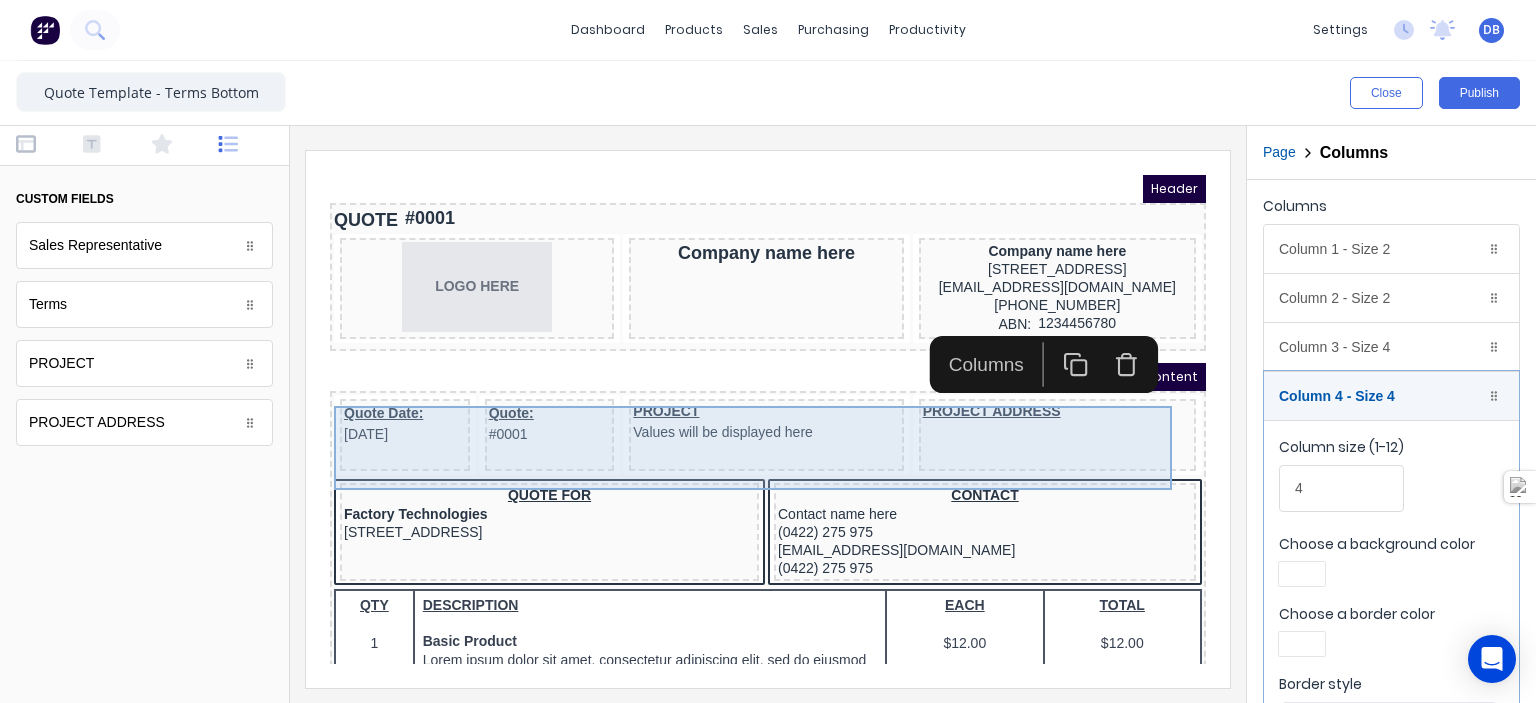 click on "PROJECT ADDRESS" at bounding box center [1033, 411] 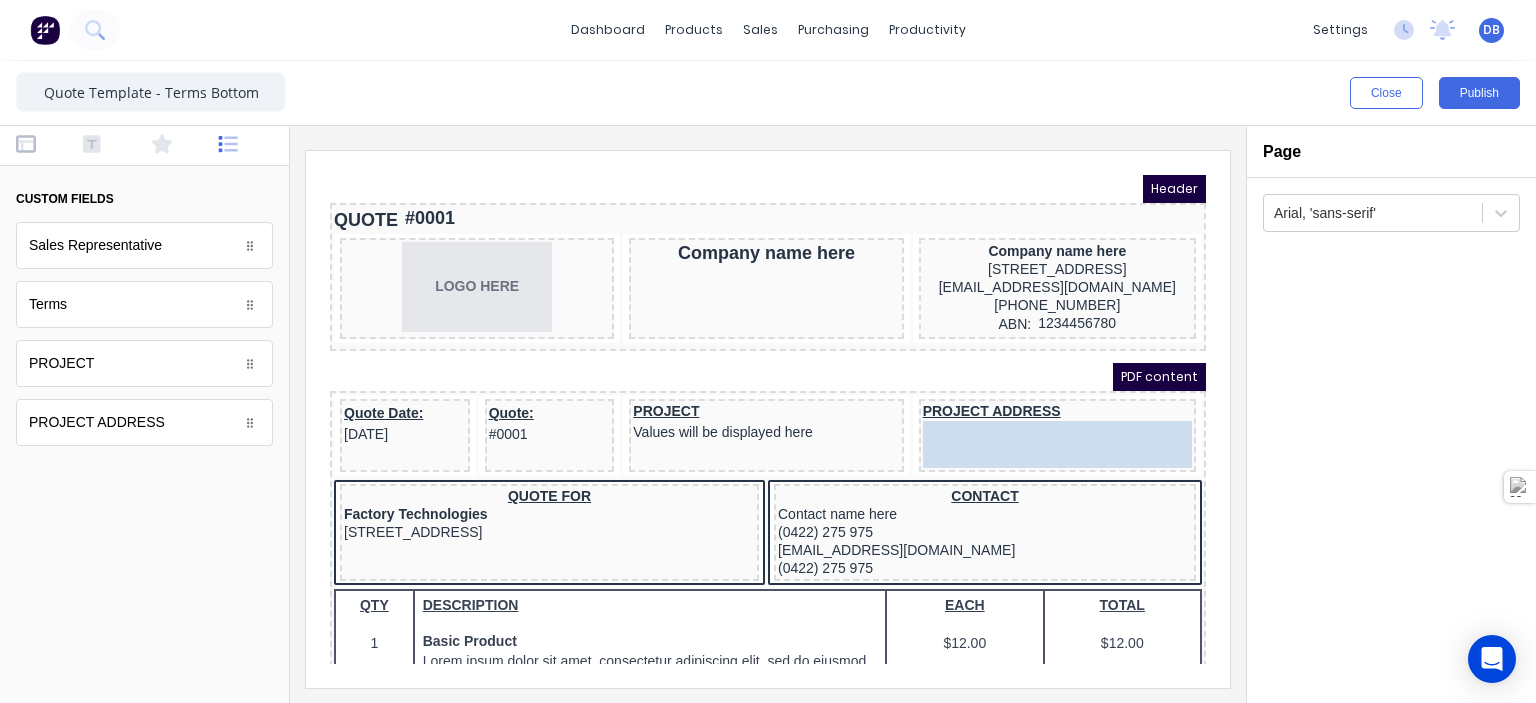 drag, startPoint x: 123, startPoint y: 421, endPoint x: 1062, endPoint y: 443, distance: 939.2577 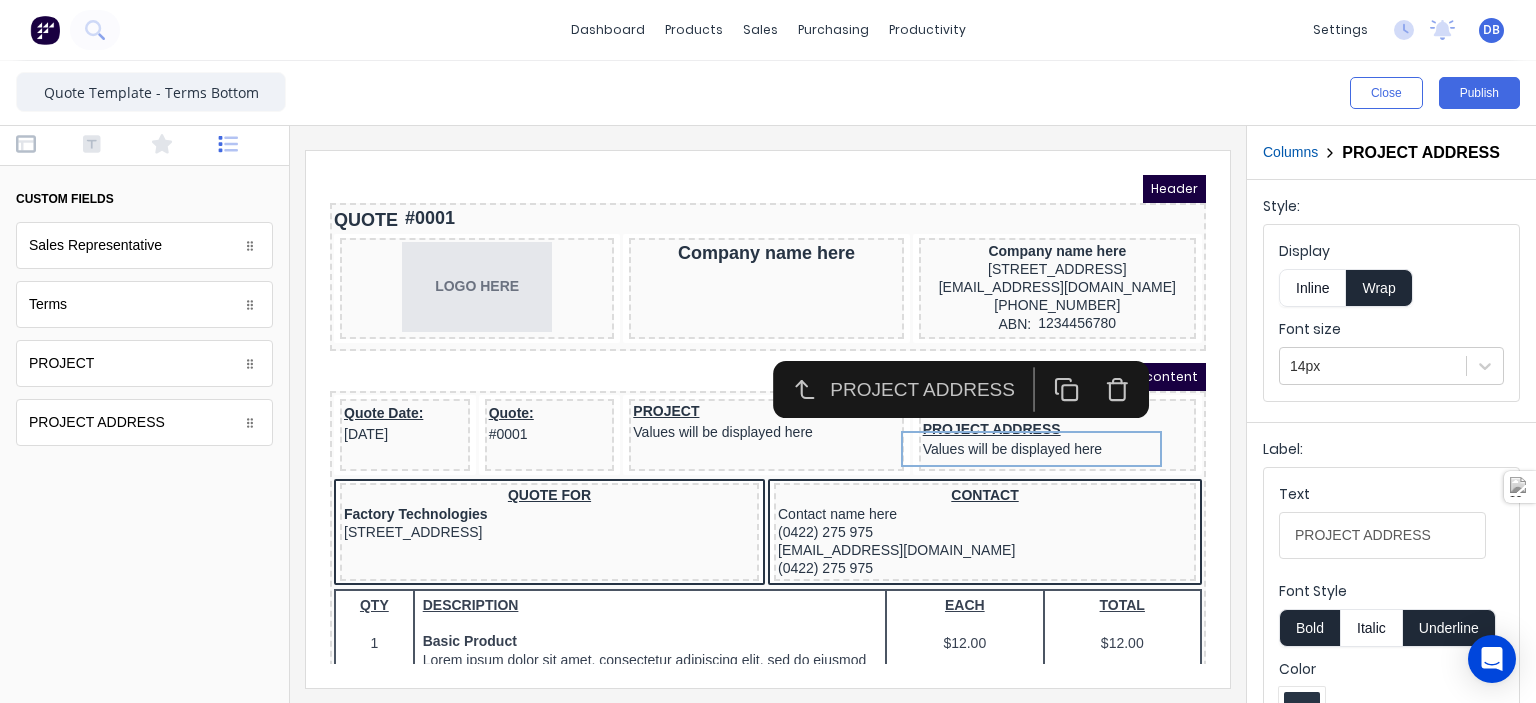 click on "PROJECT ADDRESS" at bounding box center [1033, 388] 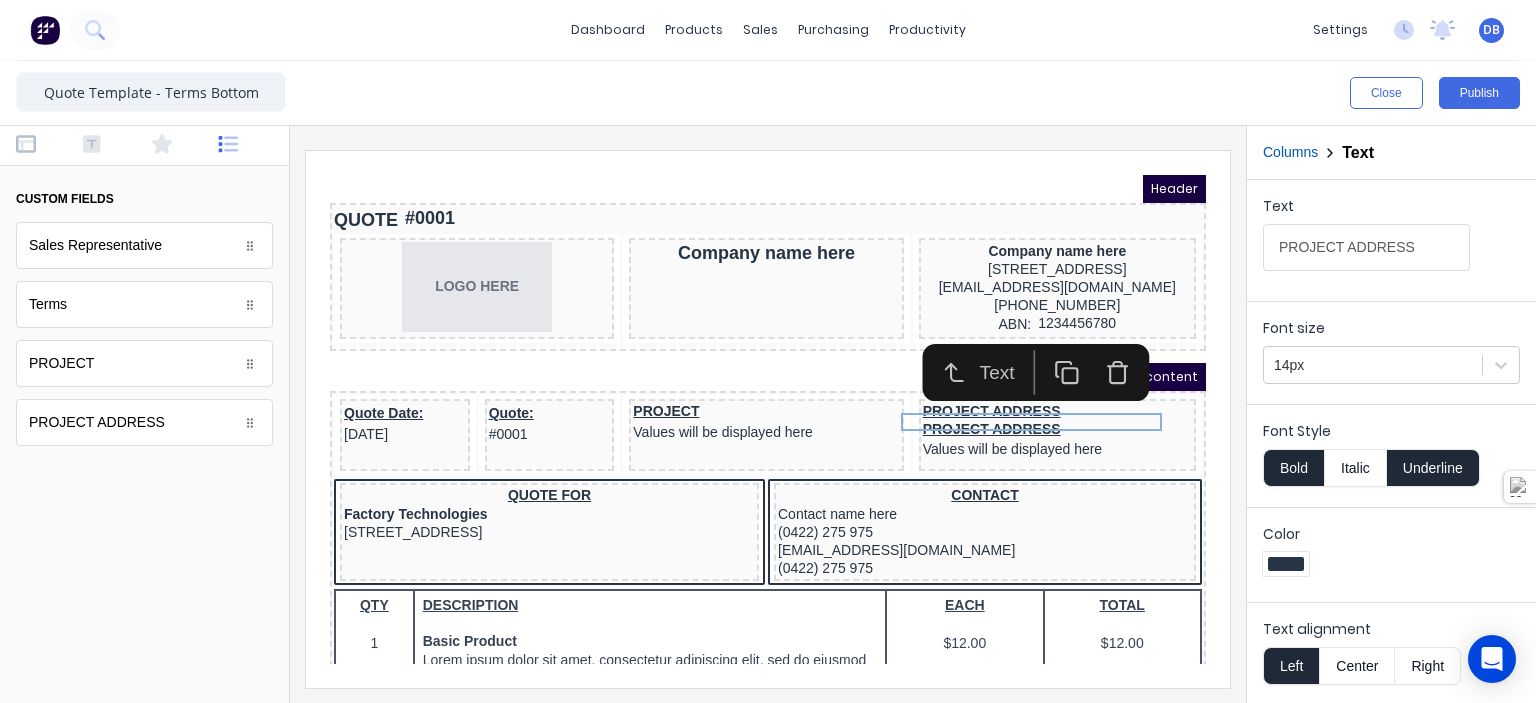click 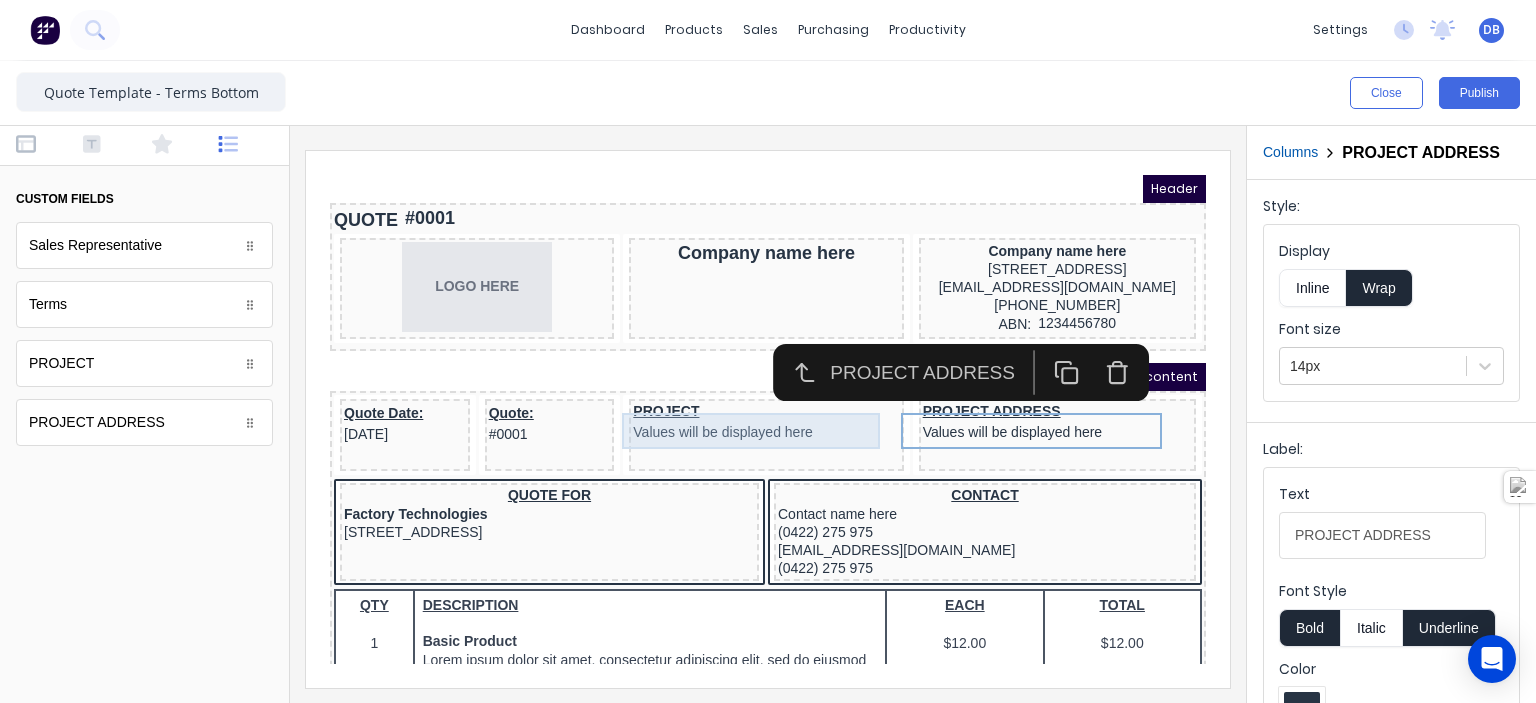click on "PROJECT Values will be displayed here" at bounding box center [742, 397] 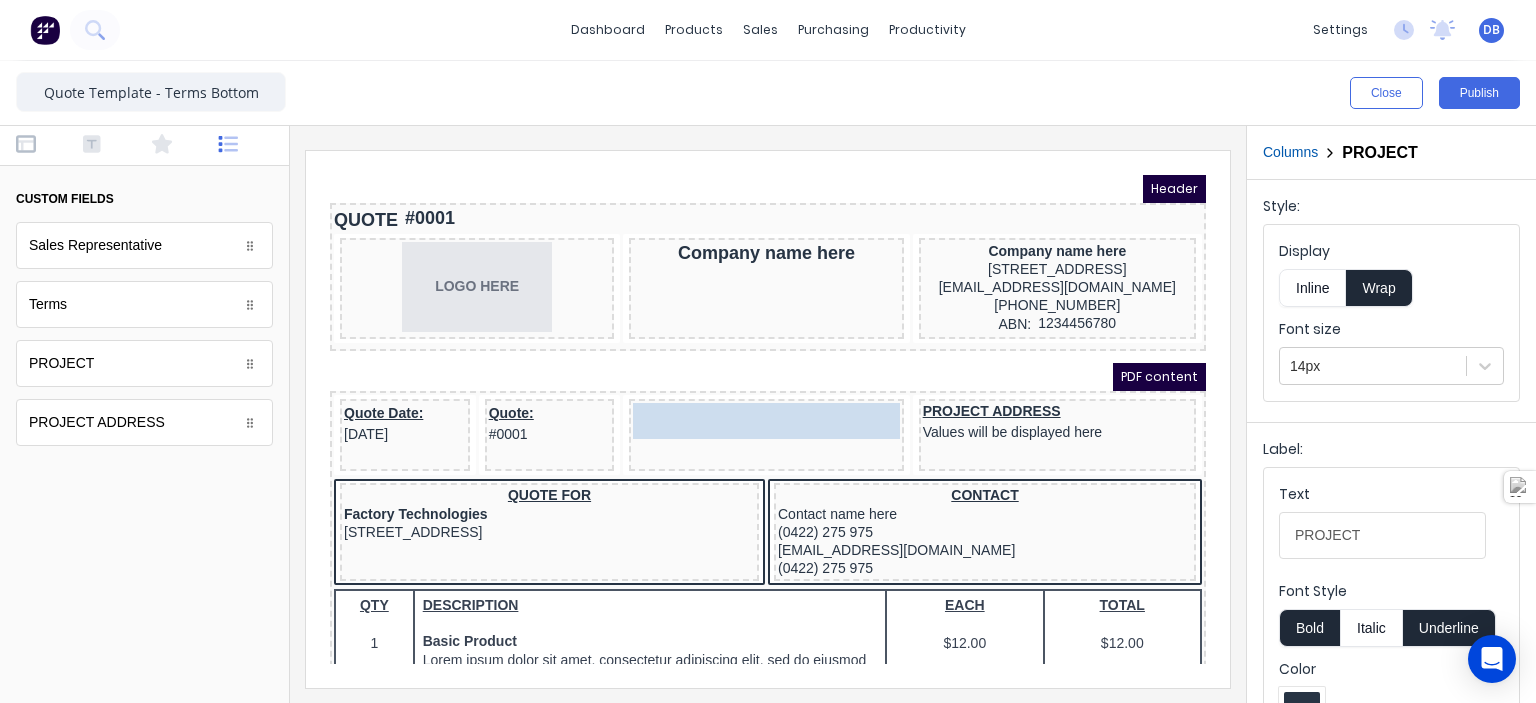 click on "Header QUOTE #0001 LOGO HERE Company name here Company name here 234 Beach Road Gold Coast, Queensland, Australia, 4217 xxxxxxx@xxxxx.com (042) 2222 3333 ABN:  1234456780 PDF content Quote Date:  29/10/2024 Quote:  #0001 PROJECT Values will be displayed here PROJECT Values will be displayed here PROJECT ADDRESS Values will be displayed here QUOTE FOR Factory Technologies 234 Beach Road Gold Coast, Queensland, Australia, 4217 CONTACT Contact name here
(0422) 275 975
xxxxxxx@xxxxx.com
(0422) 275 975
QTY DESCRIPTION EACH TOTAL 1 Basic Product Diameter 100cm Colorbond 1" at bounding box center (744, 395) 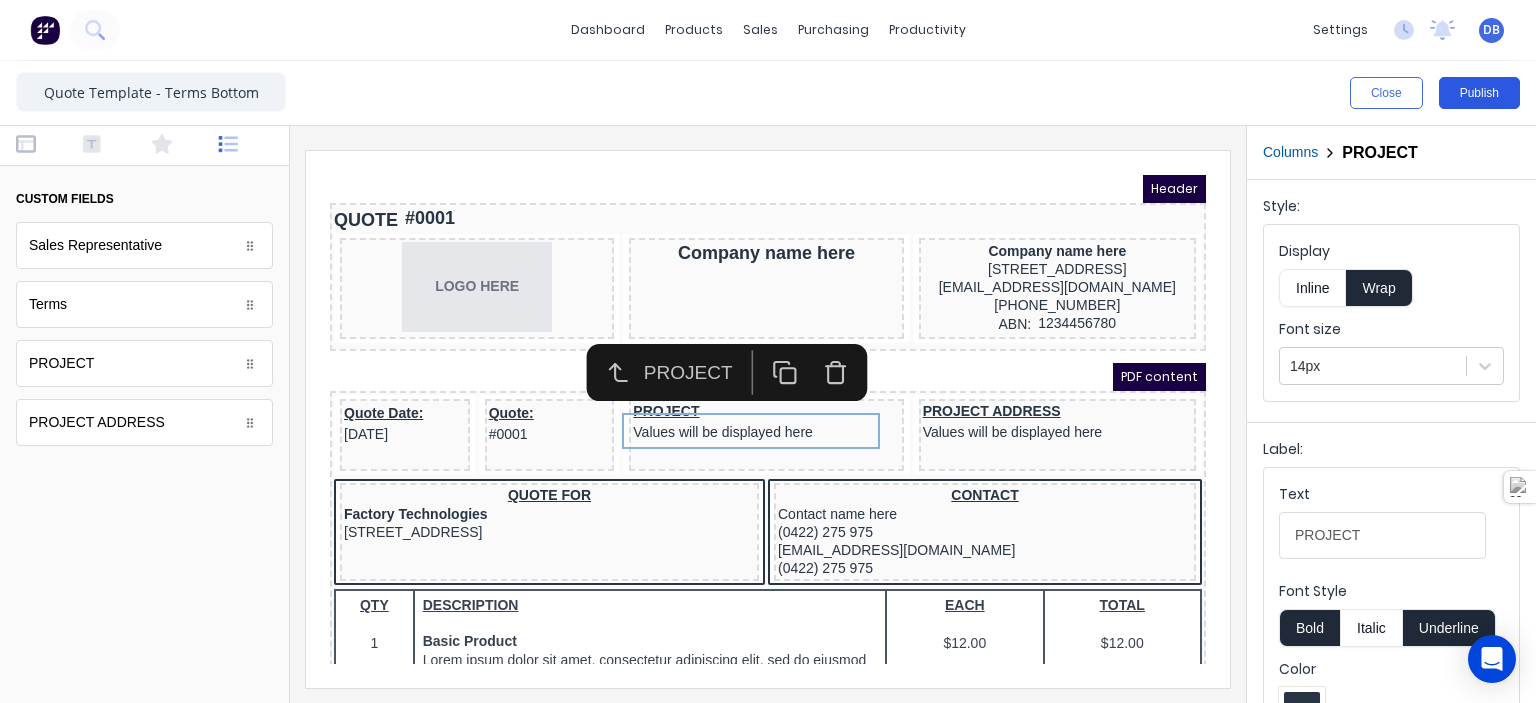 click on "Publish" at bounding box center [1479, 93] 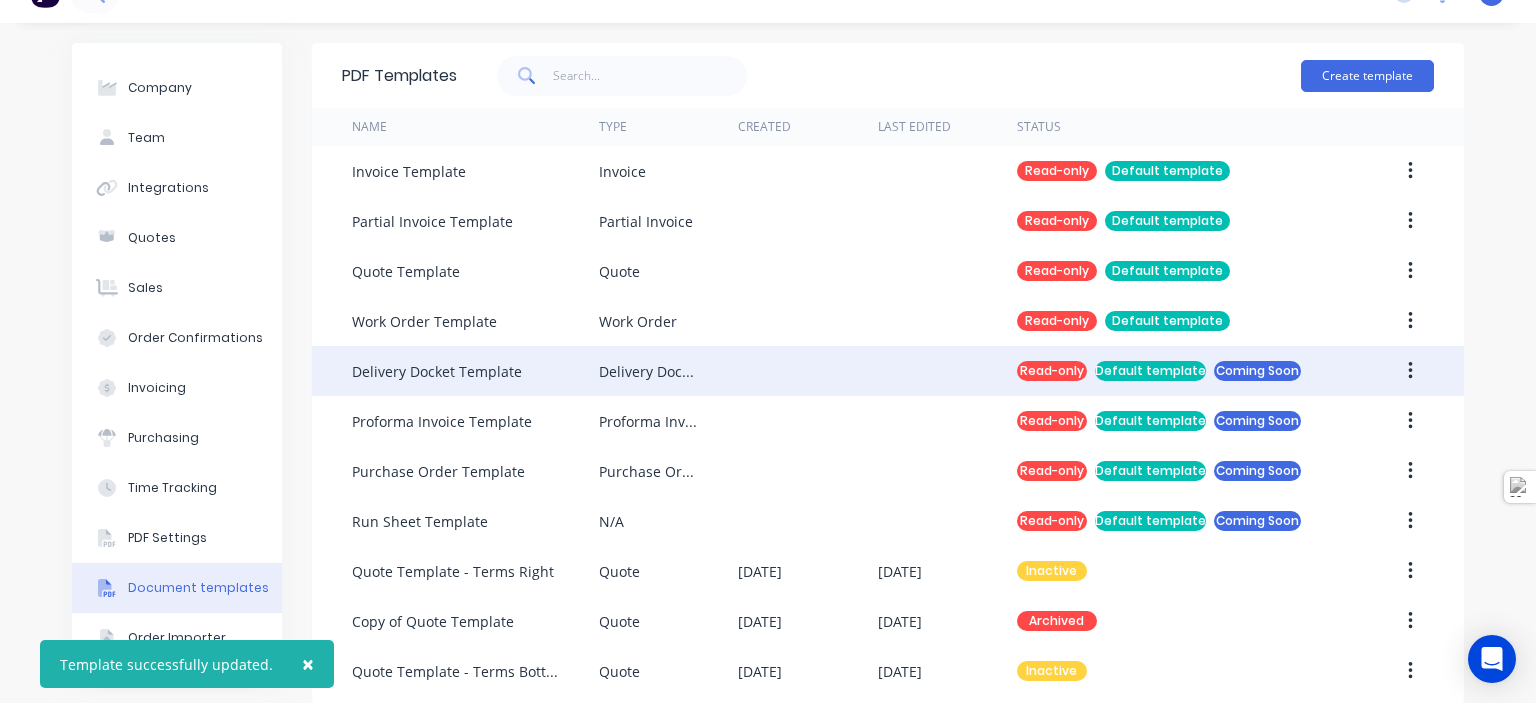 scroll, scrollTop: 57, scrollLeft: 0, axis: vertical 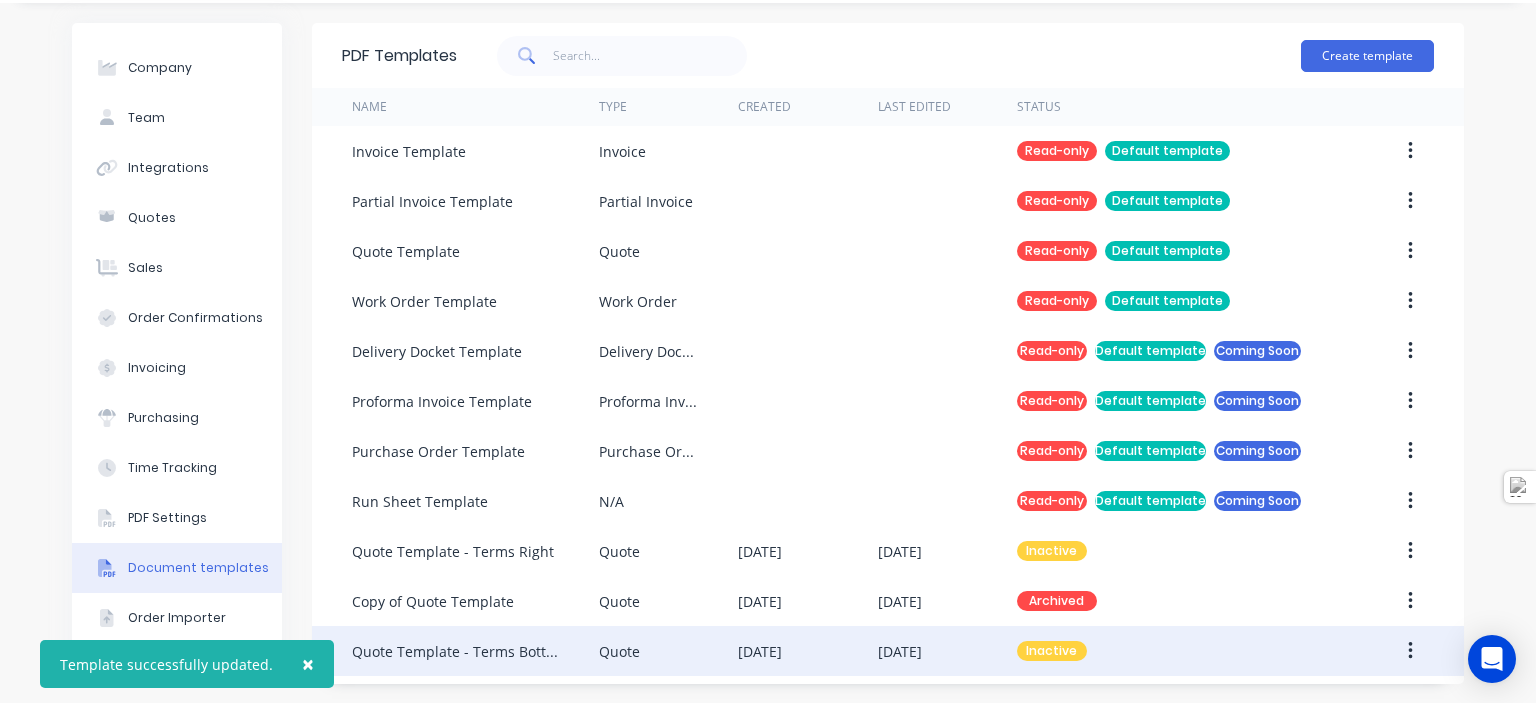 click 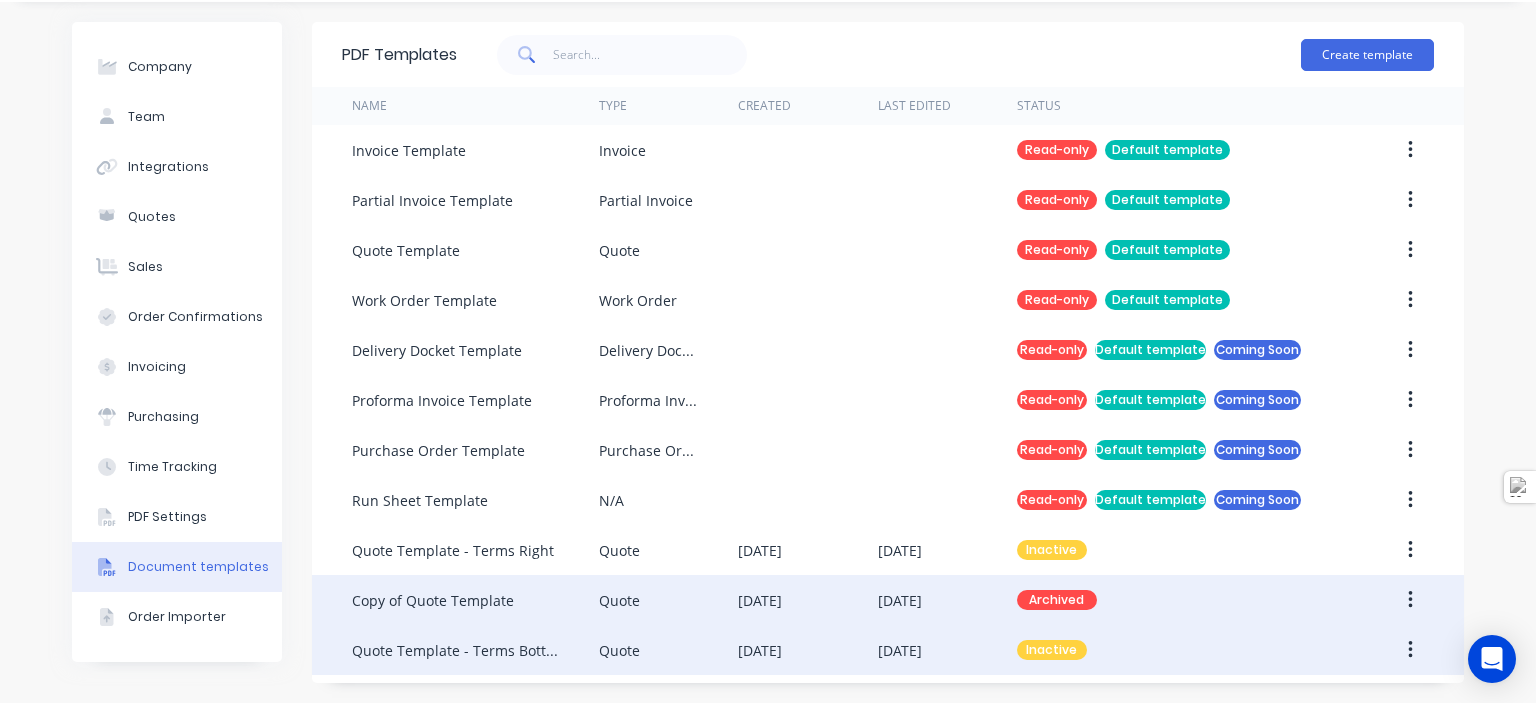 scroll, scrollTop: 57, scrollLeft: 0, axis: vertical 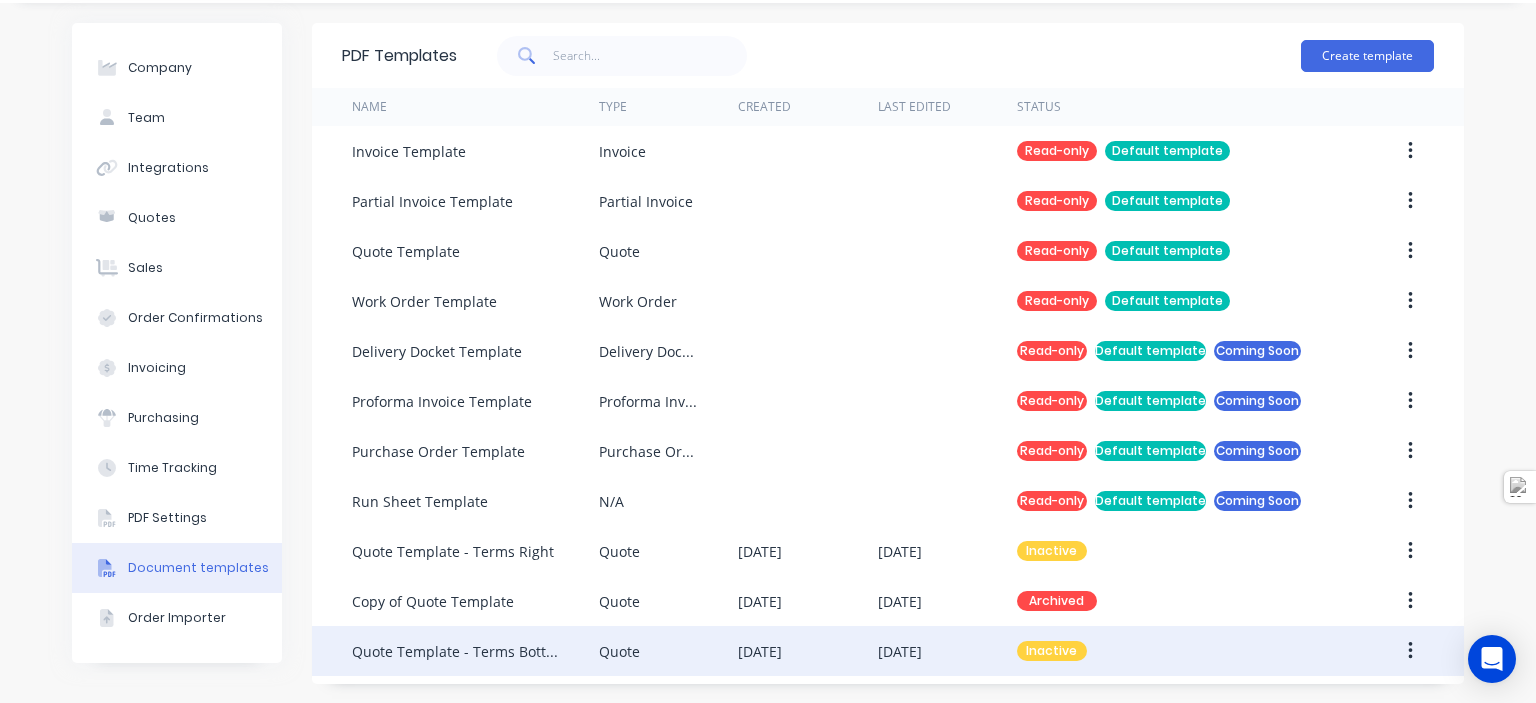 click at bounding box center (1410, 651) 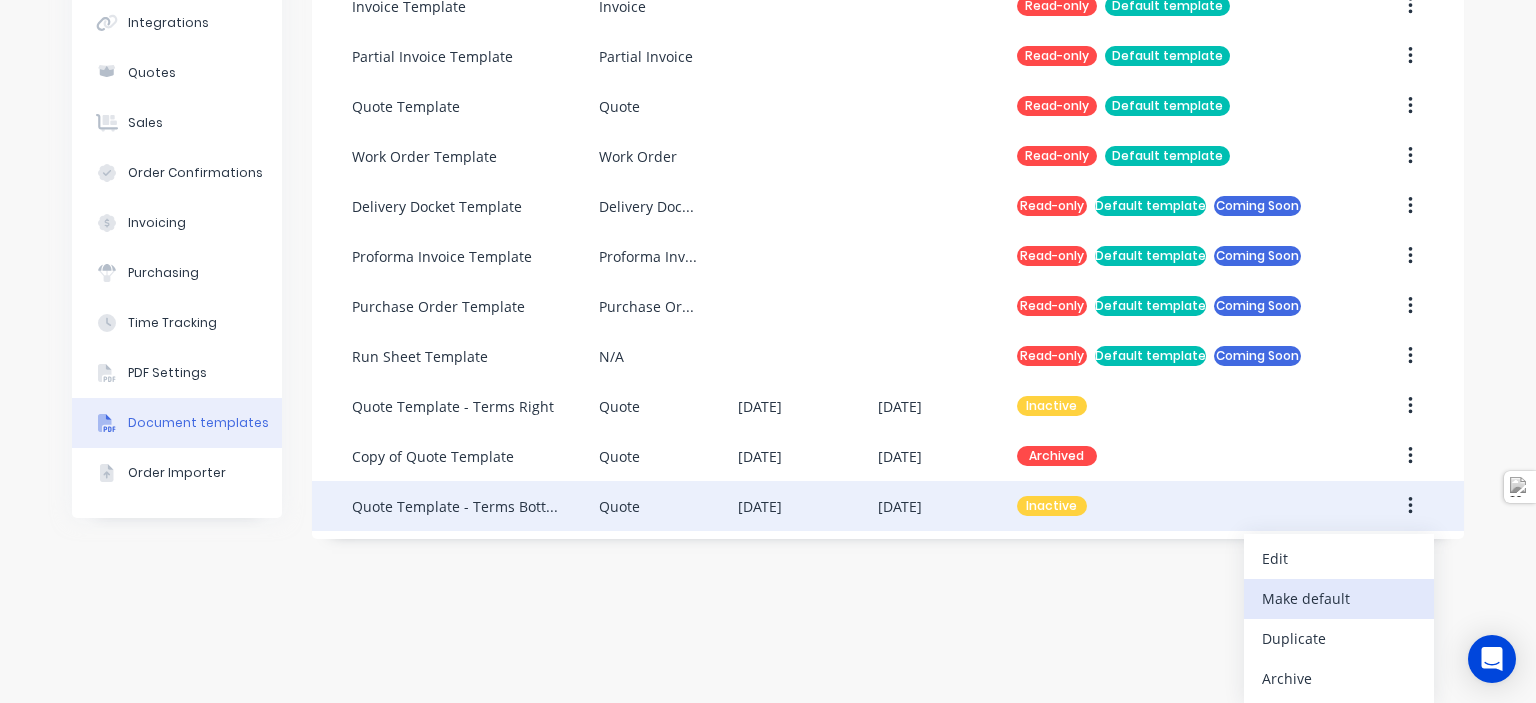 click on "Make default" at bounding box center [1339, 598] 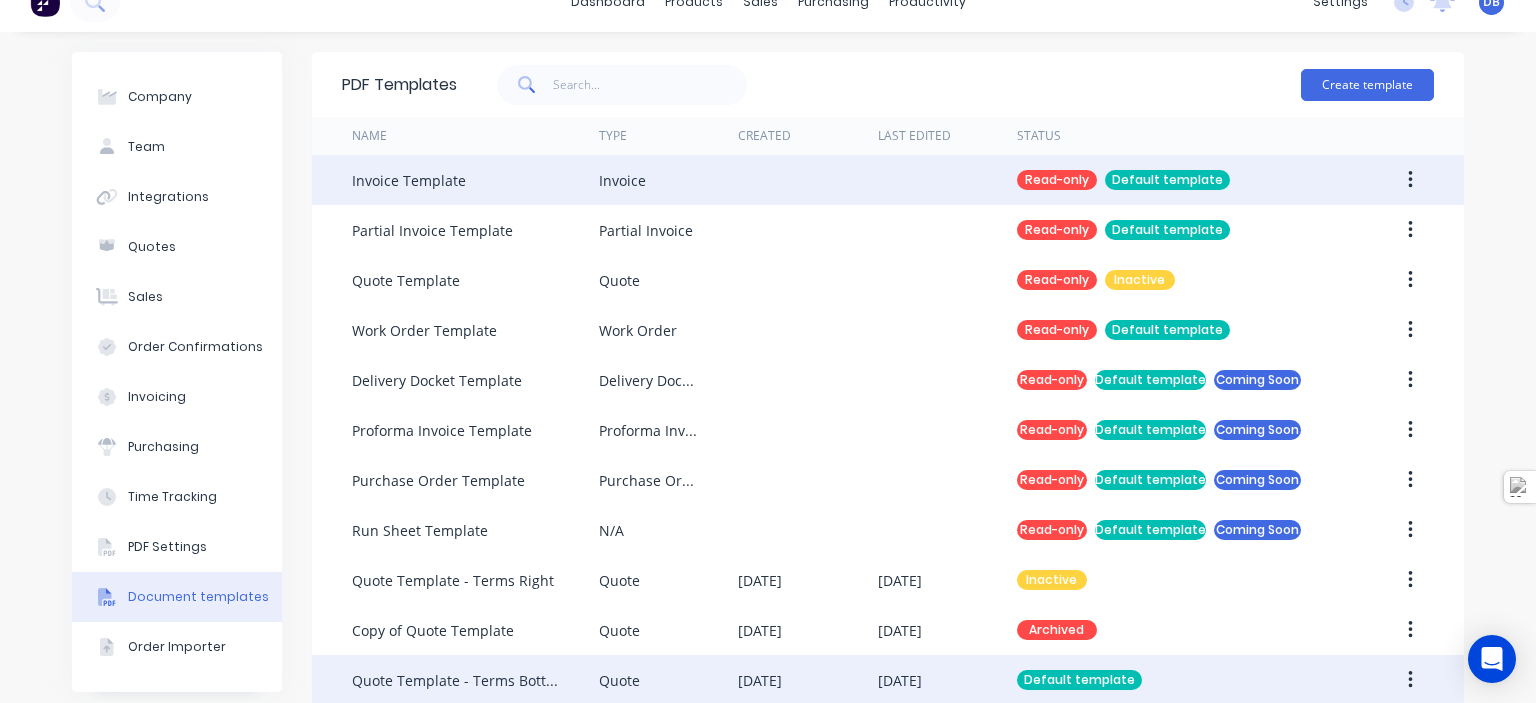scroll, scrollTop: 0, scrollLeft: 0, axis: both 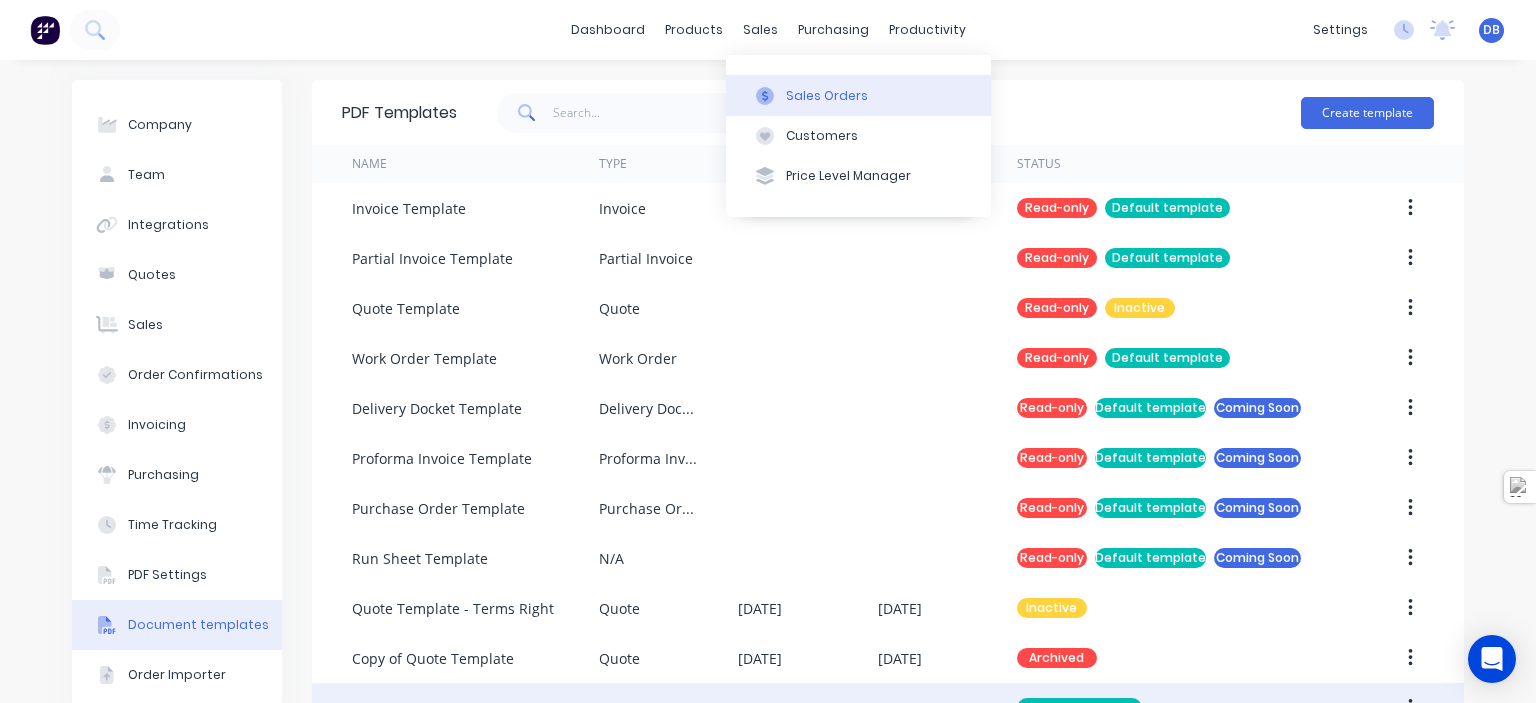 click on "Sales Orders" at bounding box center [827, 96] 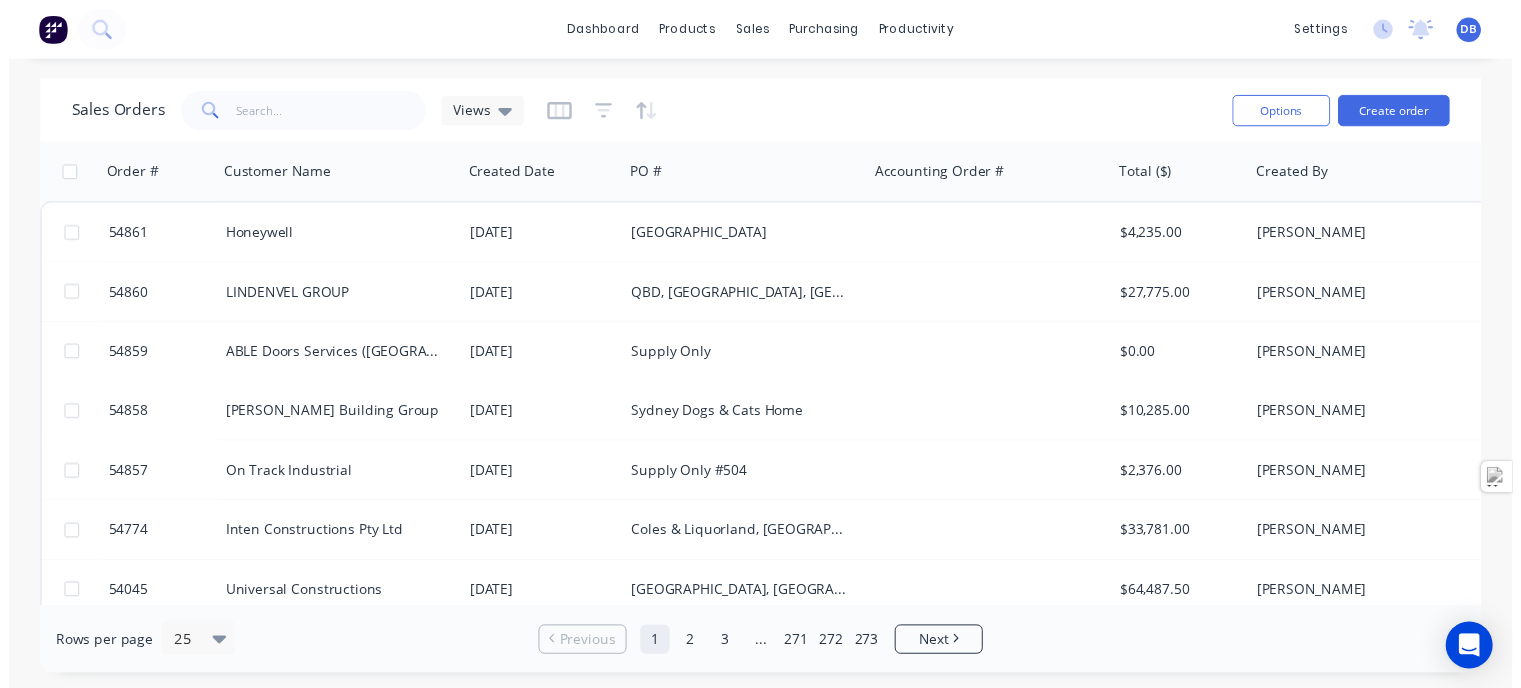 scroll, scrollTop: 0, scrollLeft: 0, axis: both 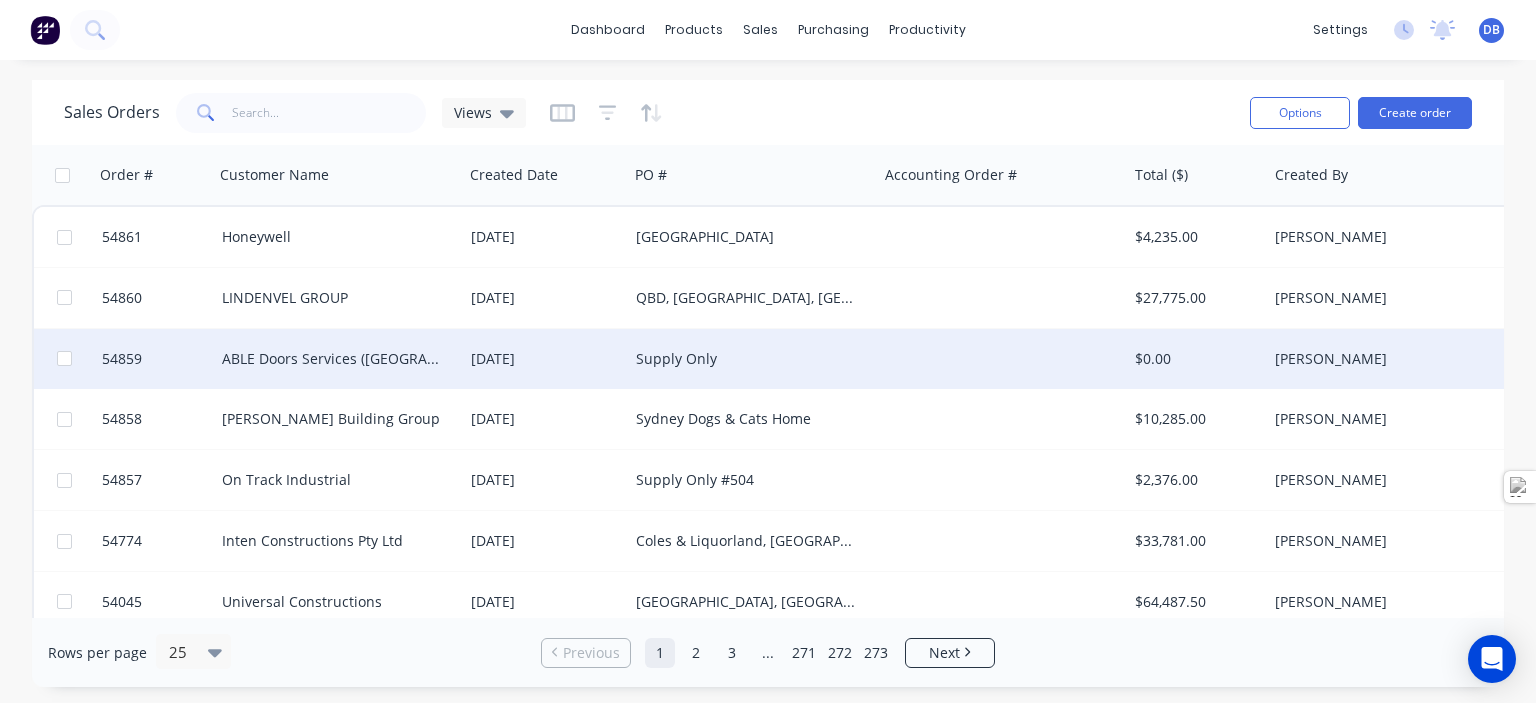 click at bounding box center [1003, 359] 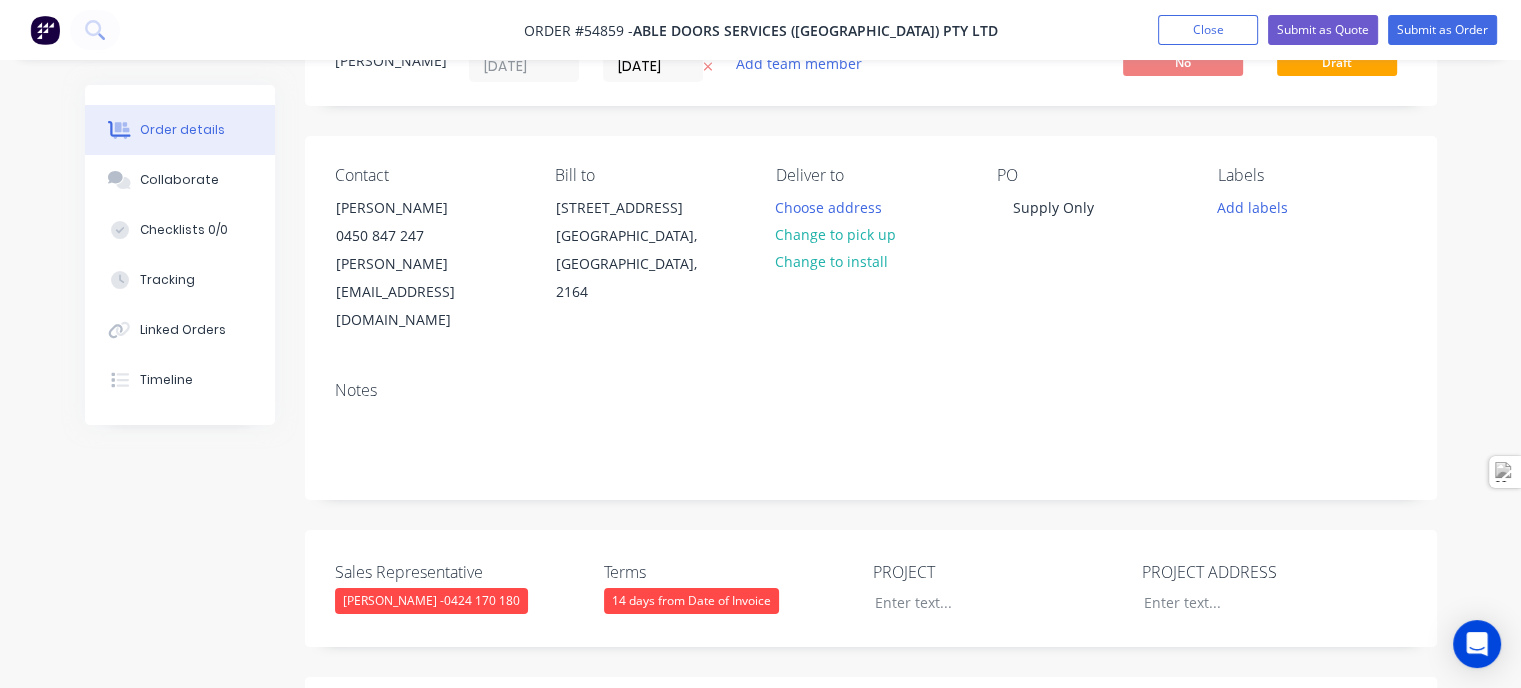 scroll, scrollTop: 200, scrollLeft: 0, axis: vertical 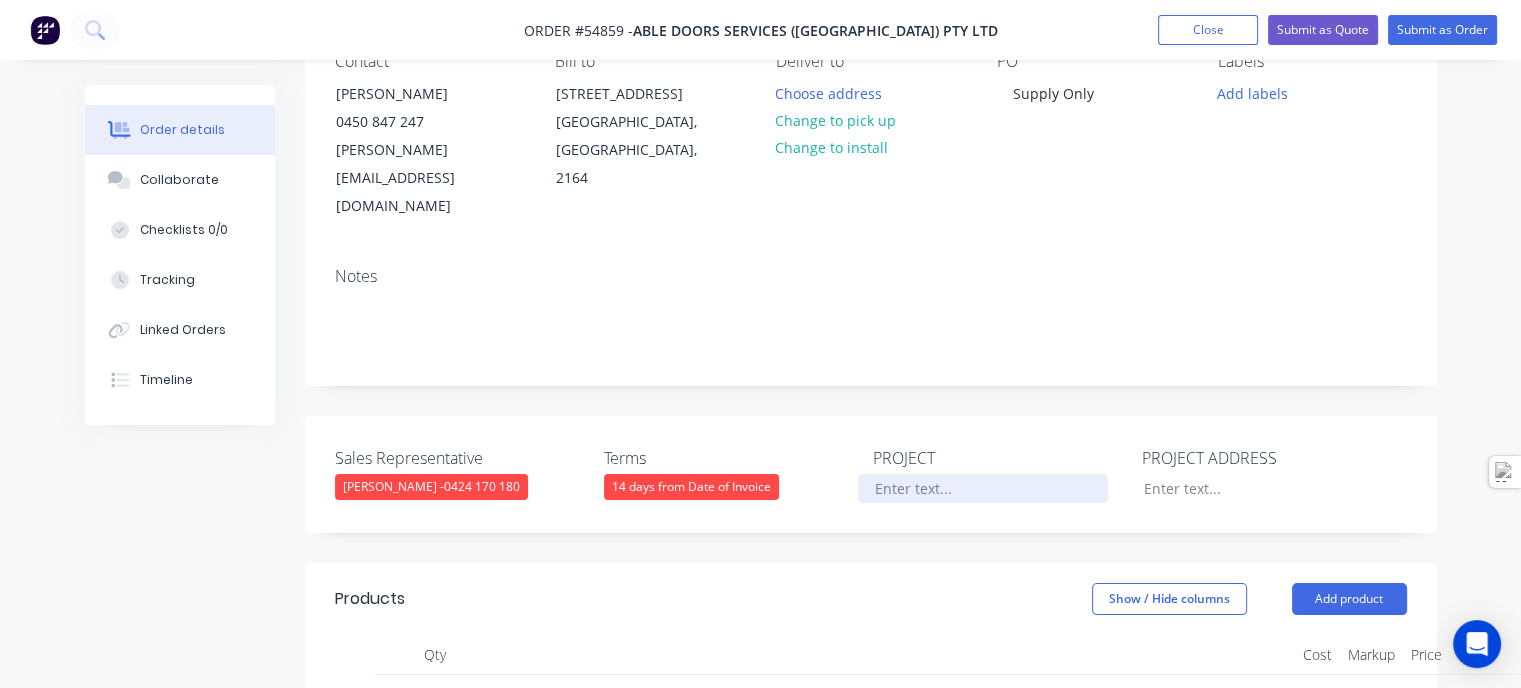 click at bounding box center [983, 488] 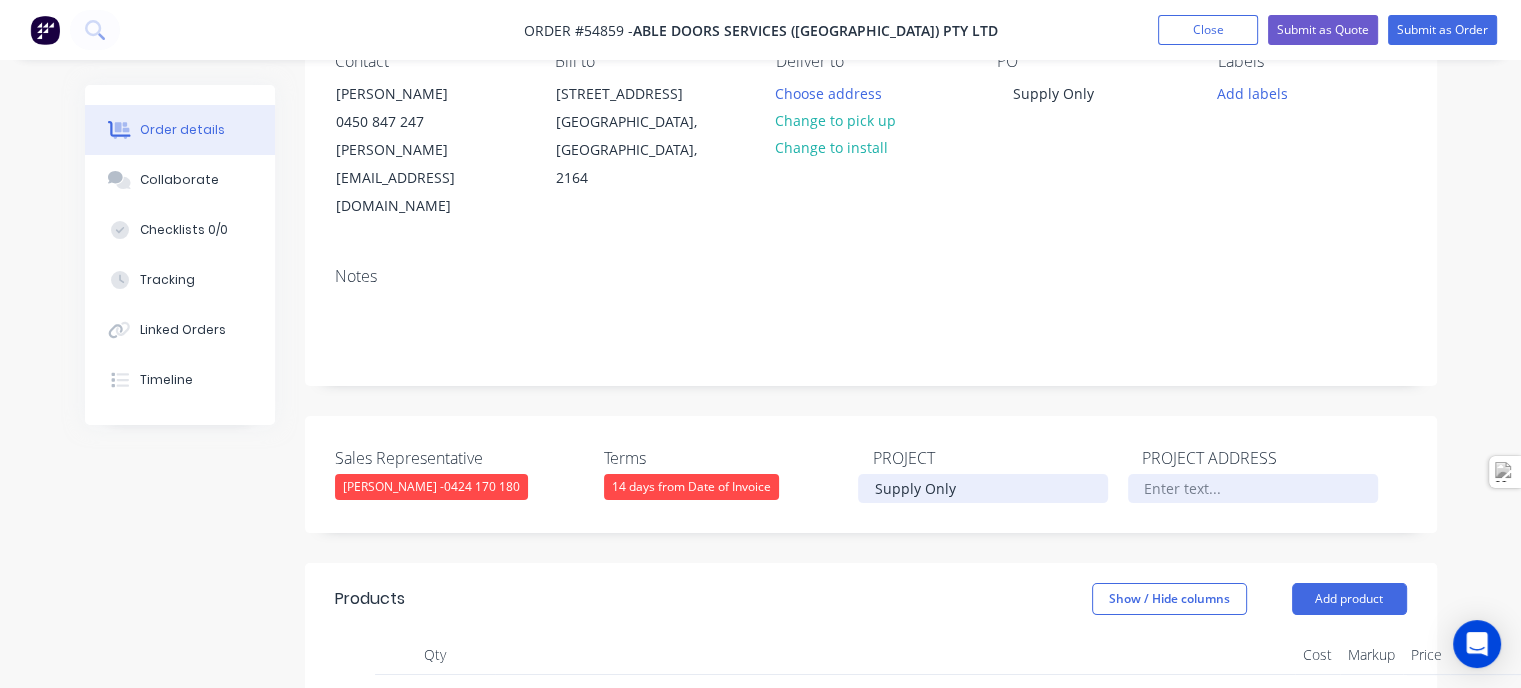 type 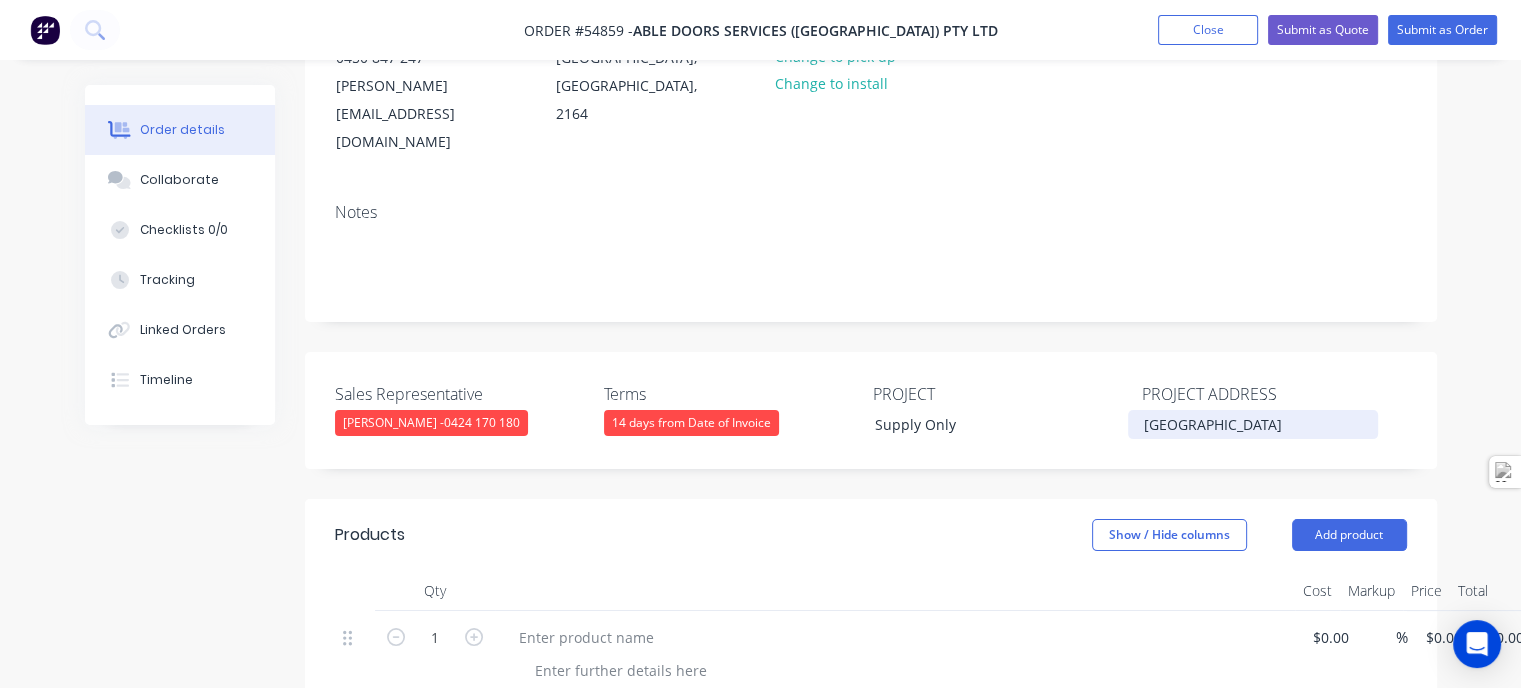 scroll, scrollTop: 300, scrollLeft: 0, axis: vertical 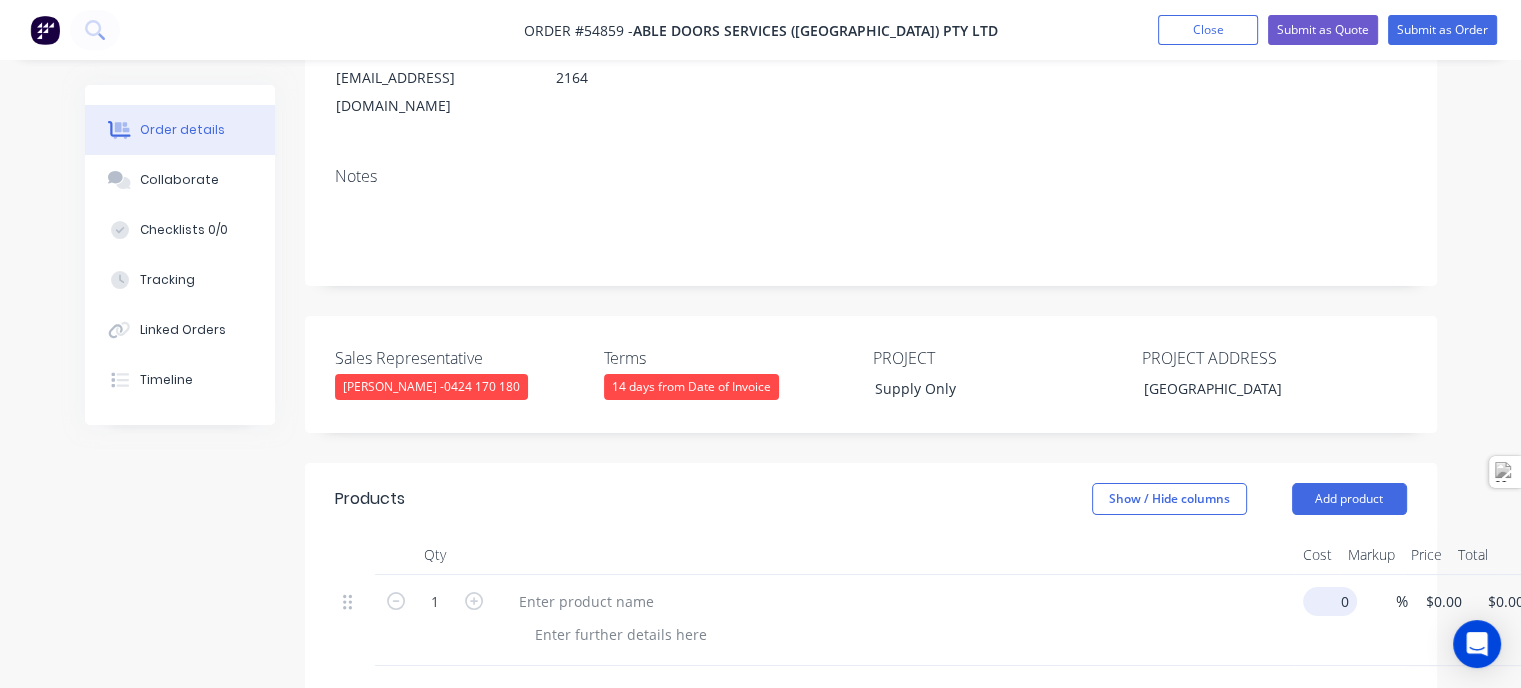 click on "1 0 $0.00 % $0.00 $0.00 $0.00 $0.00" at bounding box center (871, 620) 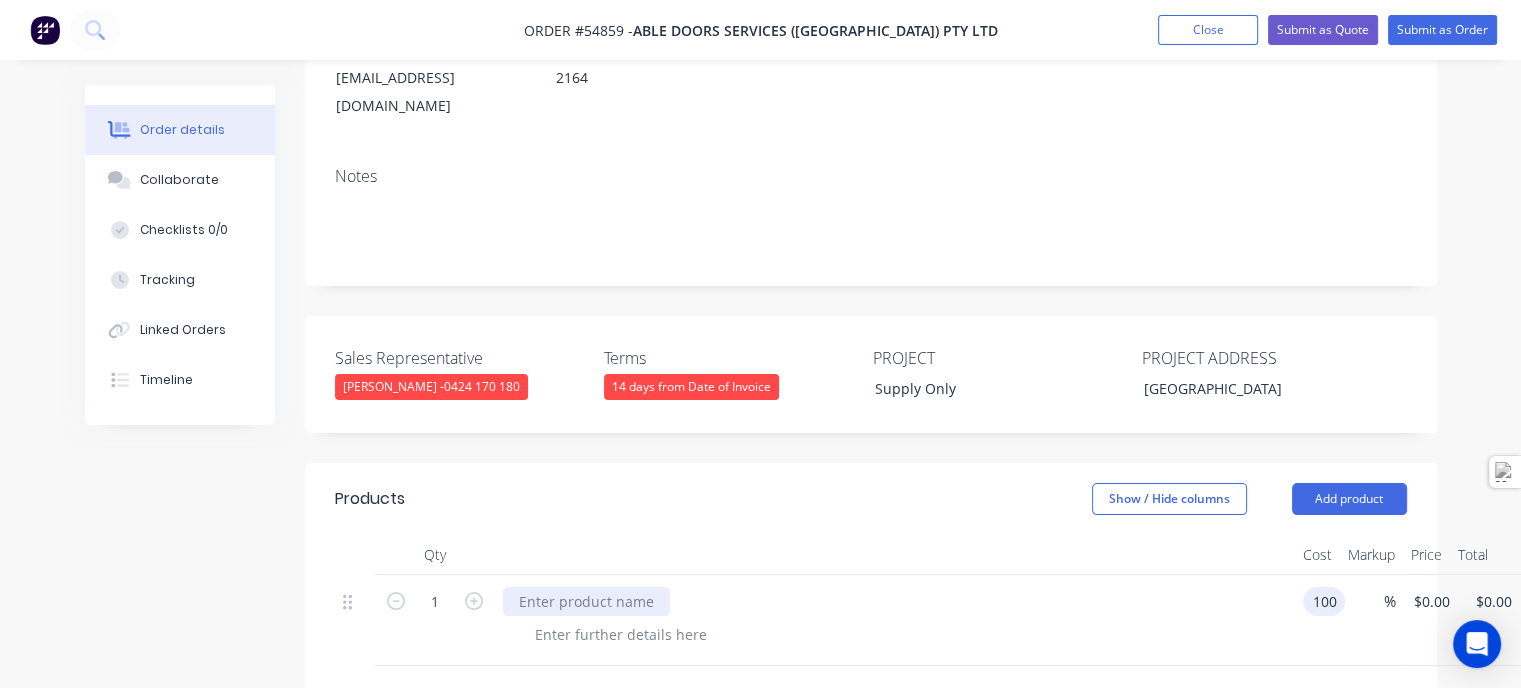 type on "$100.00" 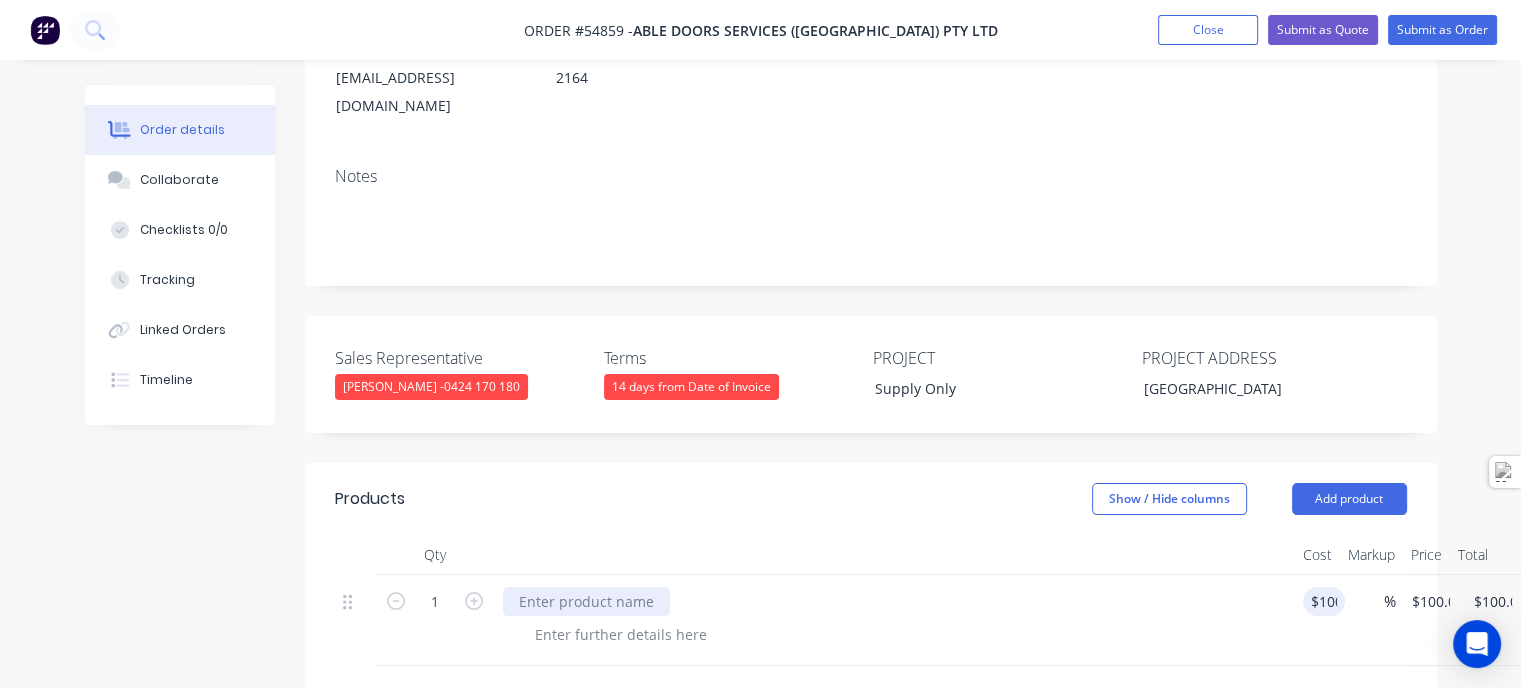 click at bounding box center [586, 601] 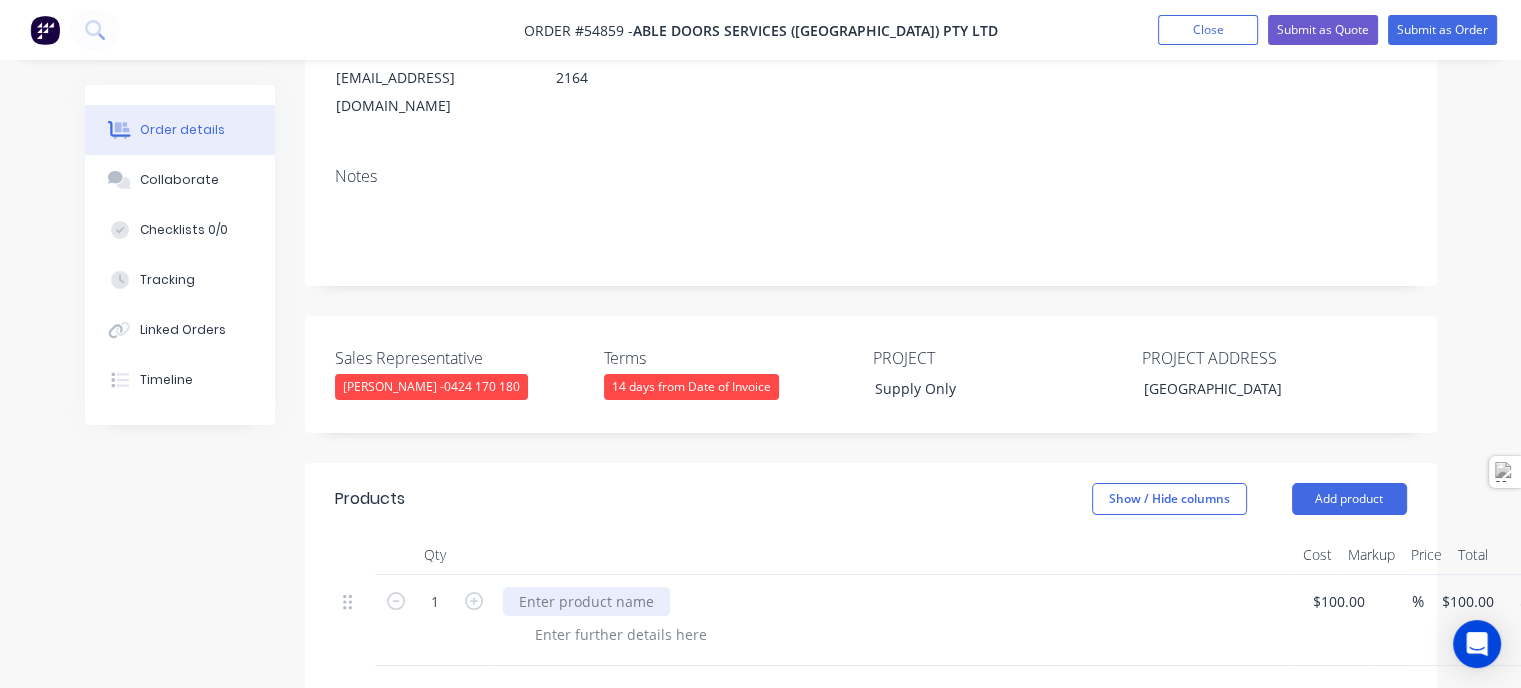 type 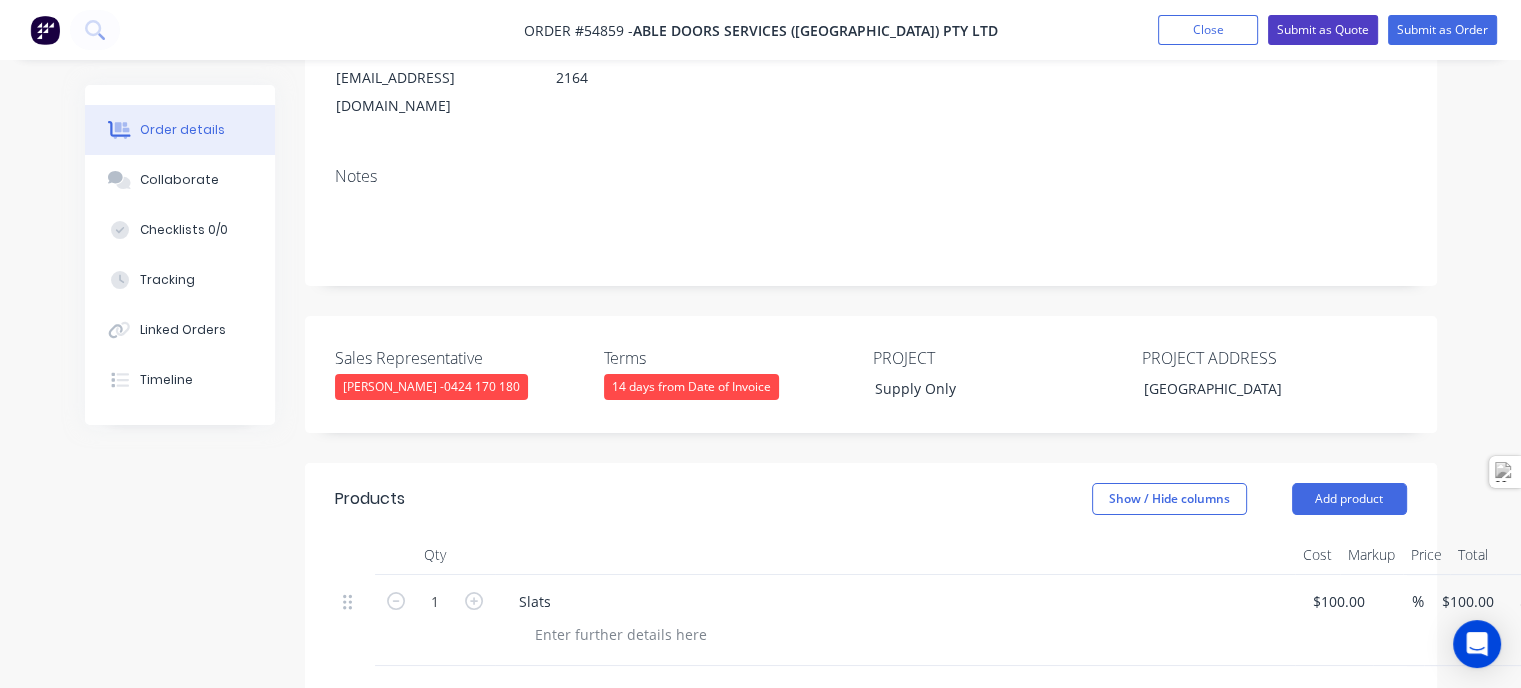 click on "Submit as Quote" at bounding box center (1323, 30) 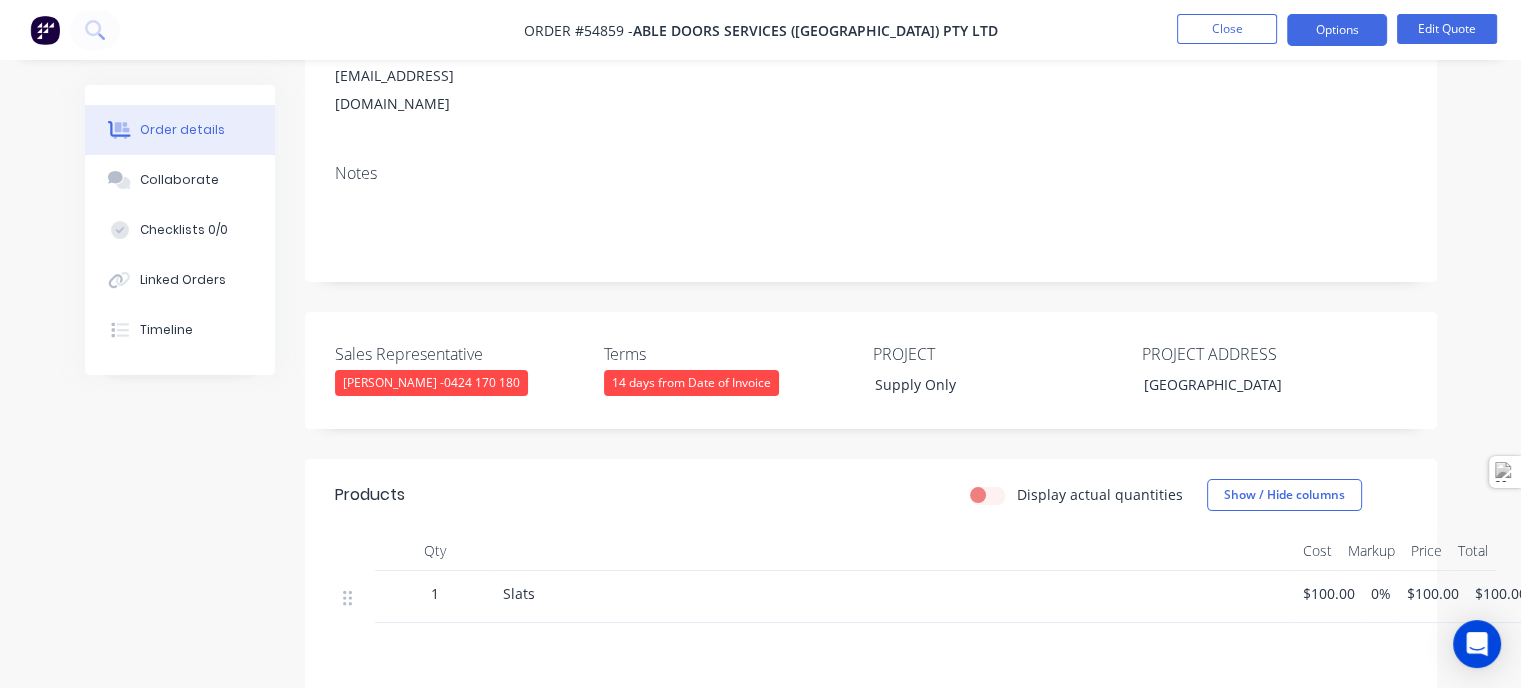 scroll, scrollTop: 0, scrollLeft: 0, axis: both 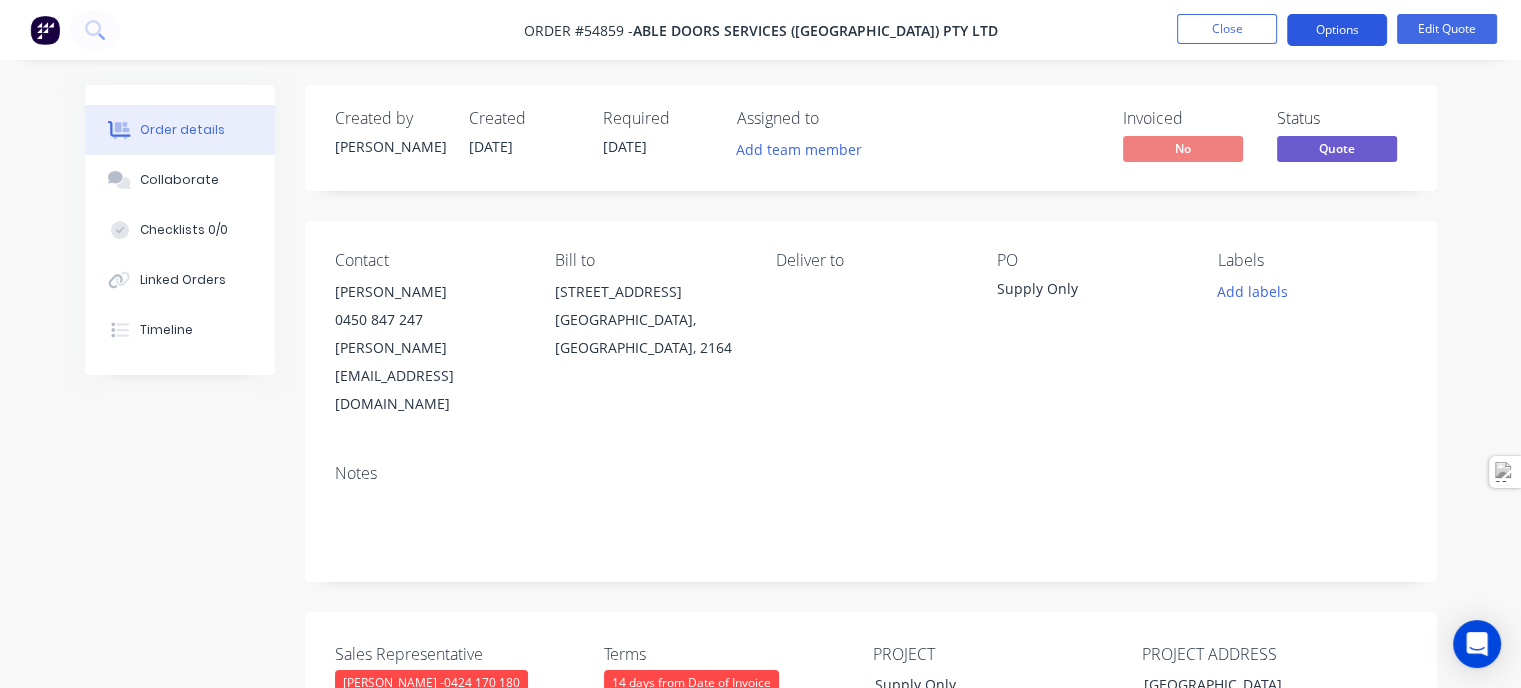 click on "Options" at bounding box center [1337, 30] 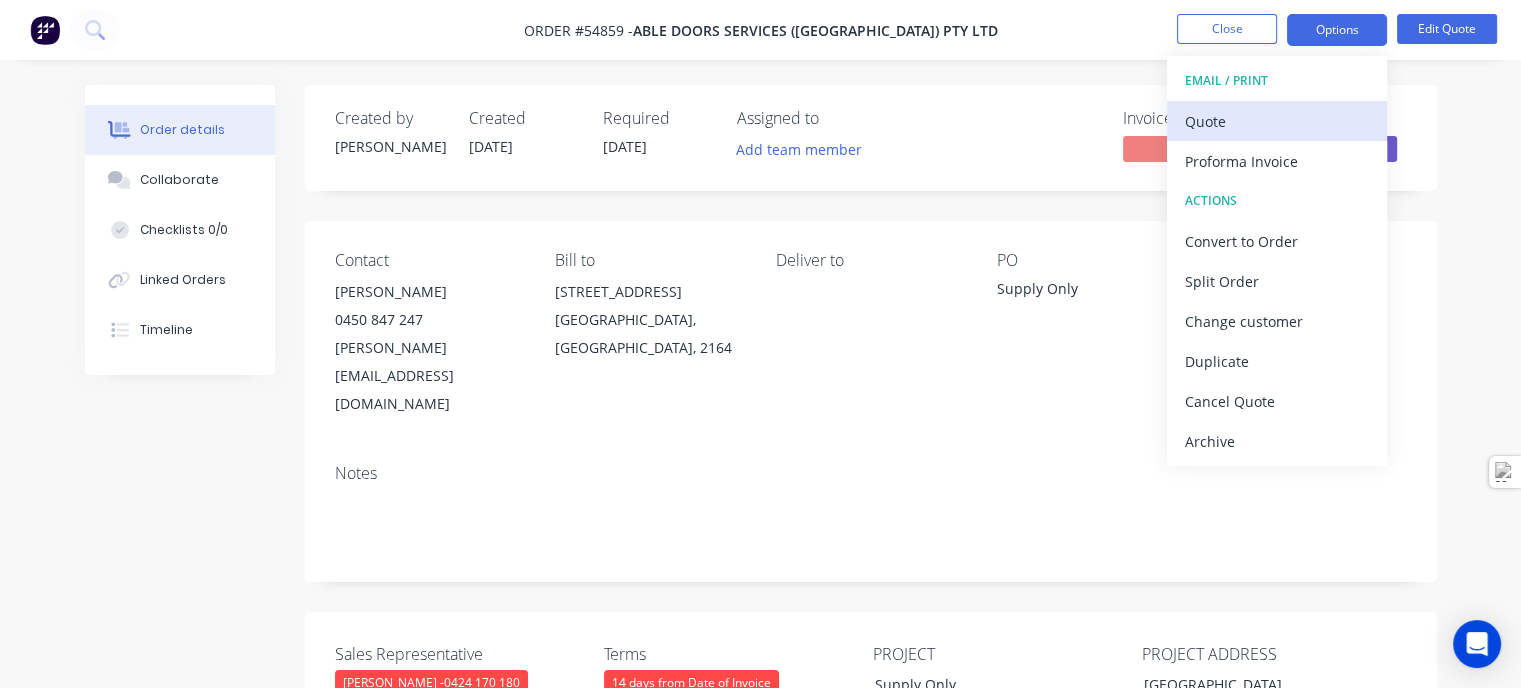 click on "Quote" at bounding box center (1277, 121) 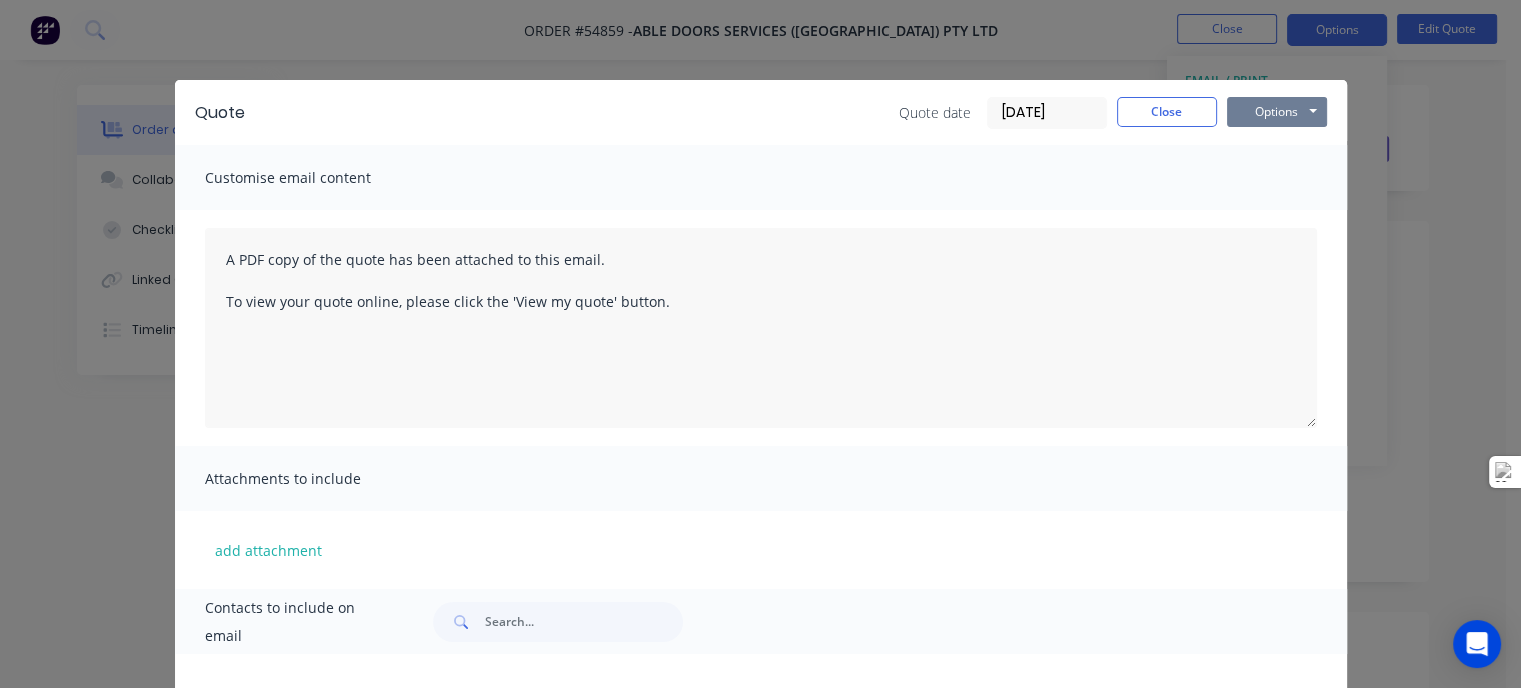 click on "Options" at bounding box center [1277, 112] 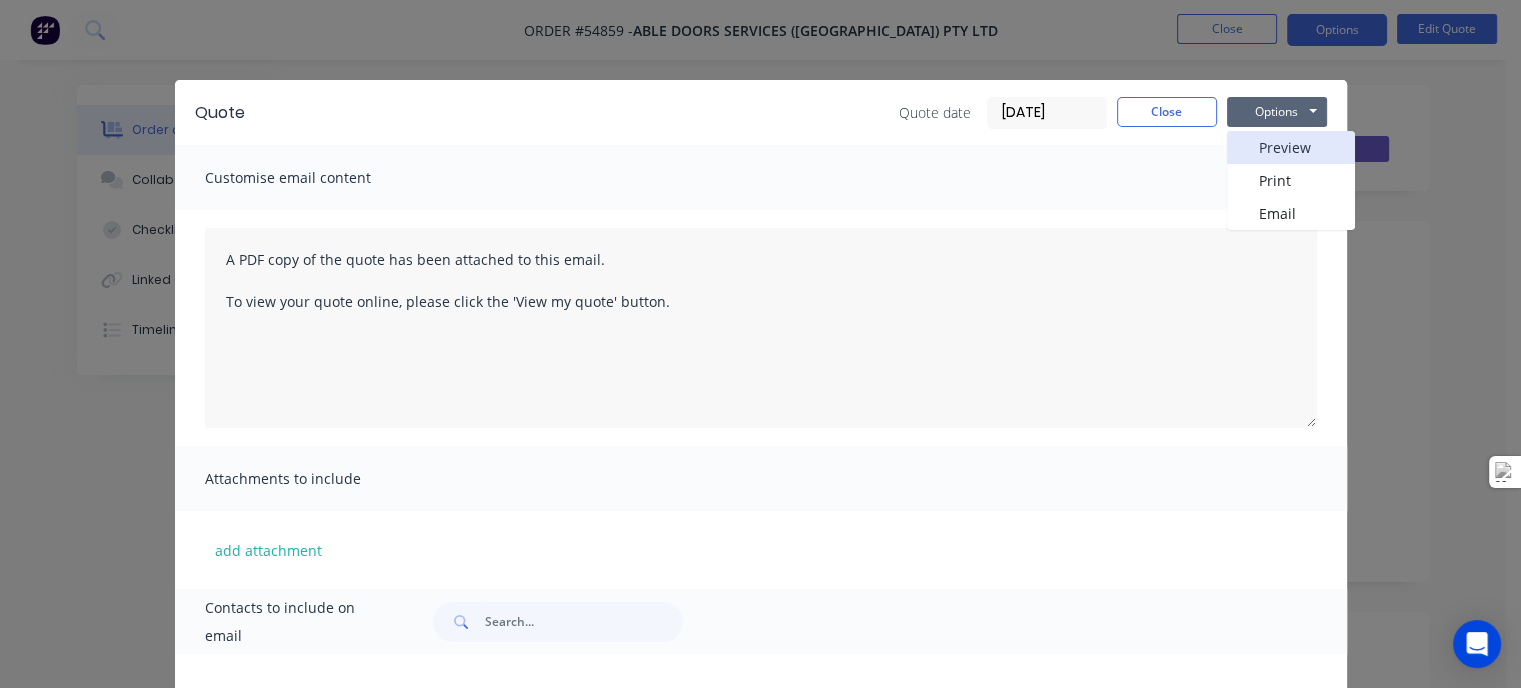 click on "Preview" at bounding box center [1291, 147] 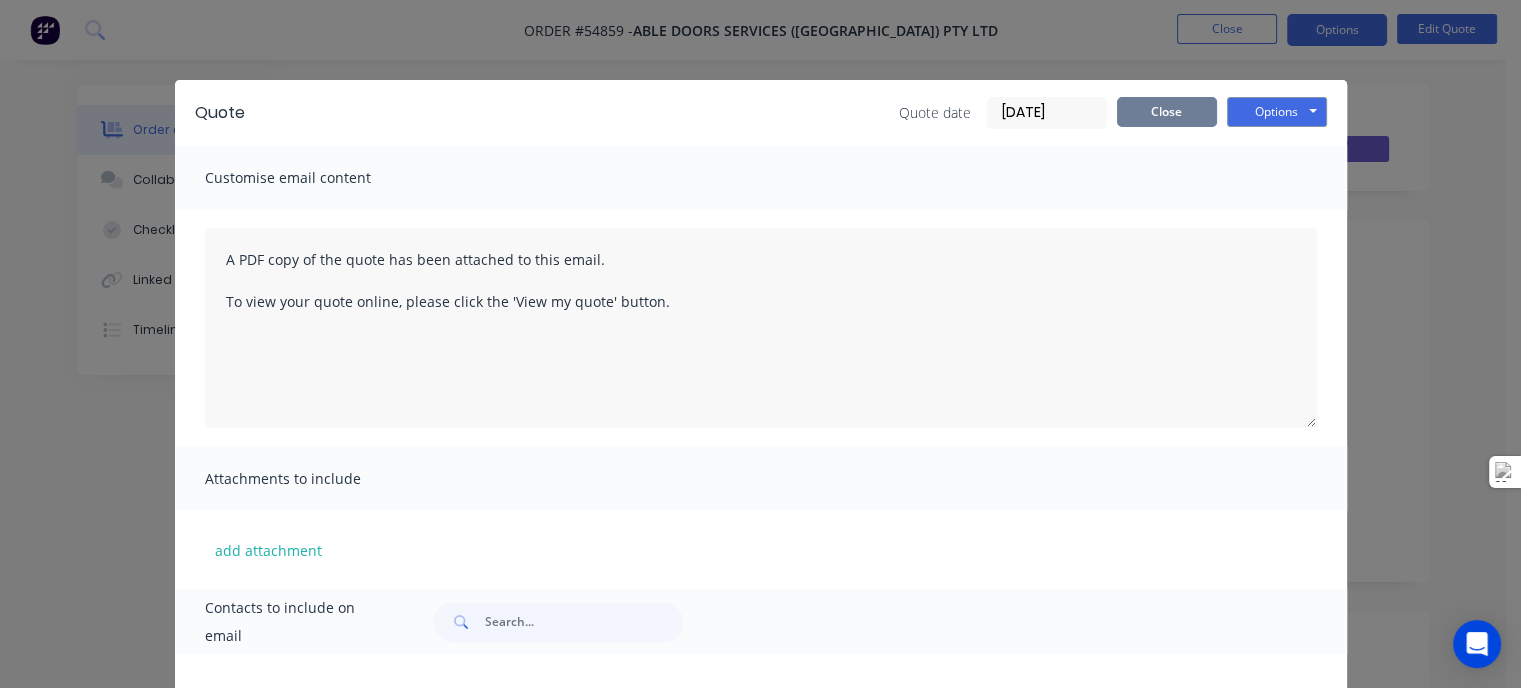 click on "Close" at bounding box center [1167, 112] 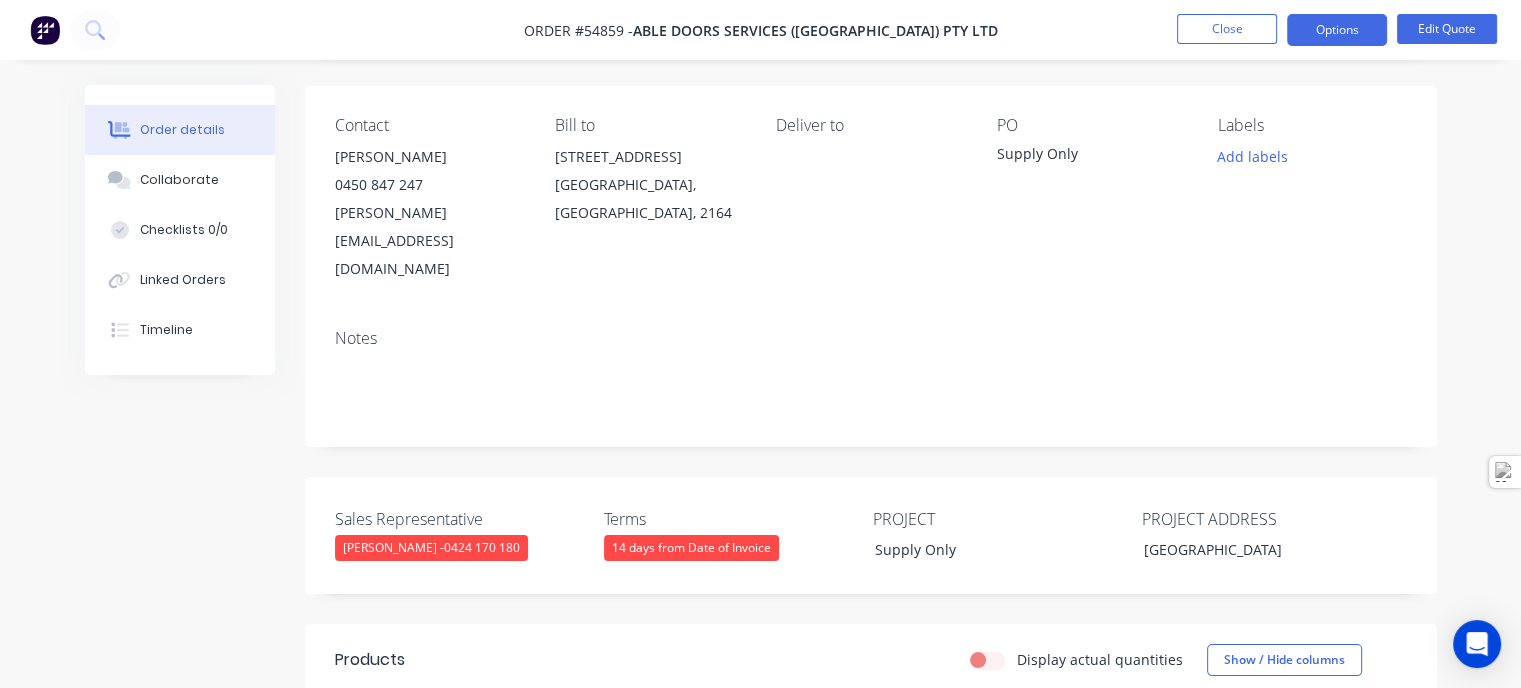 scroll, scrollTop: 0, scrollLeft: 0, axis: both 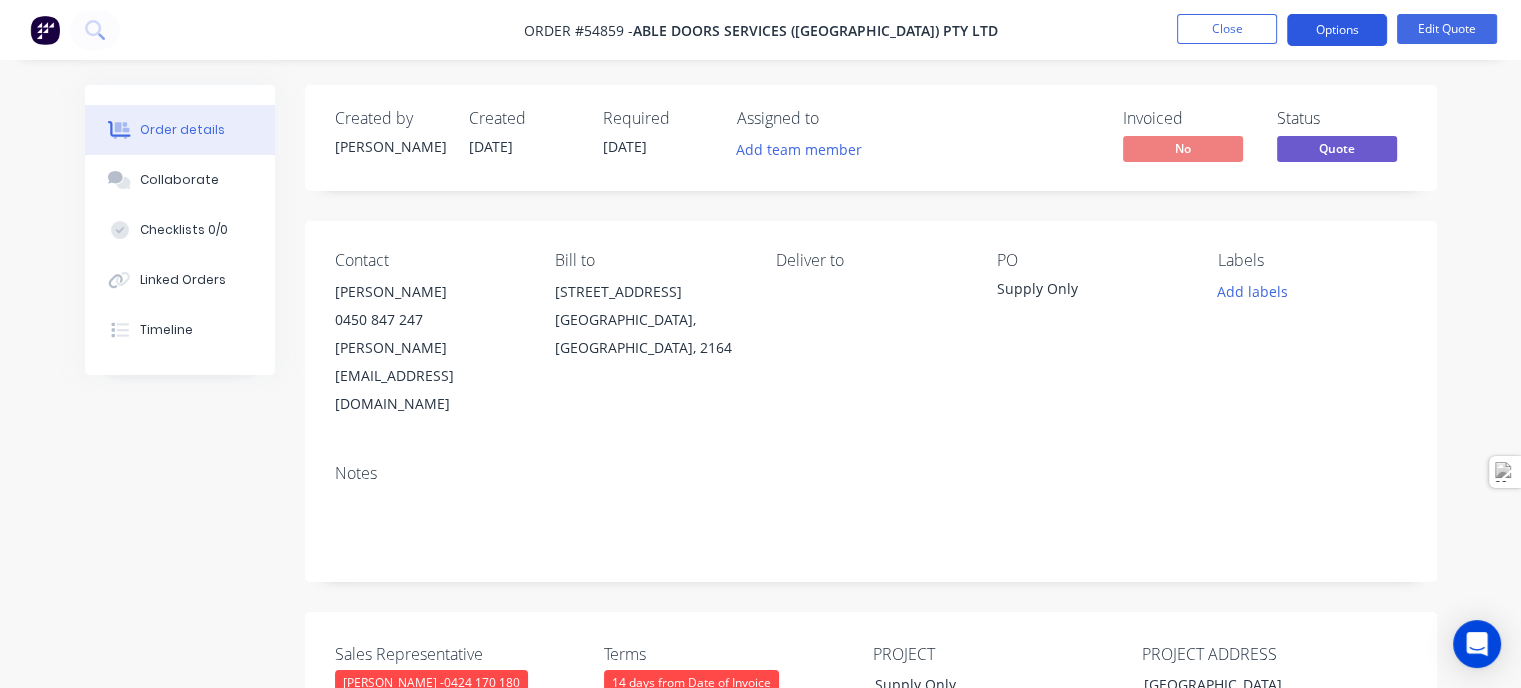 click on "Options" at bounding box center [1337, 30] 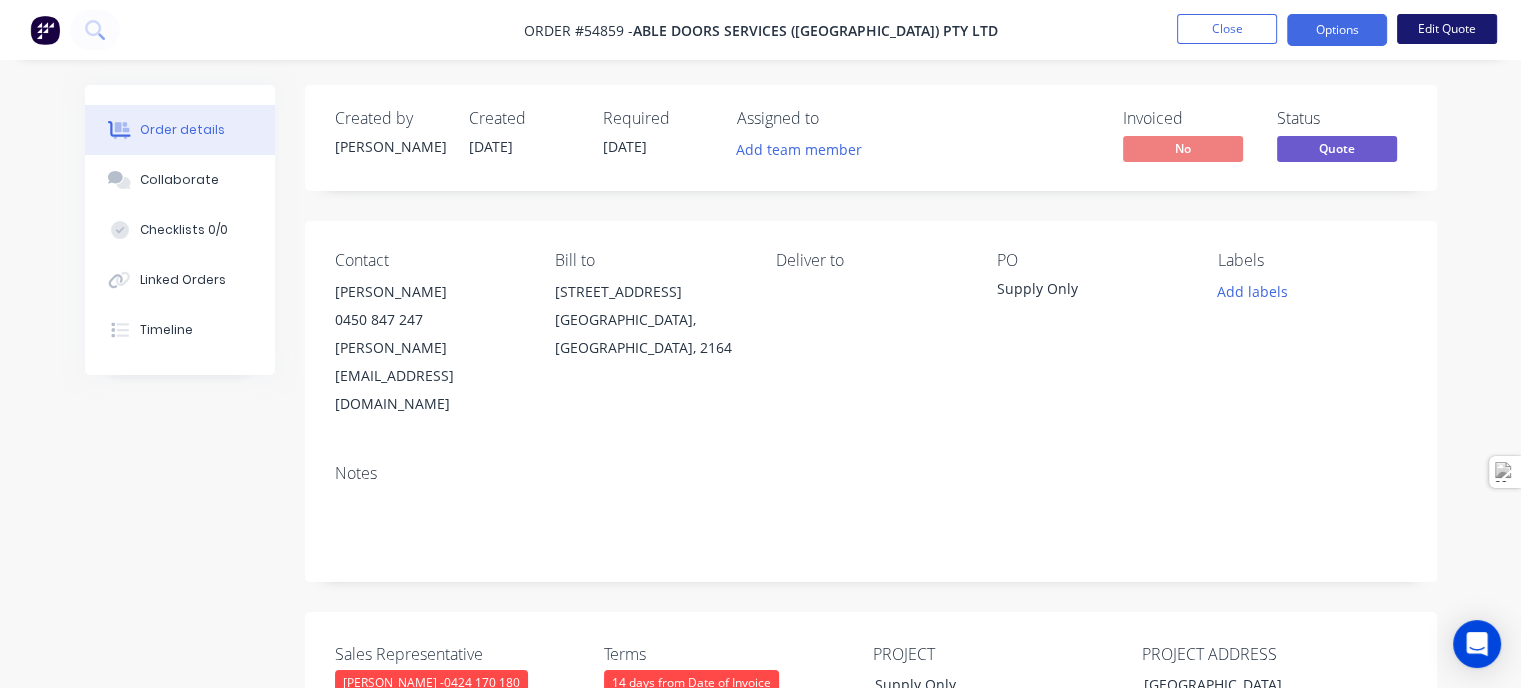 click on "Edit Quote" at bounding box center [1447, 29] 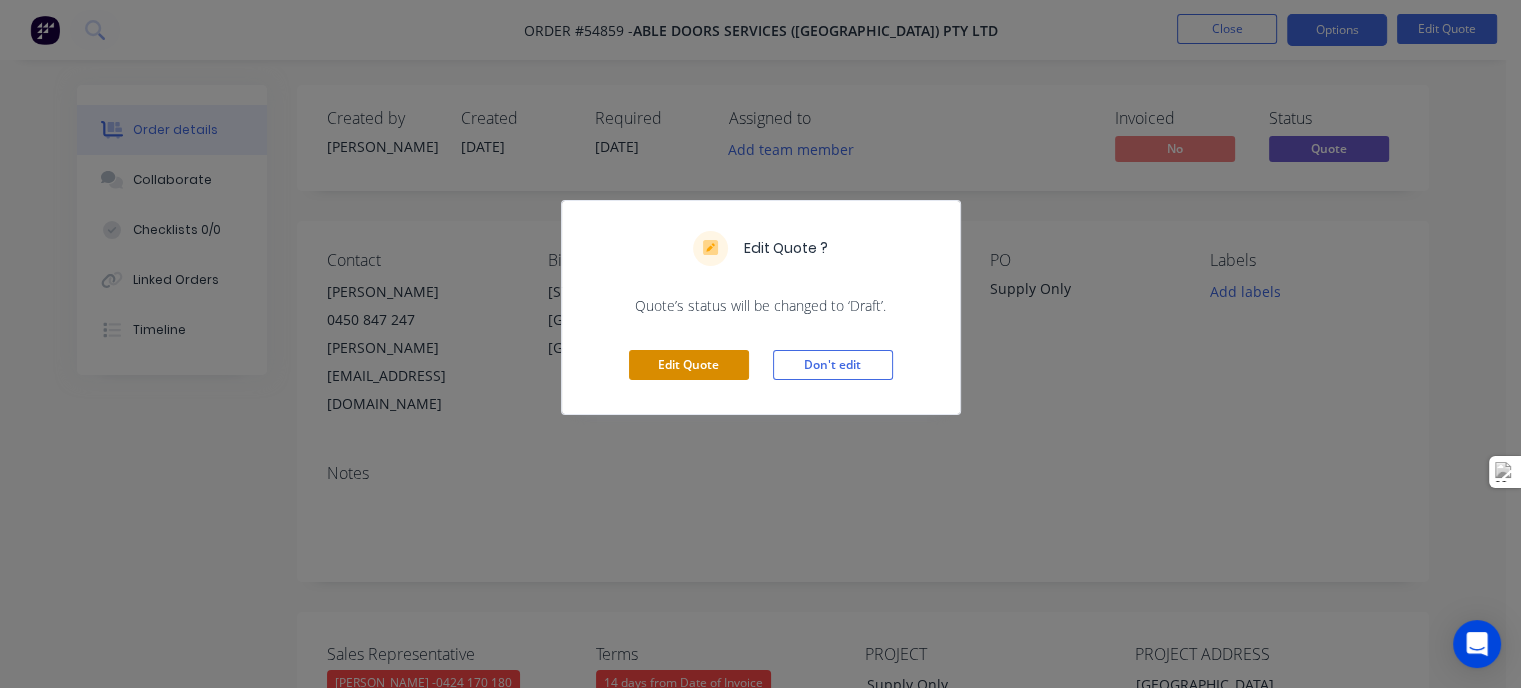 click on "Edit Quote" at bounding box center [689, 365] 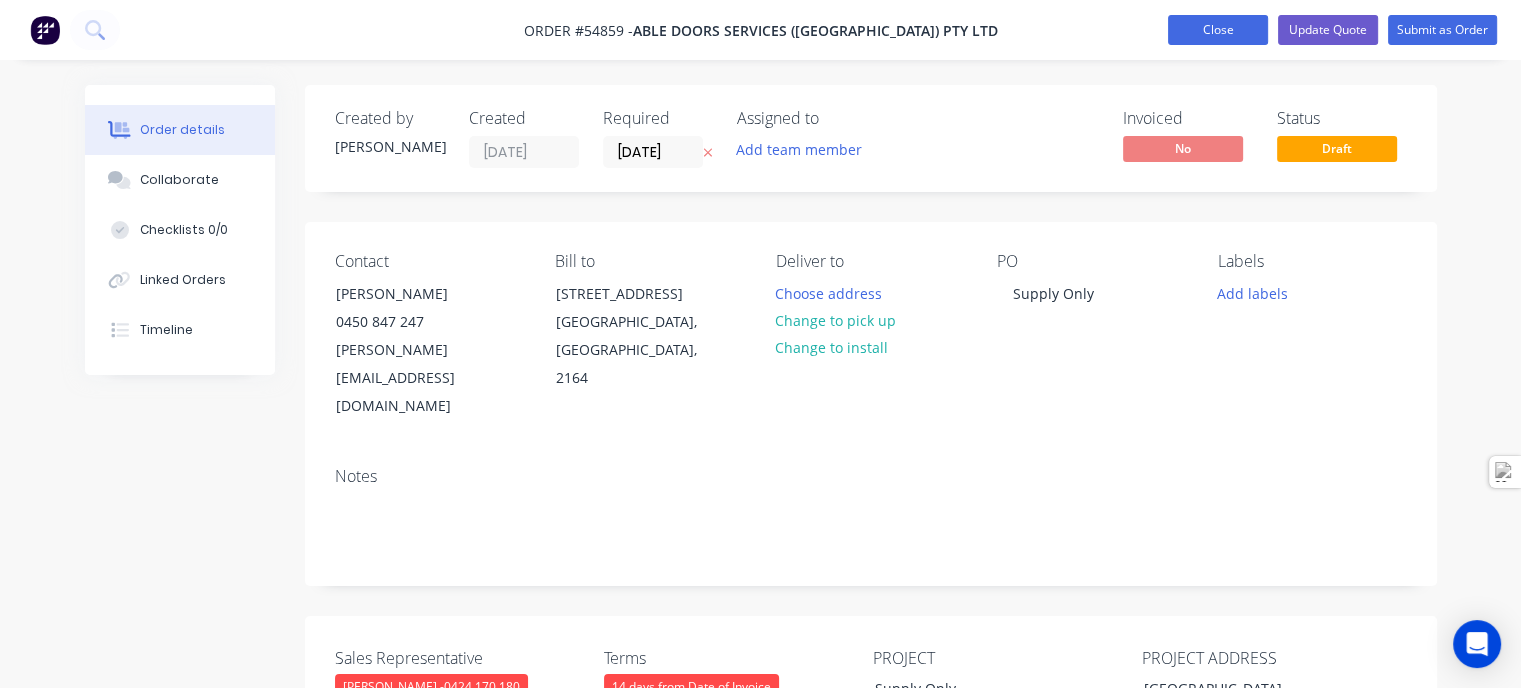 click on "Close" at bounding box center (1218, 30) 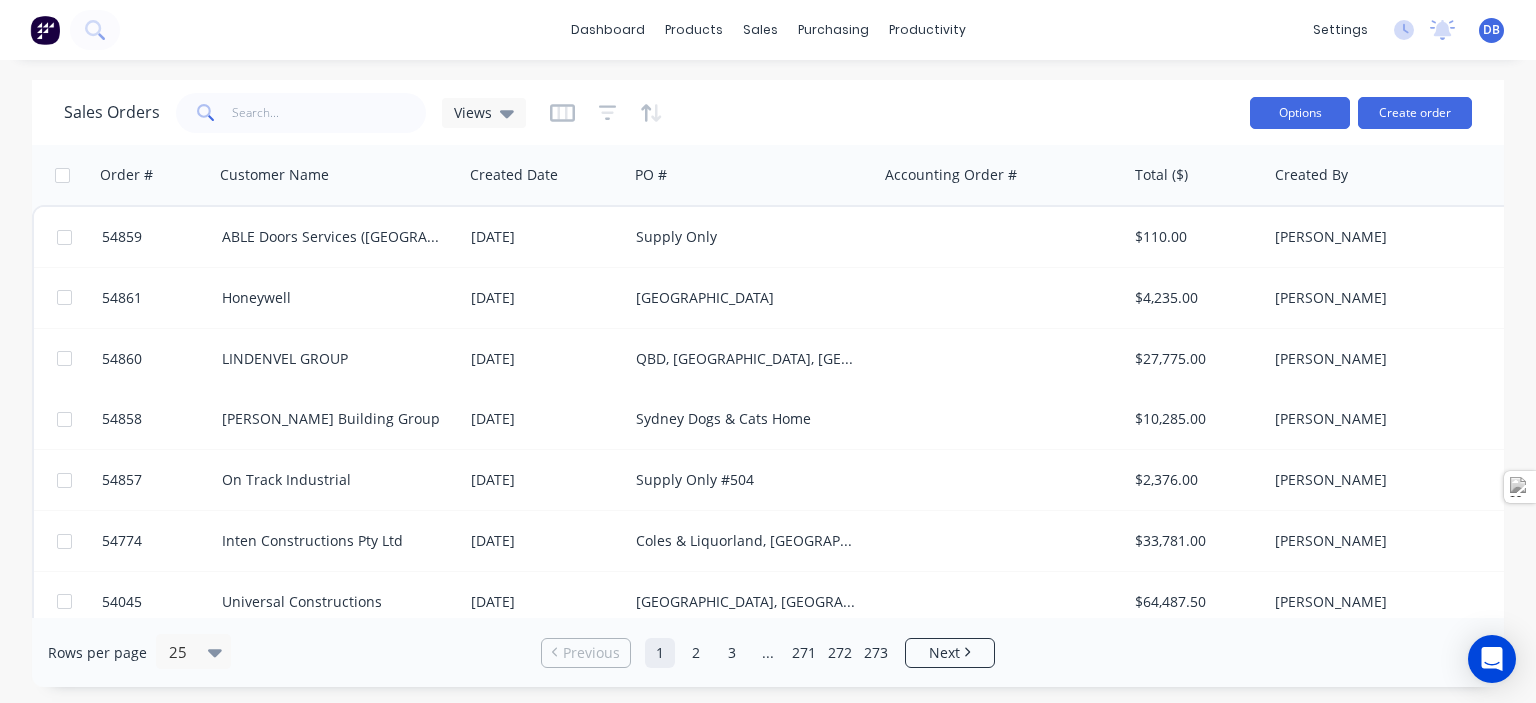 click on "Options" at bounding box center [1300, 113] 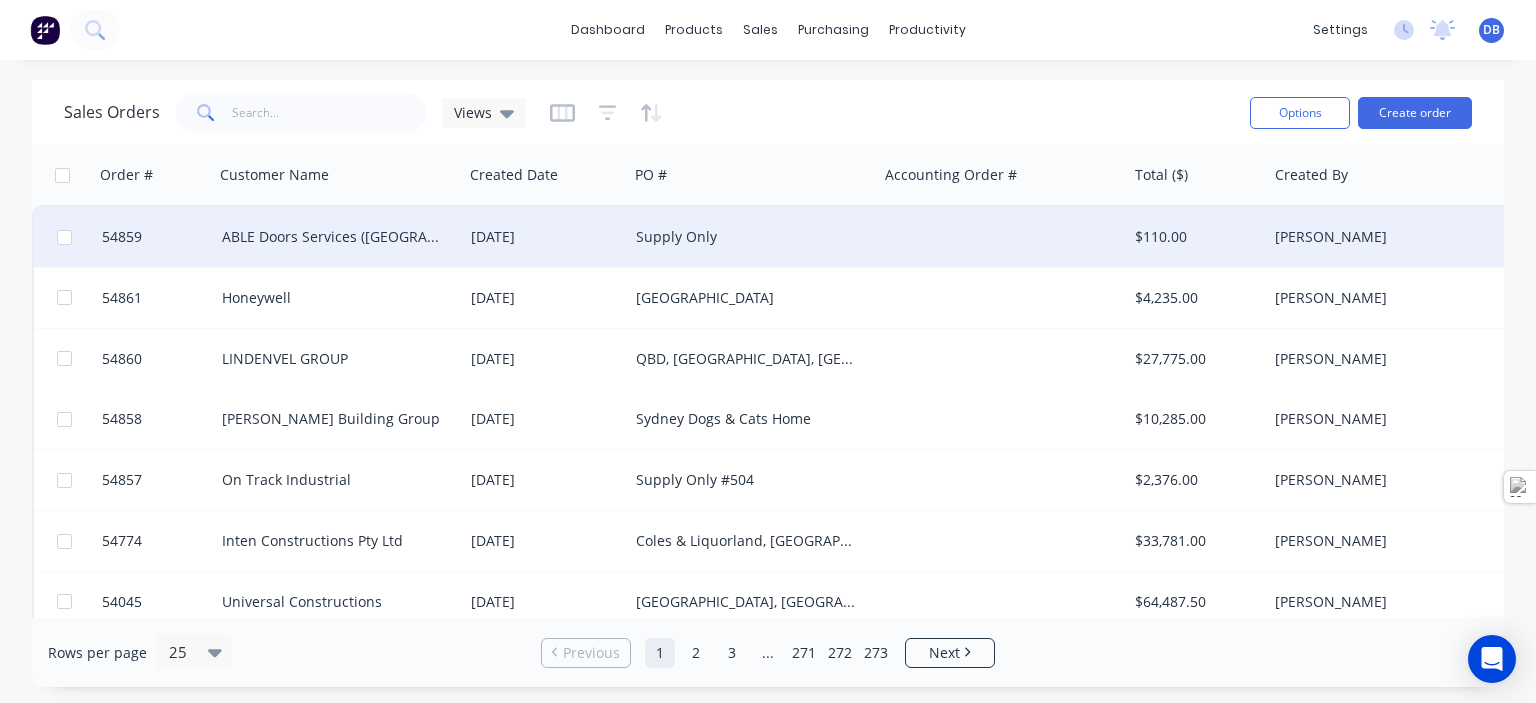 click at bounding box center [1003, 237] 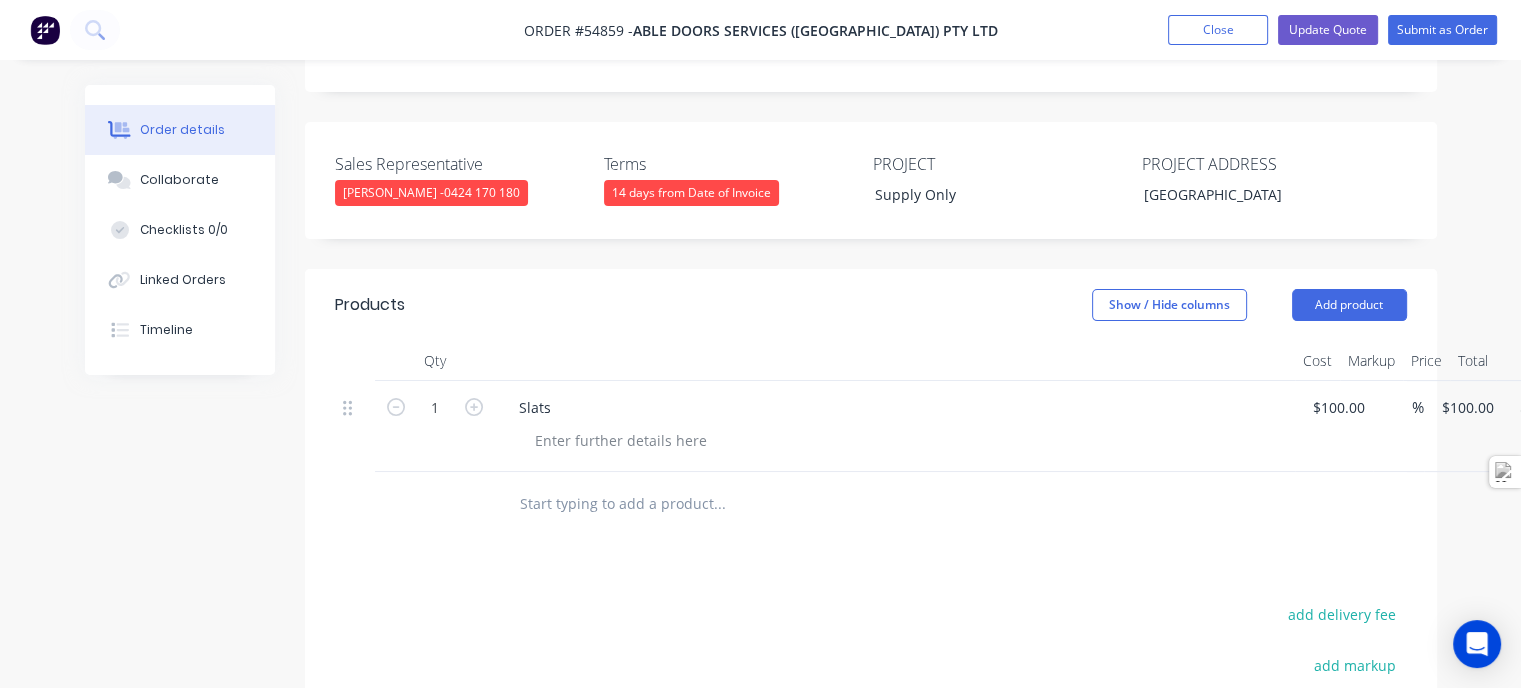 scroll, scrollTop: 500, scrollLeft: 0, axis: vertical 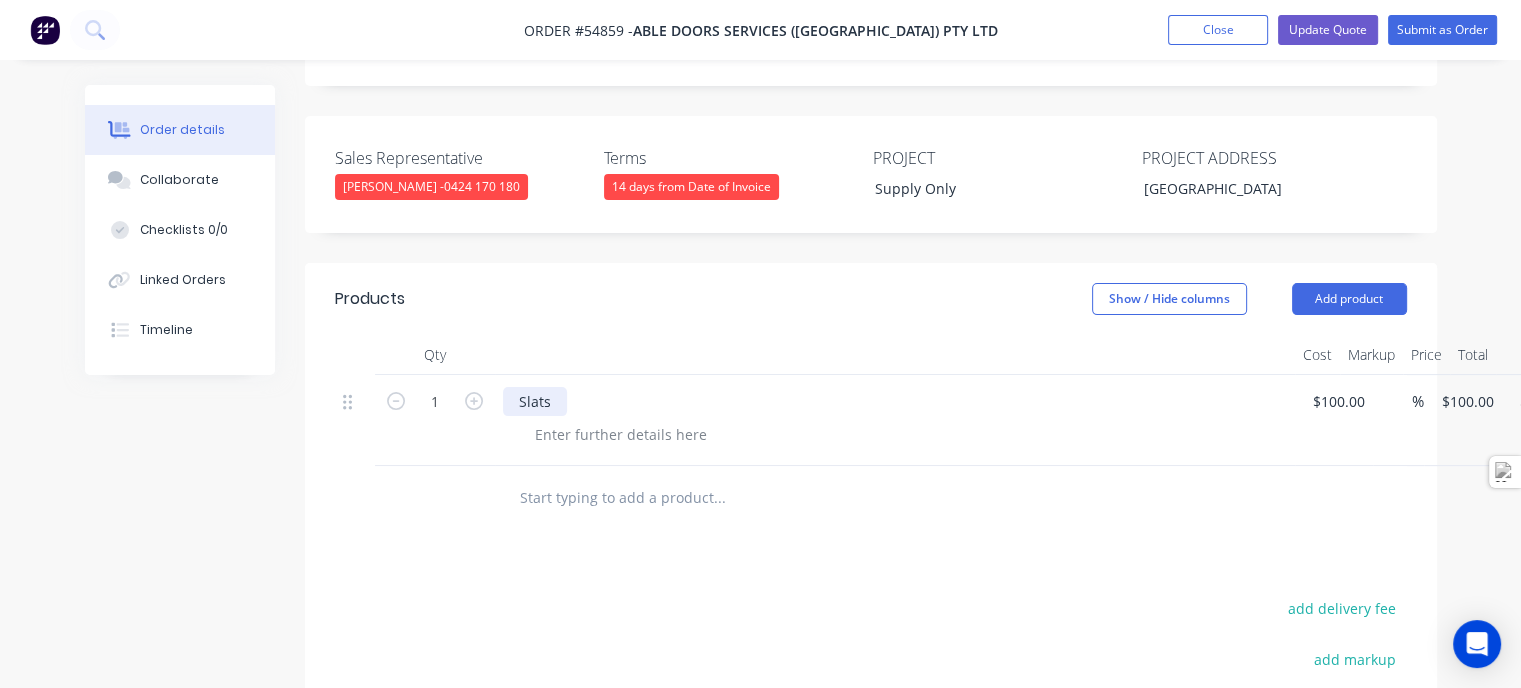 click on "Slats" at bounding box center (535, 401) 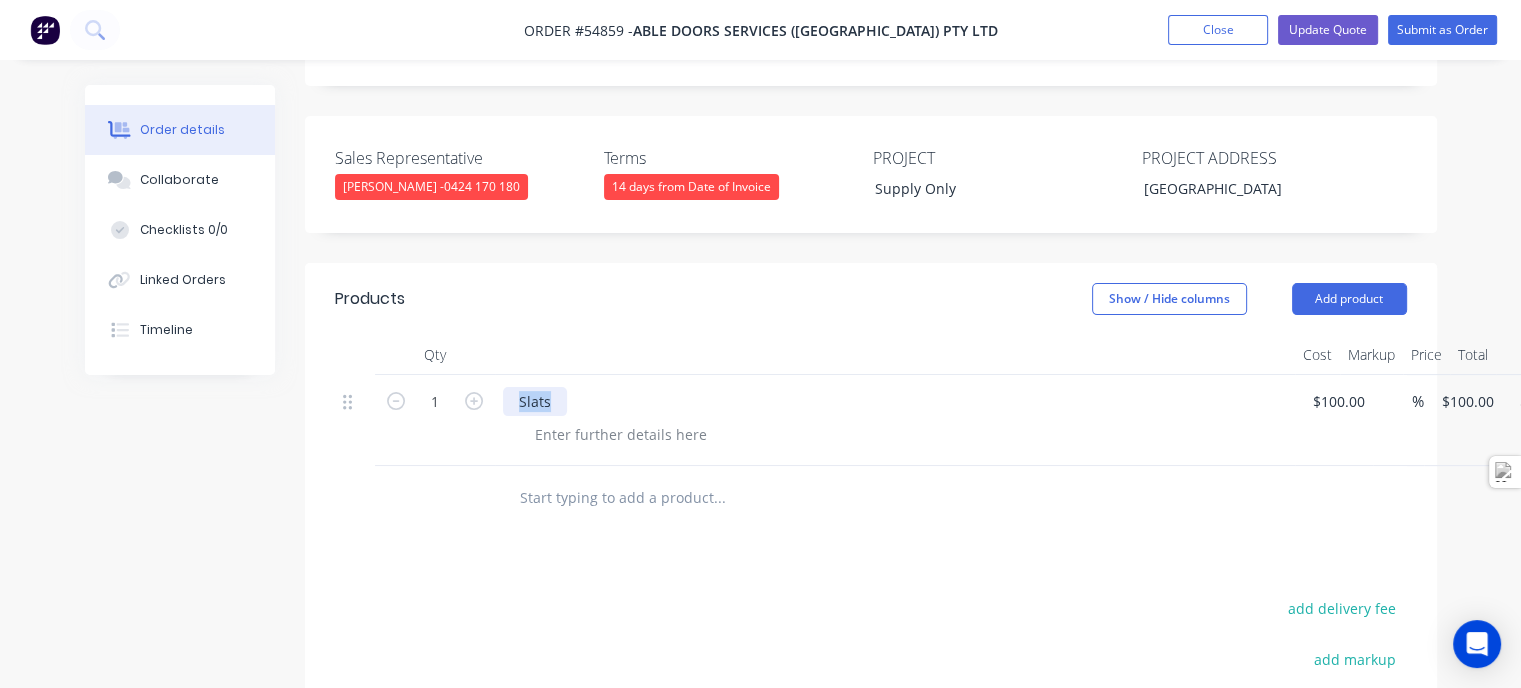 type 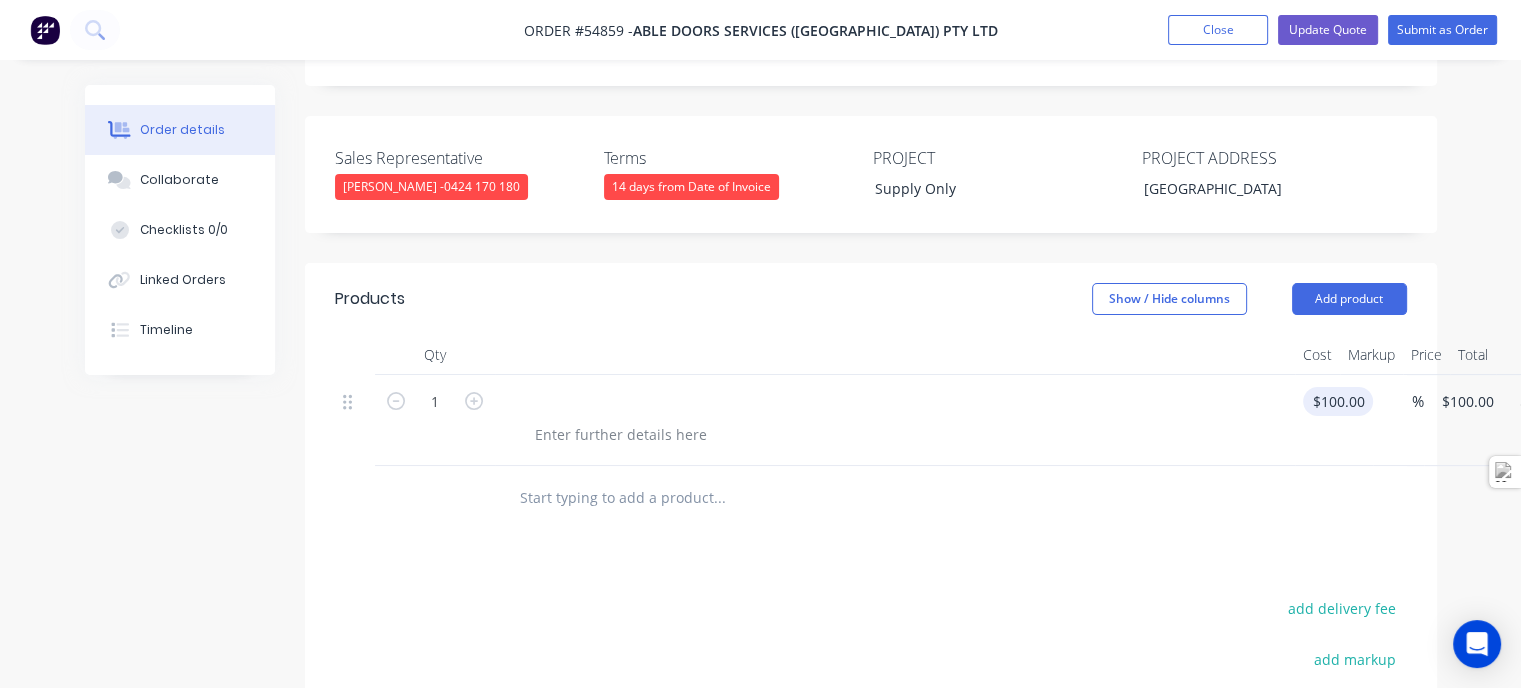 type on "100" 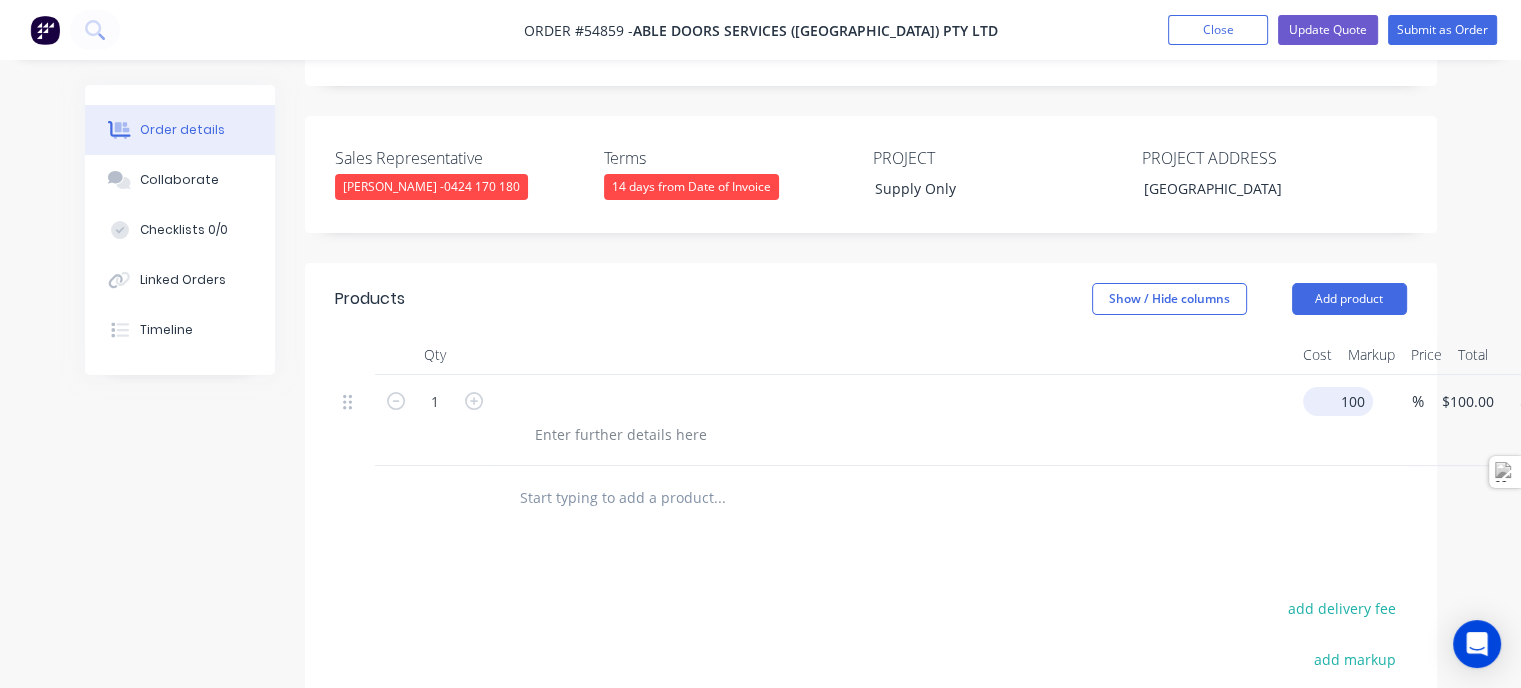 click on "1 100 $100.00 % $100.00 $100.00 $100.00 $100.00" at bounding box center (871, 420) 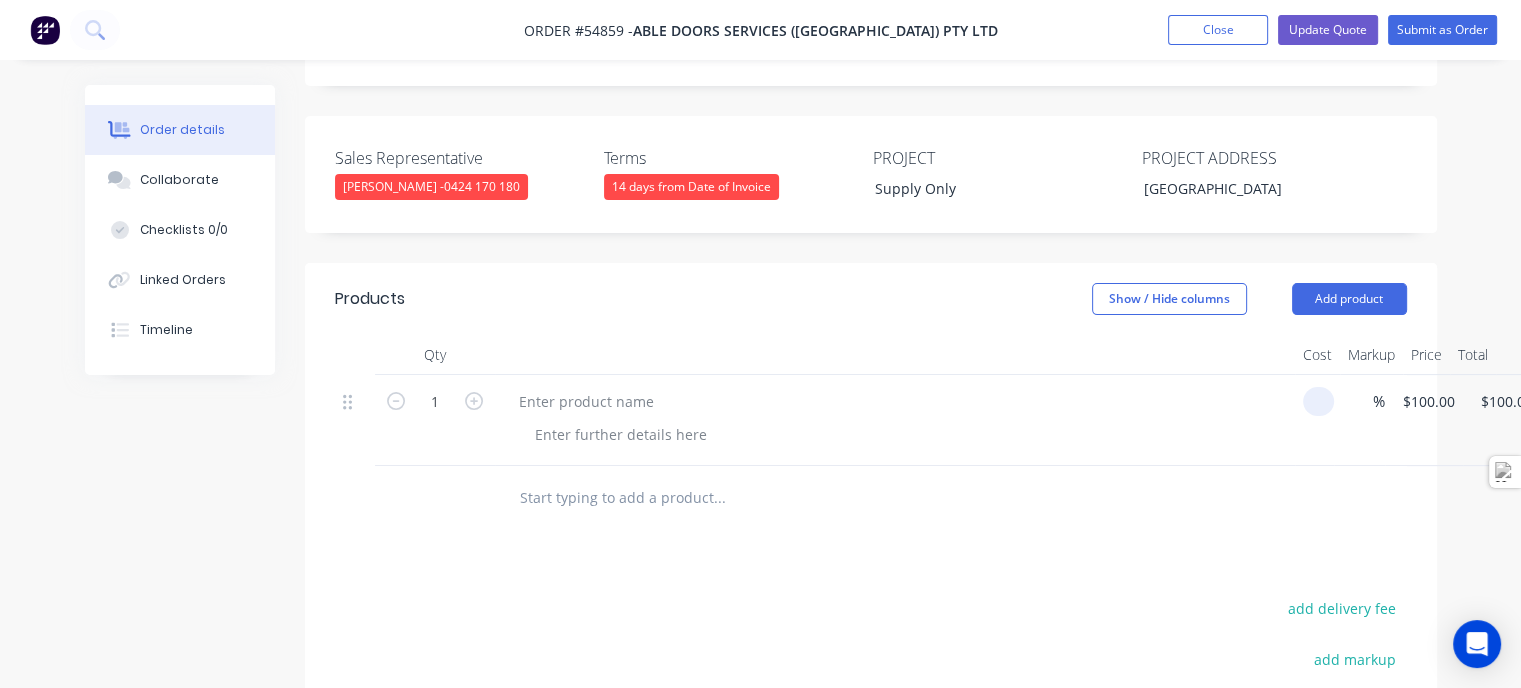 type on "$0.00" 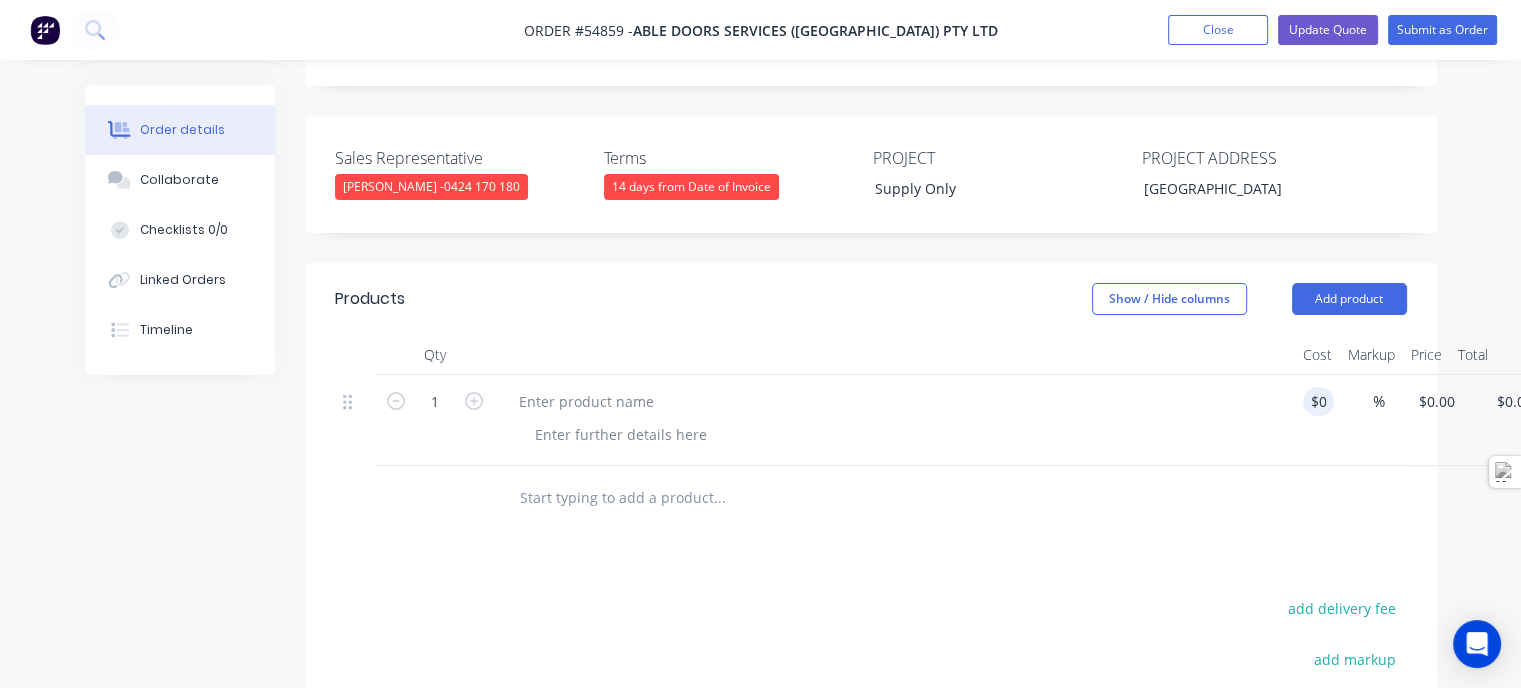 click on "Order details Collaborate Checklists 0/0 Linked Orders Timeline   Order details   Collaborate   Checklists   Tracking   Linked Orders   Timeline Created by [PERSON_NAME] Created [DATE] Required [DATE] Assigned to Add team member Invoiced No Status Draft Contact [PERSON_NAME]
0450 847 247
[PERSON_NAME][EMAIL_ADDRESS][DOMAIN_NAME] Bill to [STREET_ADDRESS] Deliver to Choose address Change to pick up Change to install PO Supply Only Labels Add labels Notes Sales Representative [PERSON_NAME] -
0424 170 180
Terms 14 days from Date of Invoice  PROJECT Products" at bounding box center [760, 270] 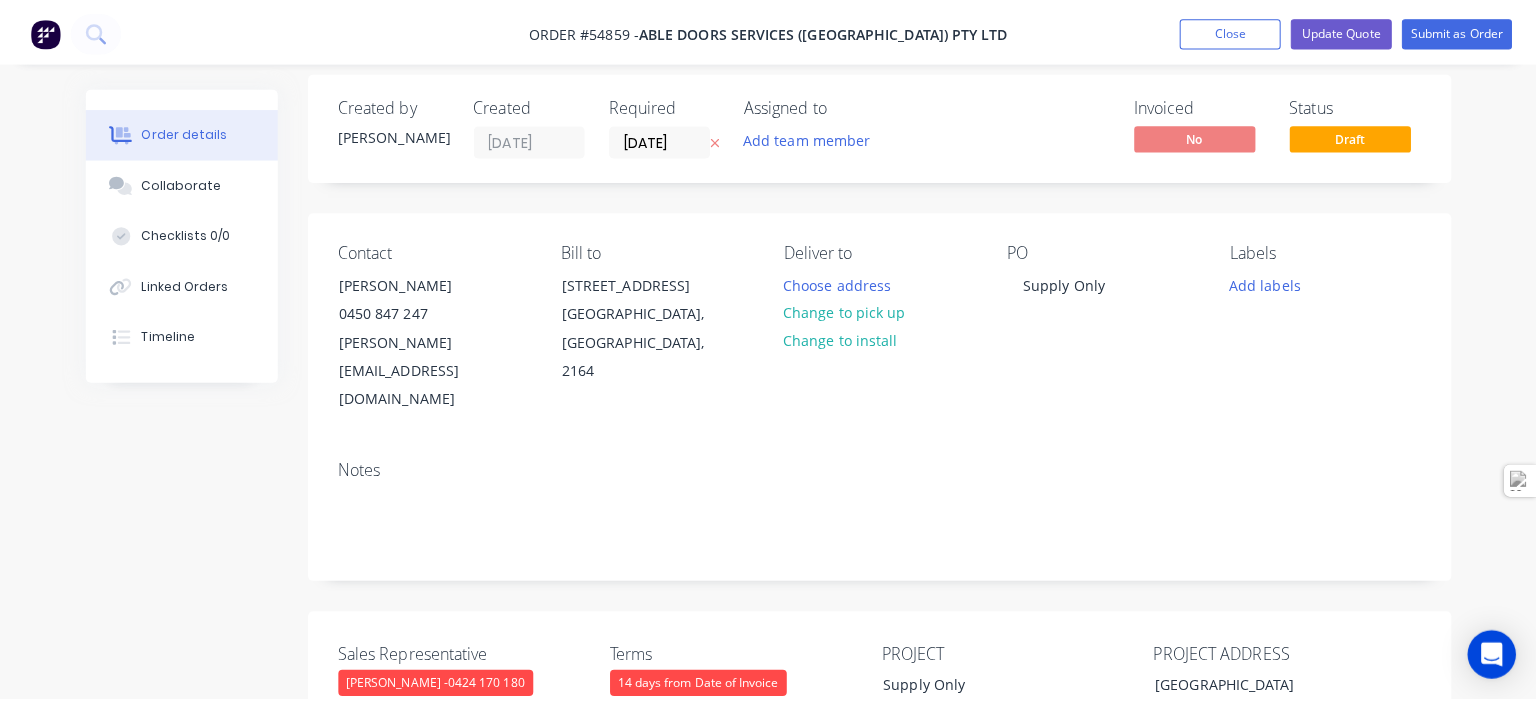 scroll, scrollTop: 0, scrollLeft: 0, axis: both 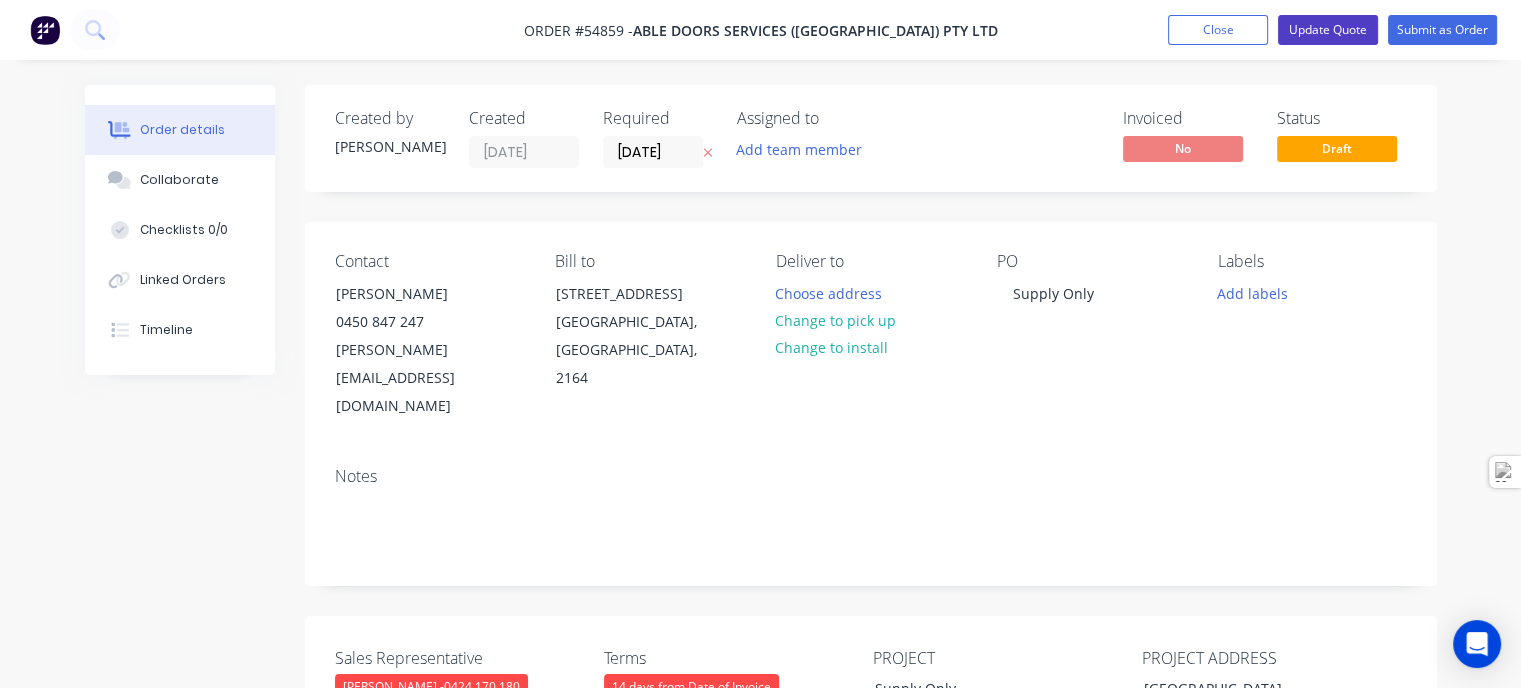 click on "Update Quote" at bounding box center (1328, 30) 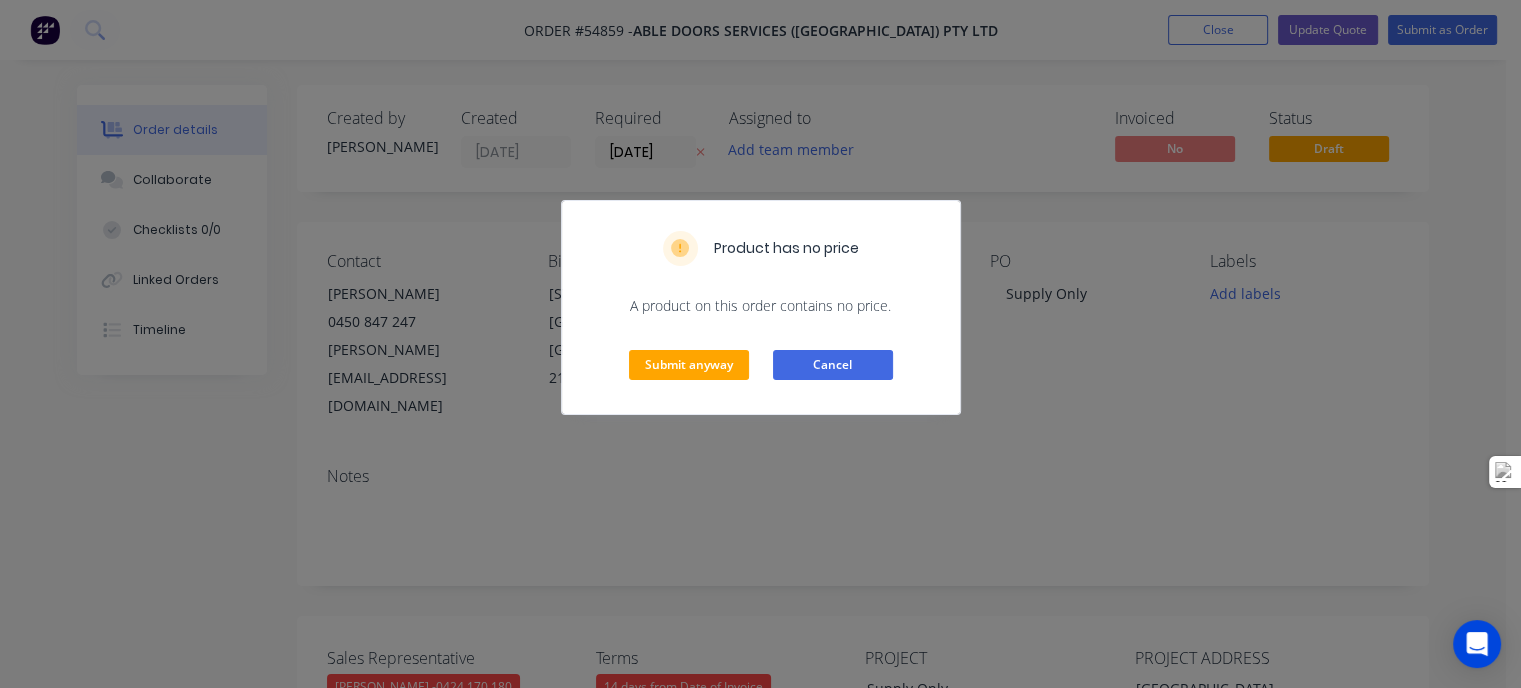 click on "Cancel" at bounding box center [833, 365] 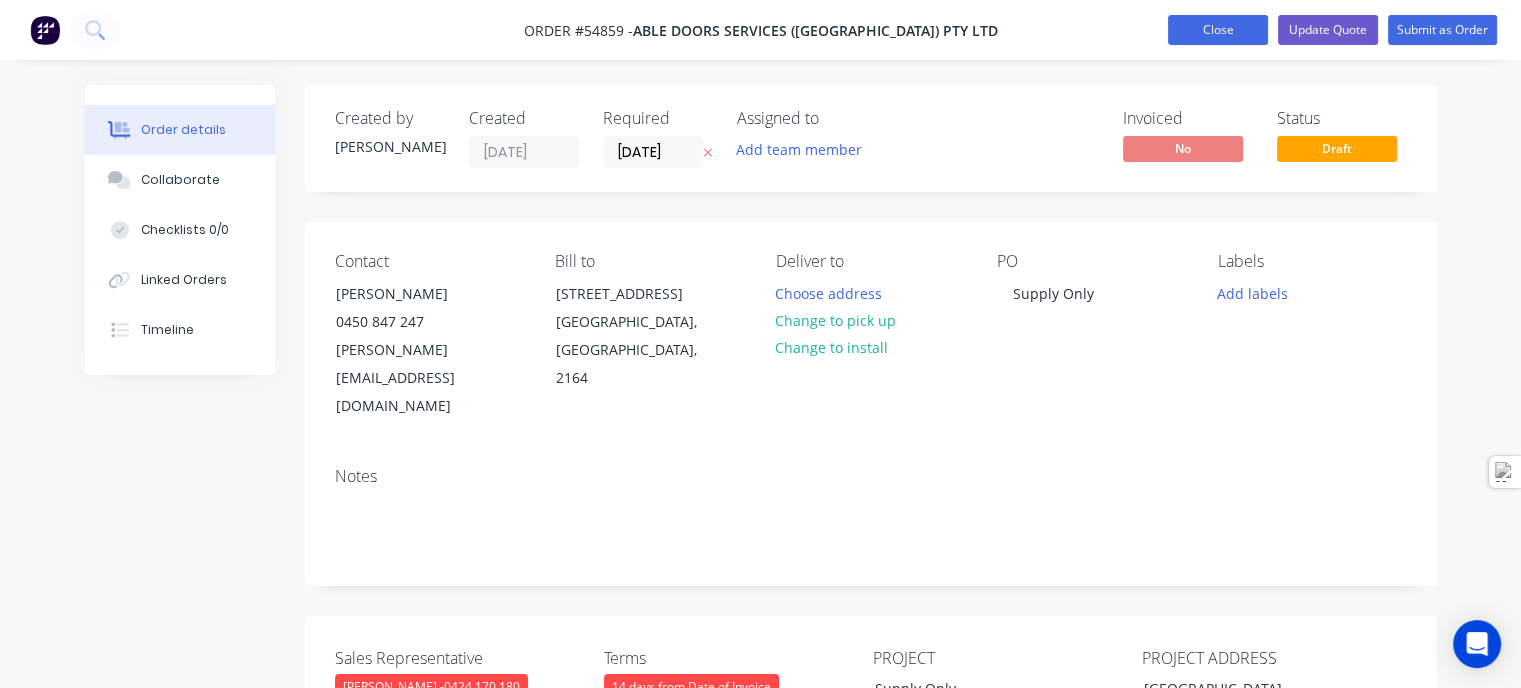 click on "Close" at bounding box center (1218, 30) 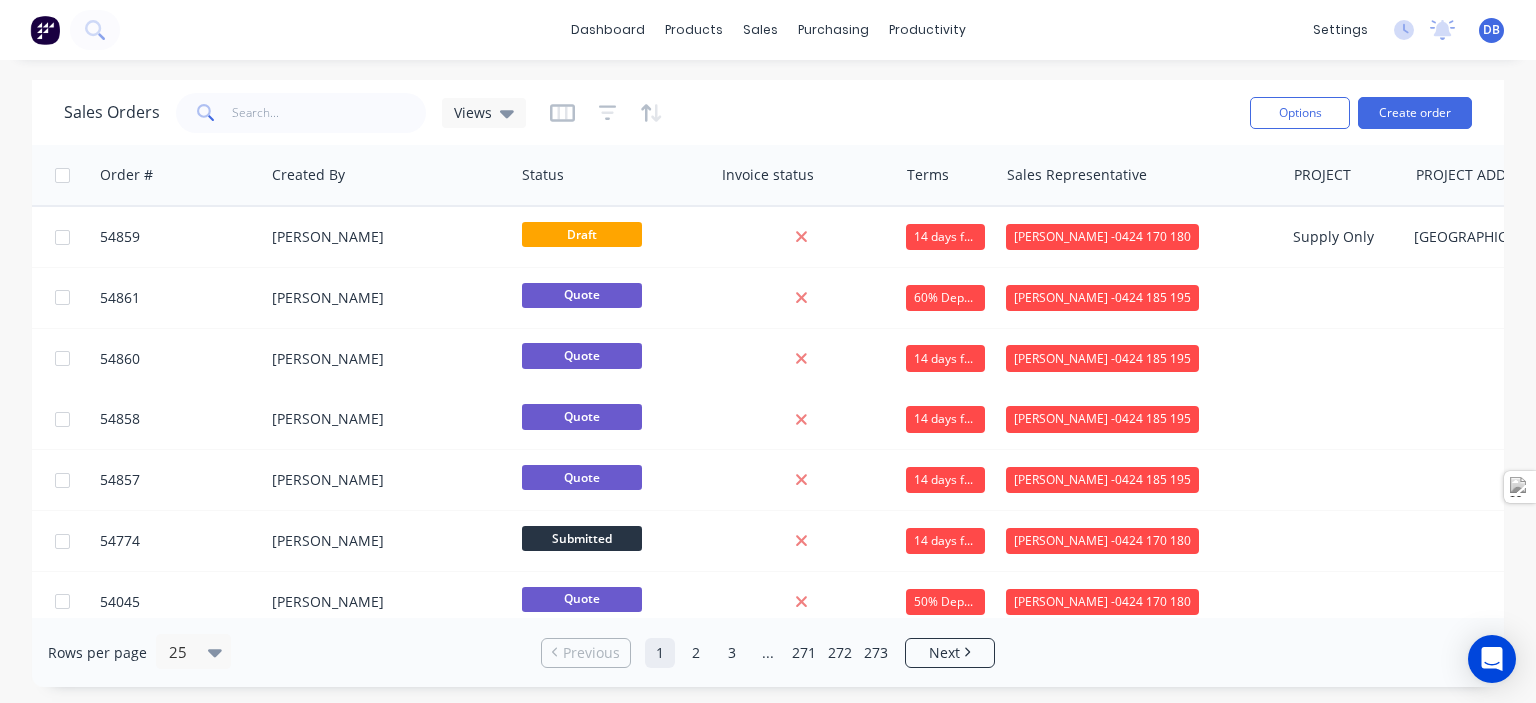 scroll, scrollTop: 0, scrollLeft: 1130, axis: horizontal 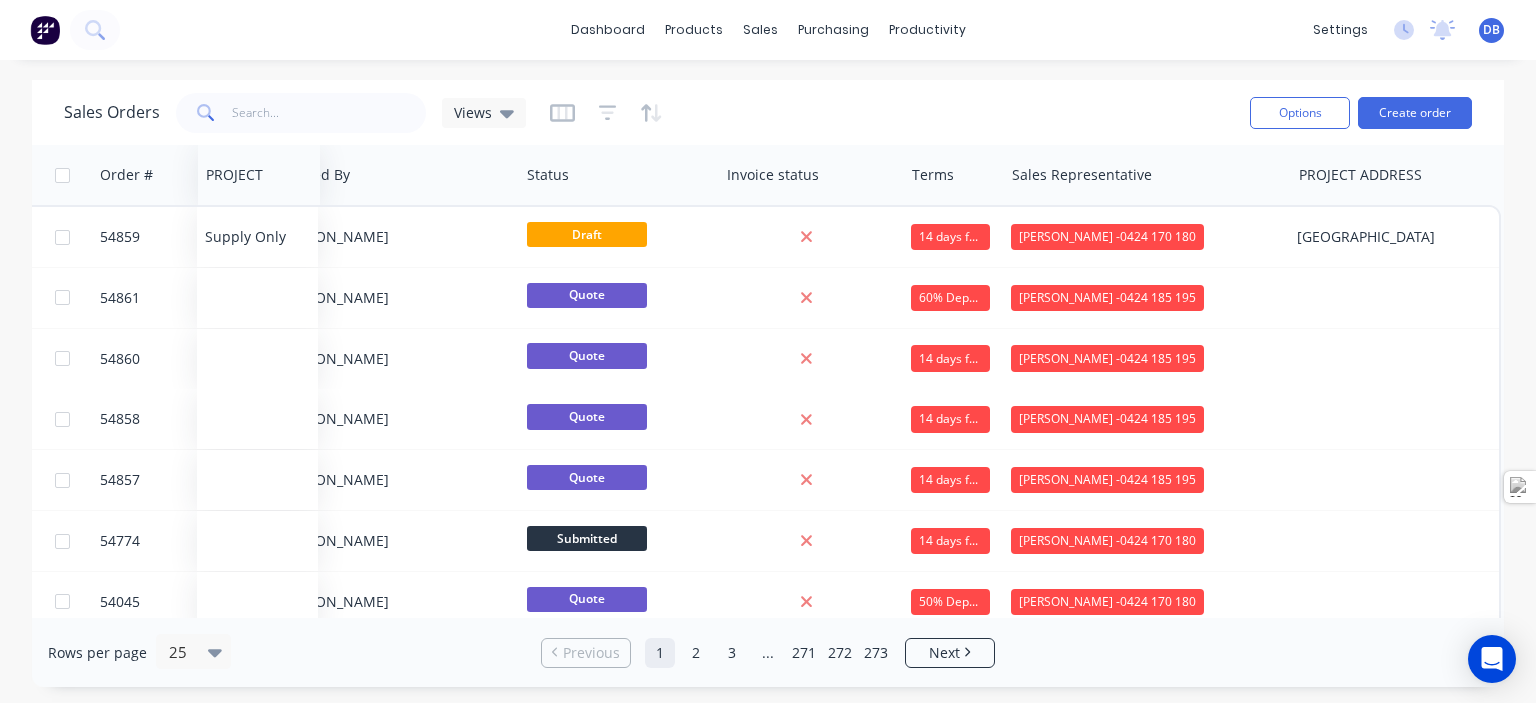 drag, startPoint x: 1204, startPoint y: 185, endPoint x: 232, endPoint y: 202, distance: 972.1487 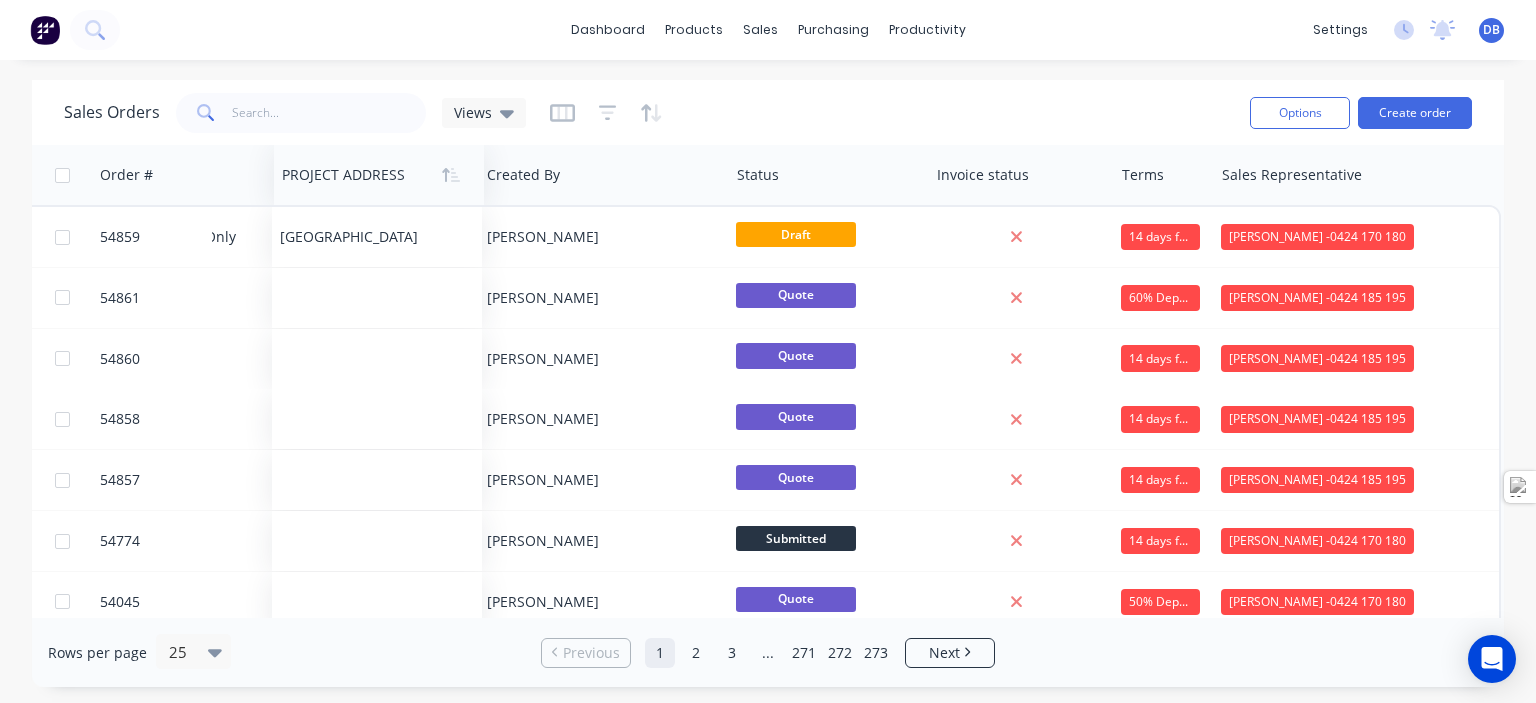 drag, startPoint x: 1349, startPoint y: 178, endPoint x: 332, endPoint y: 172, distance: 1017.0177 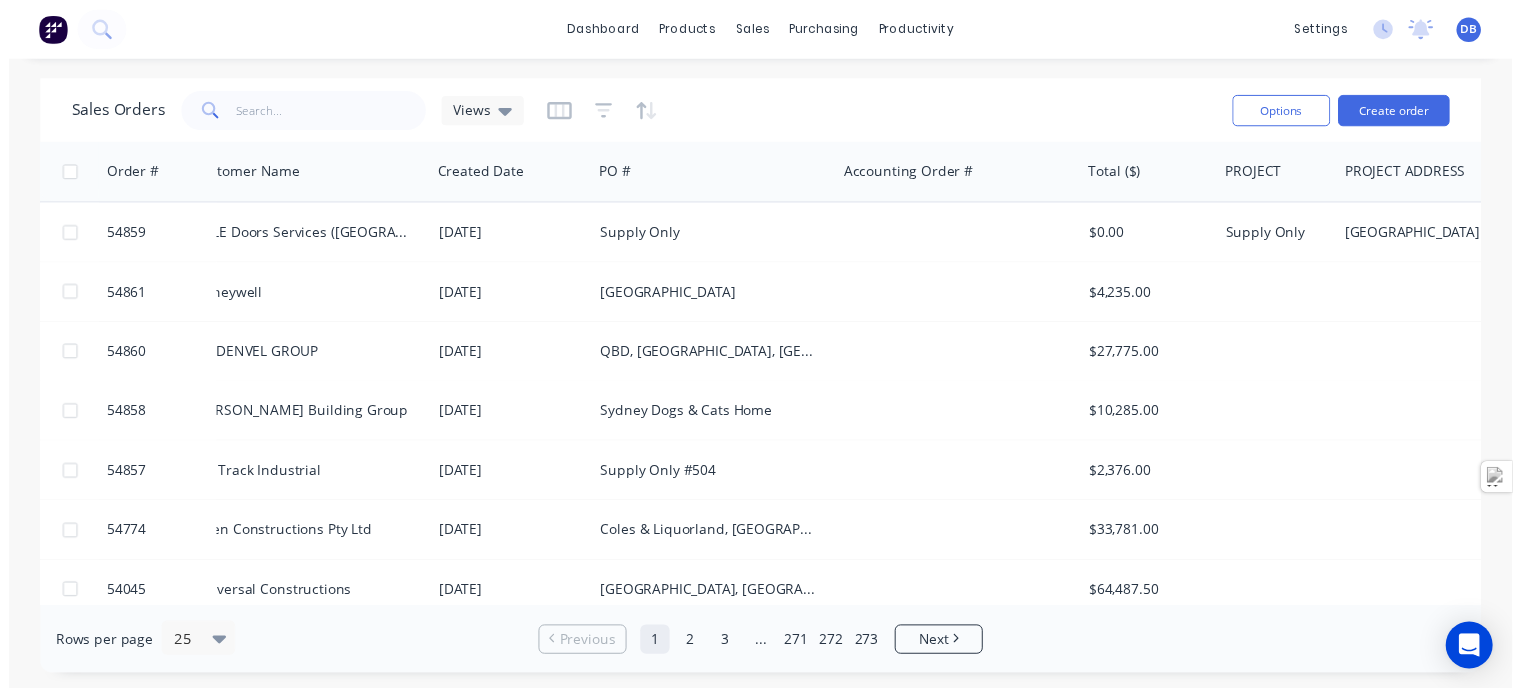 scroll, scrollTop: 0, scrollLeft: 0, axis: both 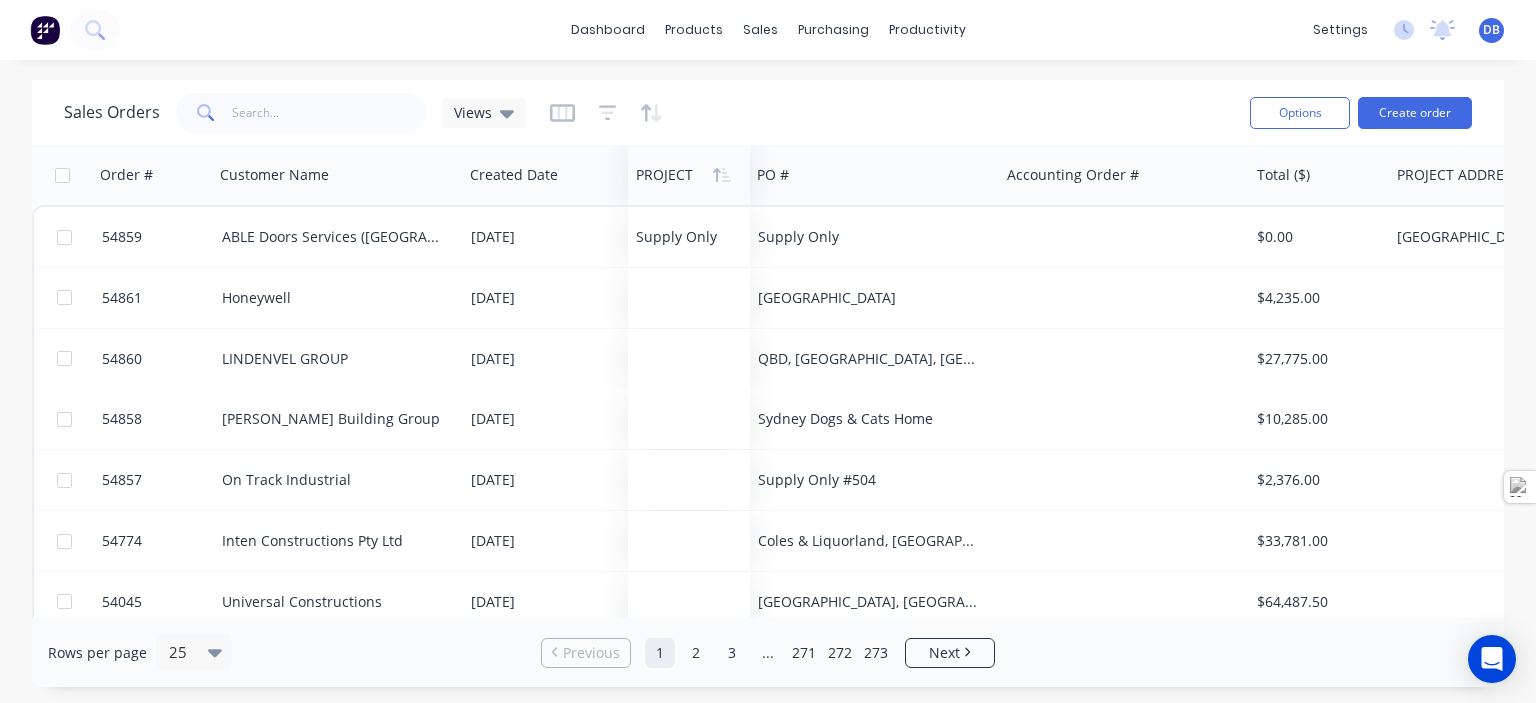 drag, startPoint x: 1311, startPoint y: 177, endPoint x: 672, endPoint y: 166, distance: 639.09467 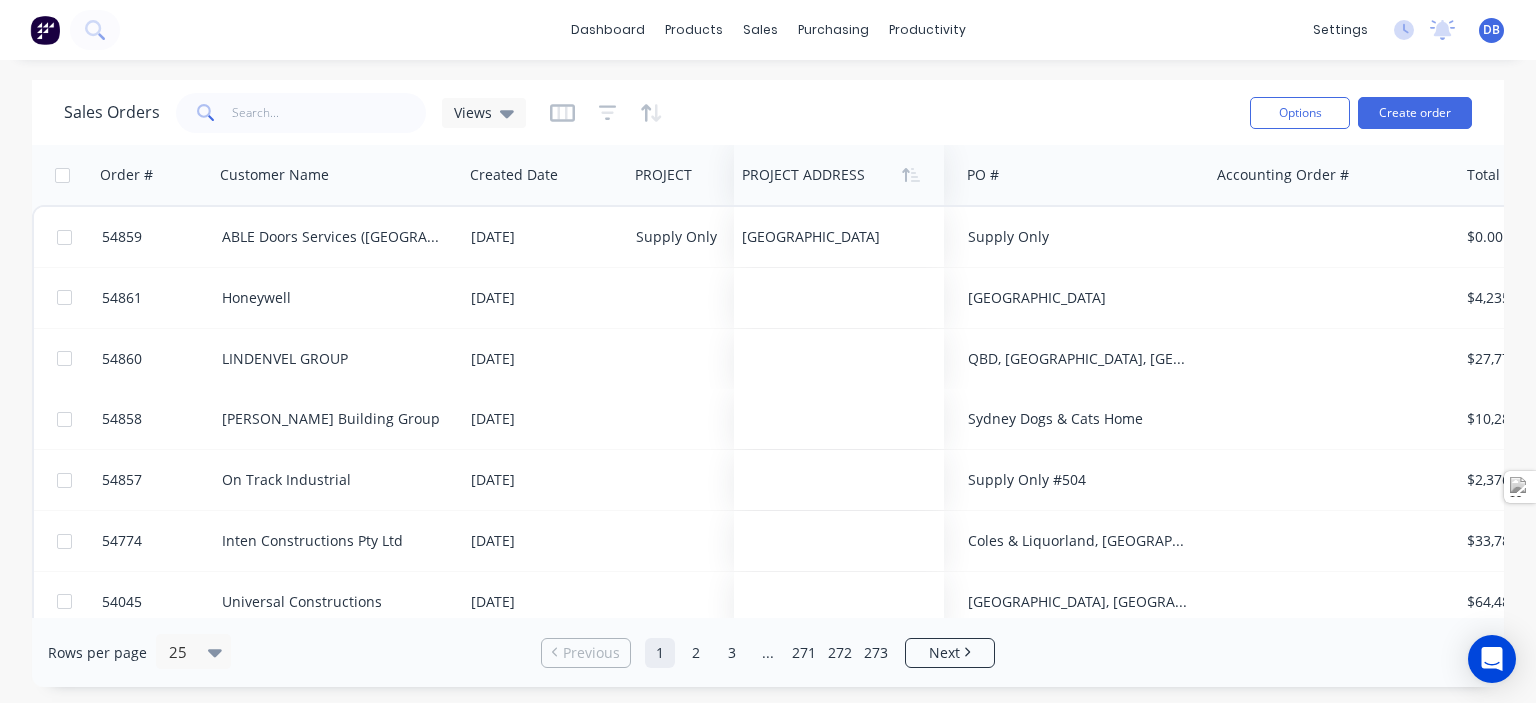 drag, startPoint x: 1443, startPoint y: 187, endPoint x: 788, endPoint y: 163, distance: 655.4396 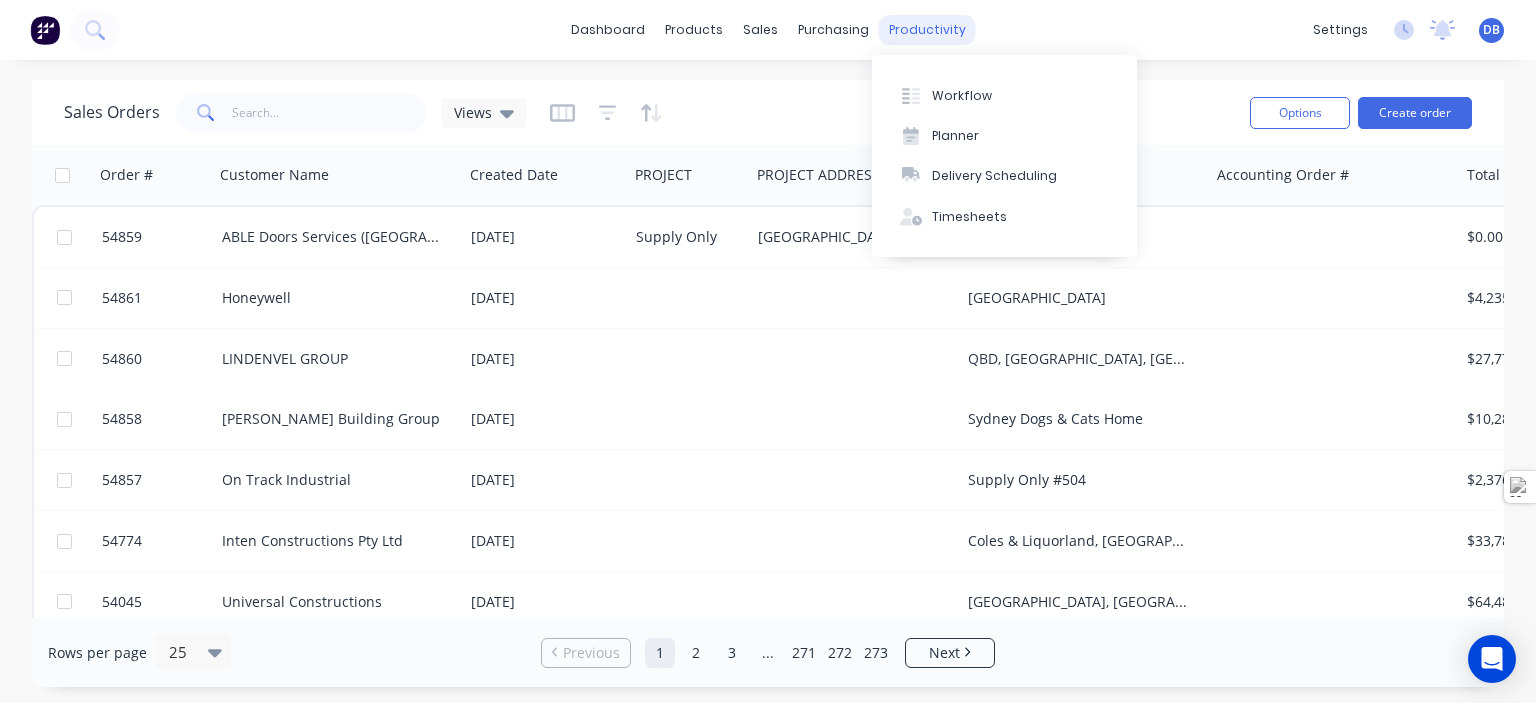 click on "productivity" at bounding box center [927, 30] 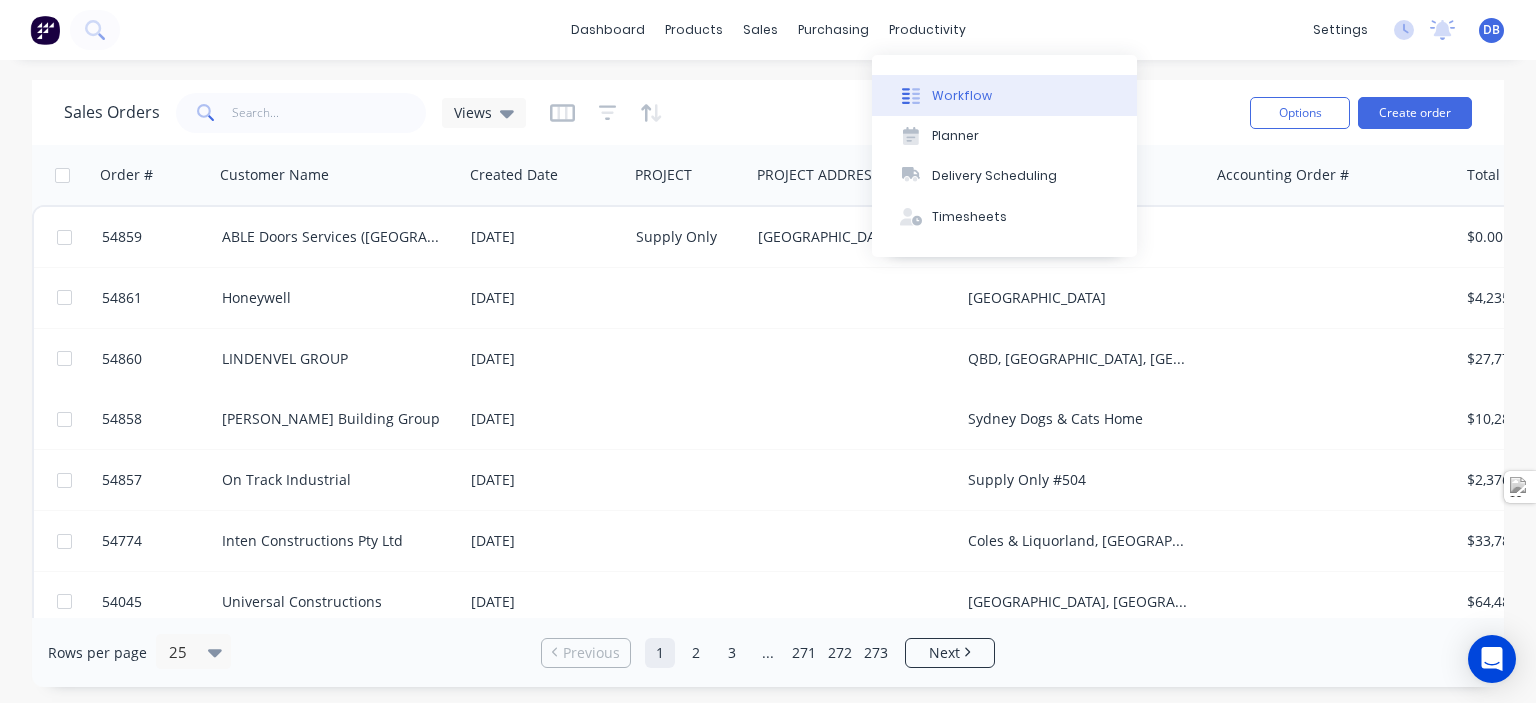 click on "Workflow" at bounding box center [1004, 95] 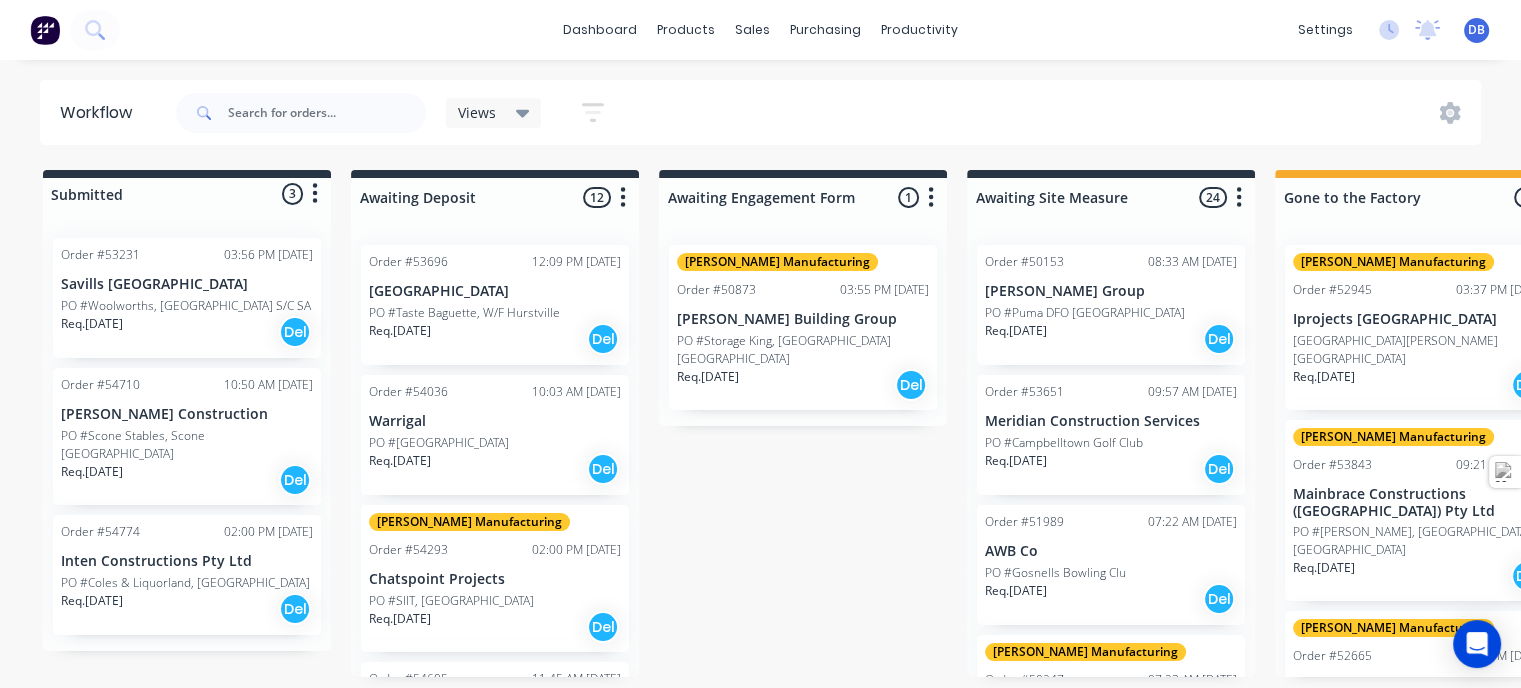 click 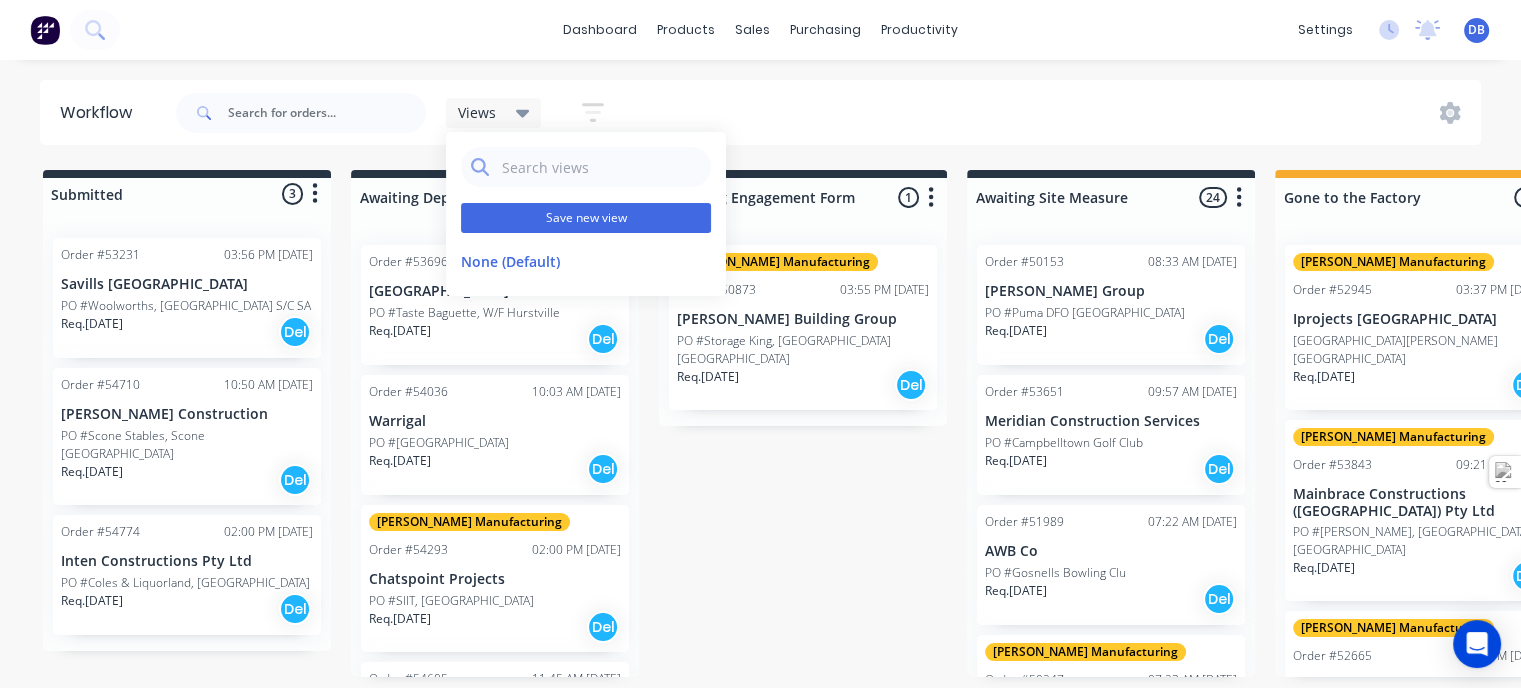 click on "Save new view" at bounding box center [586, 218] 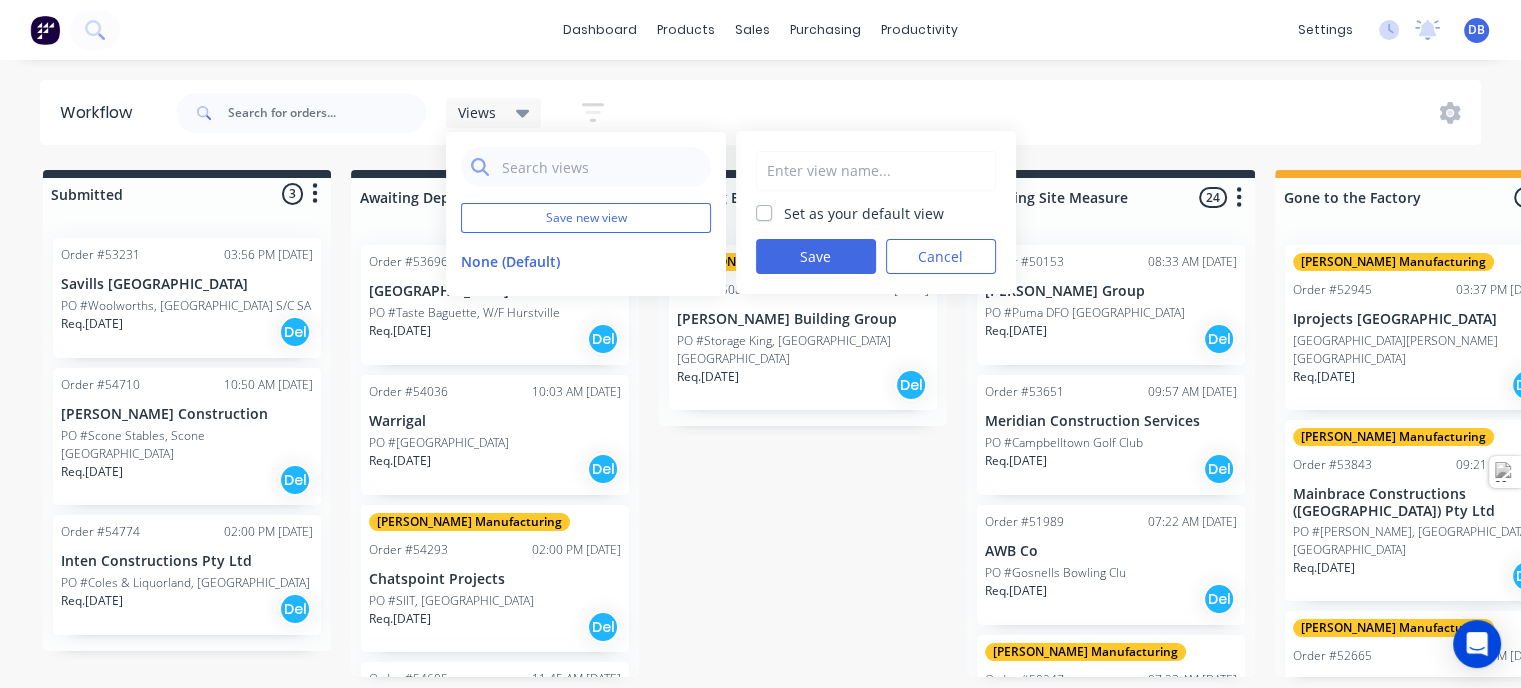 click at bounding box center [876, 171] 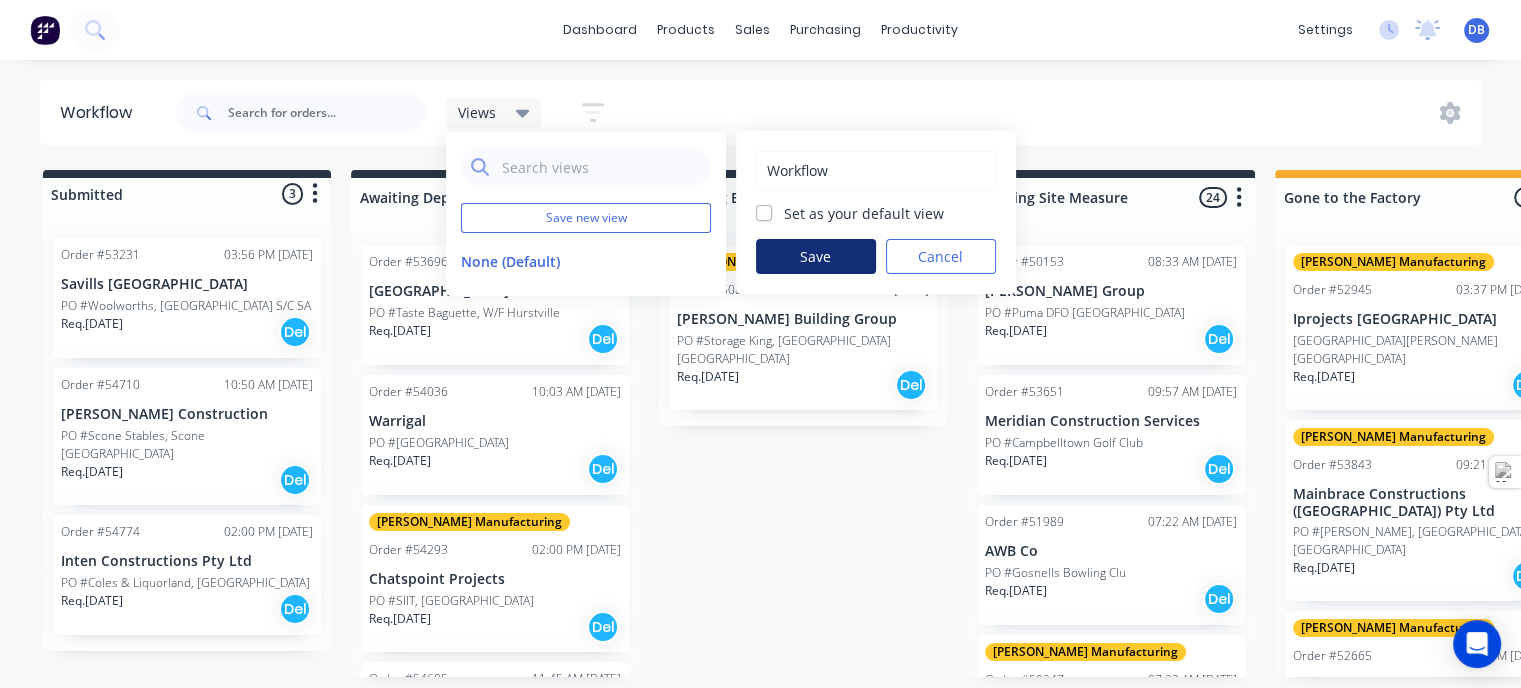 type on "Workflow" 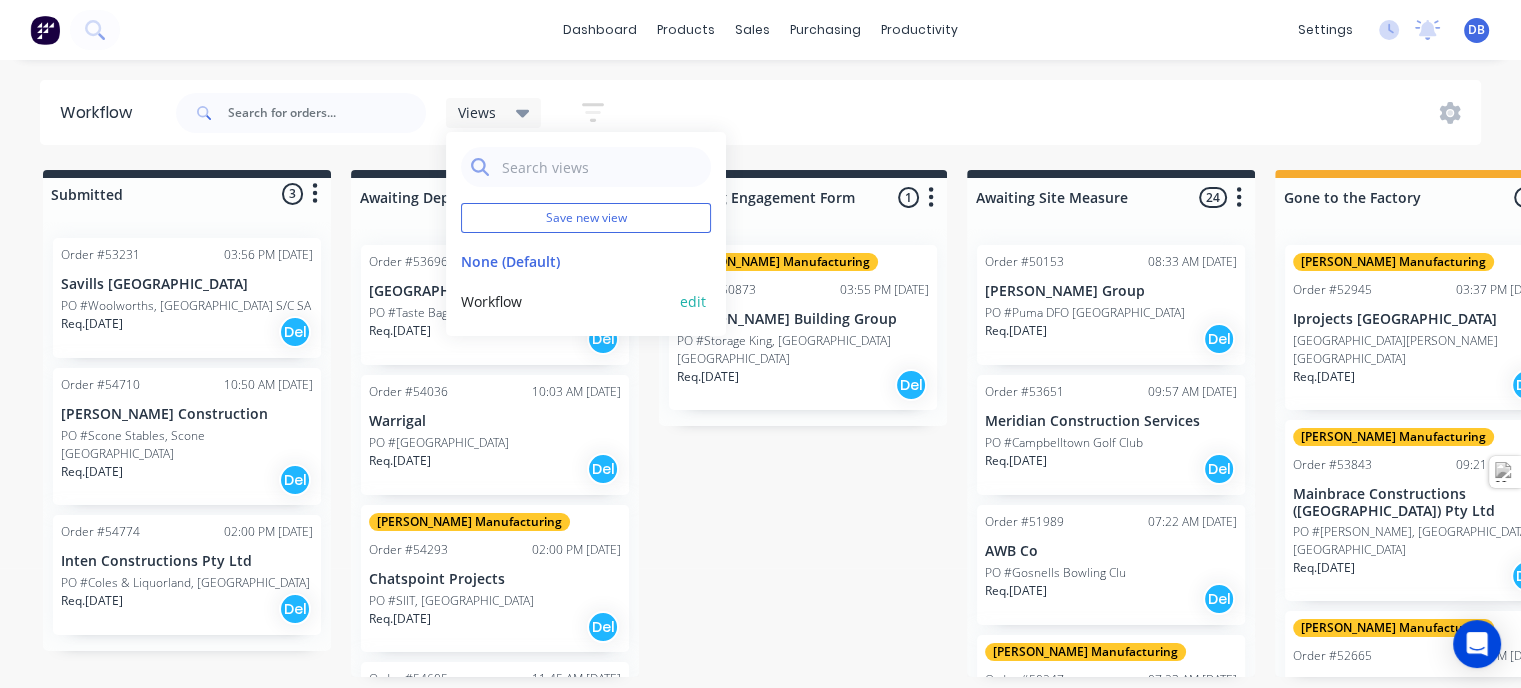 click on "Workflow" at bounding box center [567, 301] 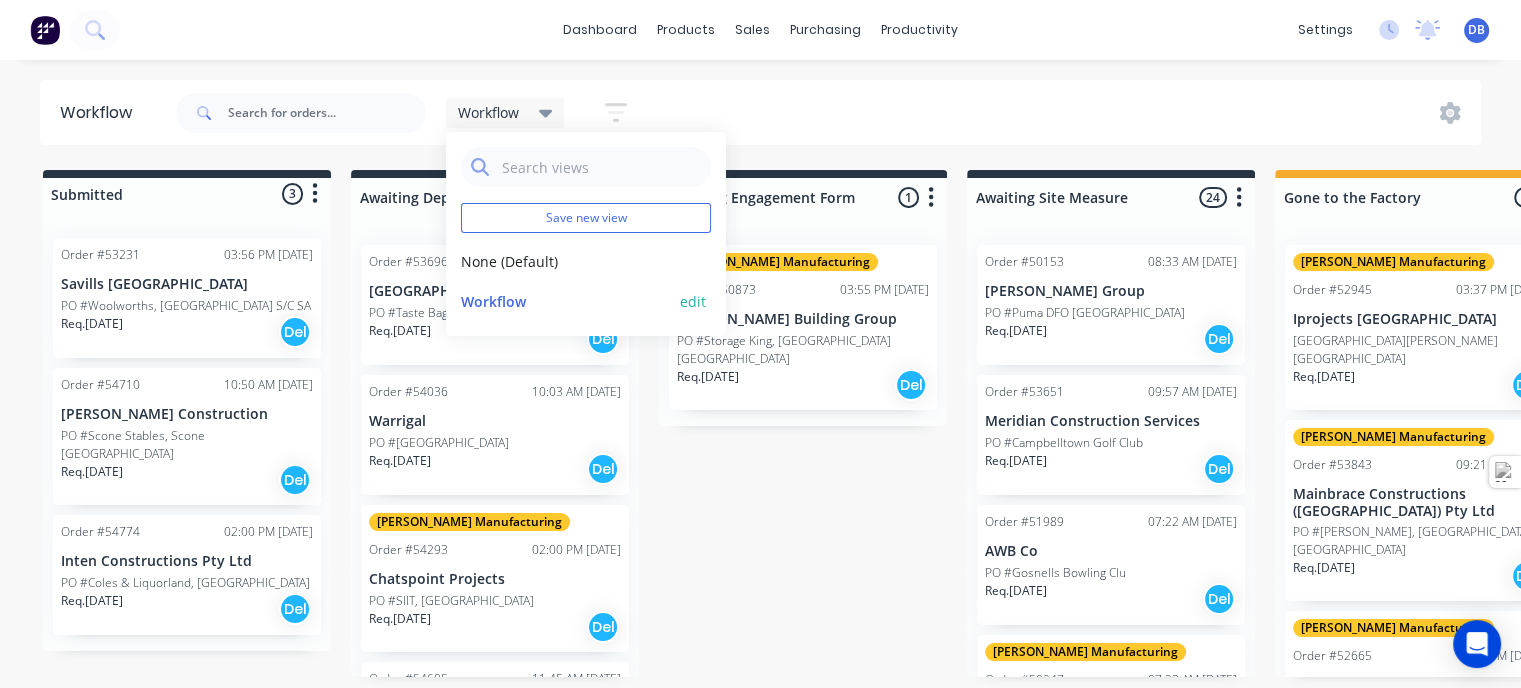 click on "edit" at bounding box center [693, 301] 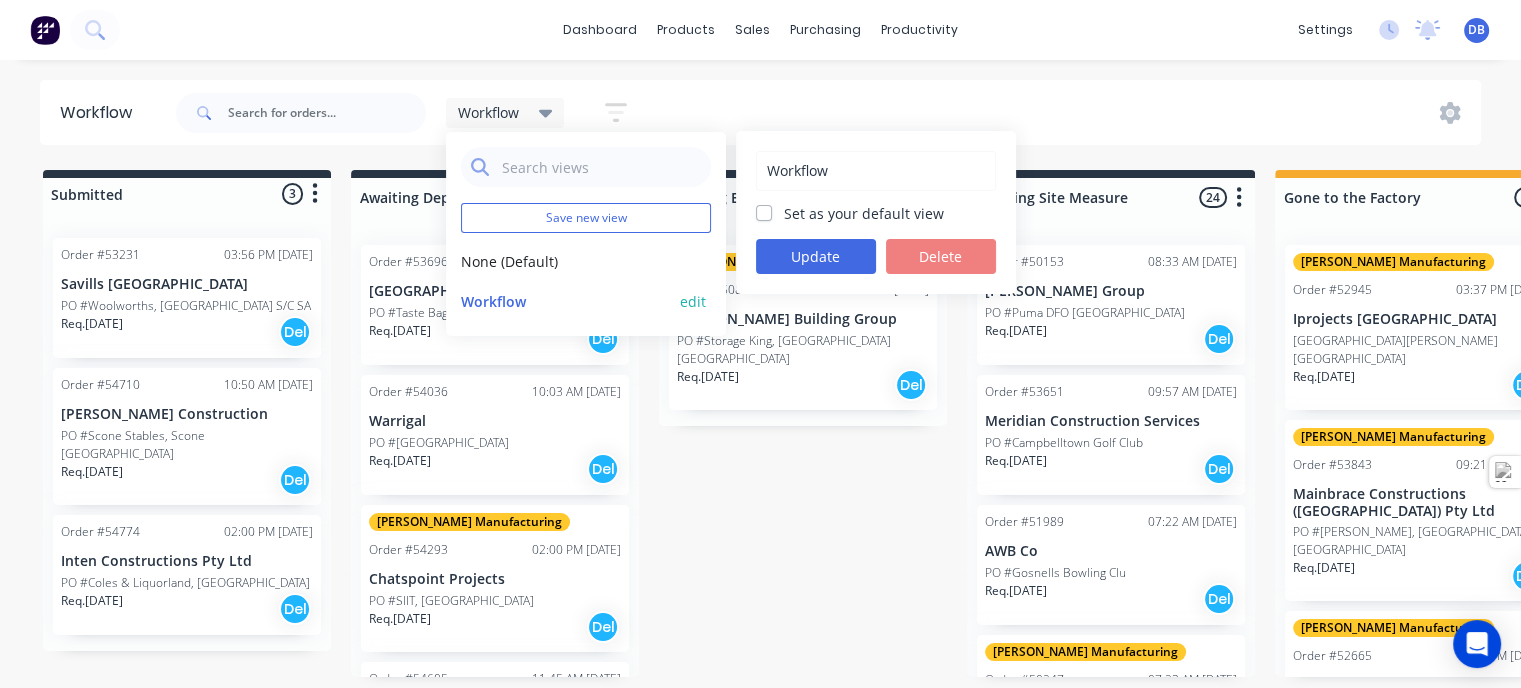 click on "edit" at bounding box center [693, 301] 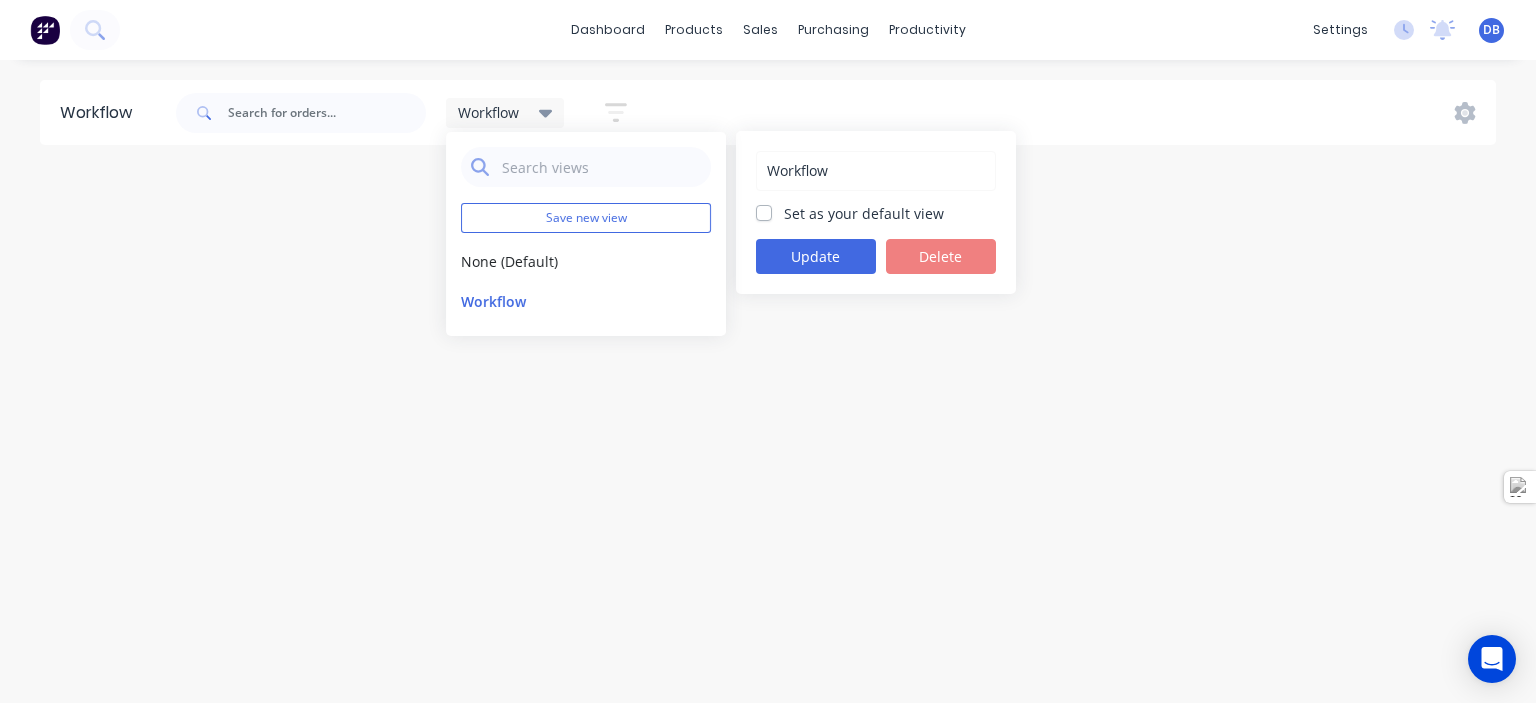 click 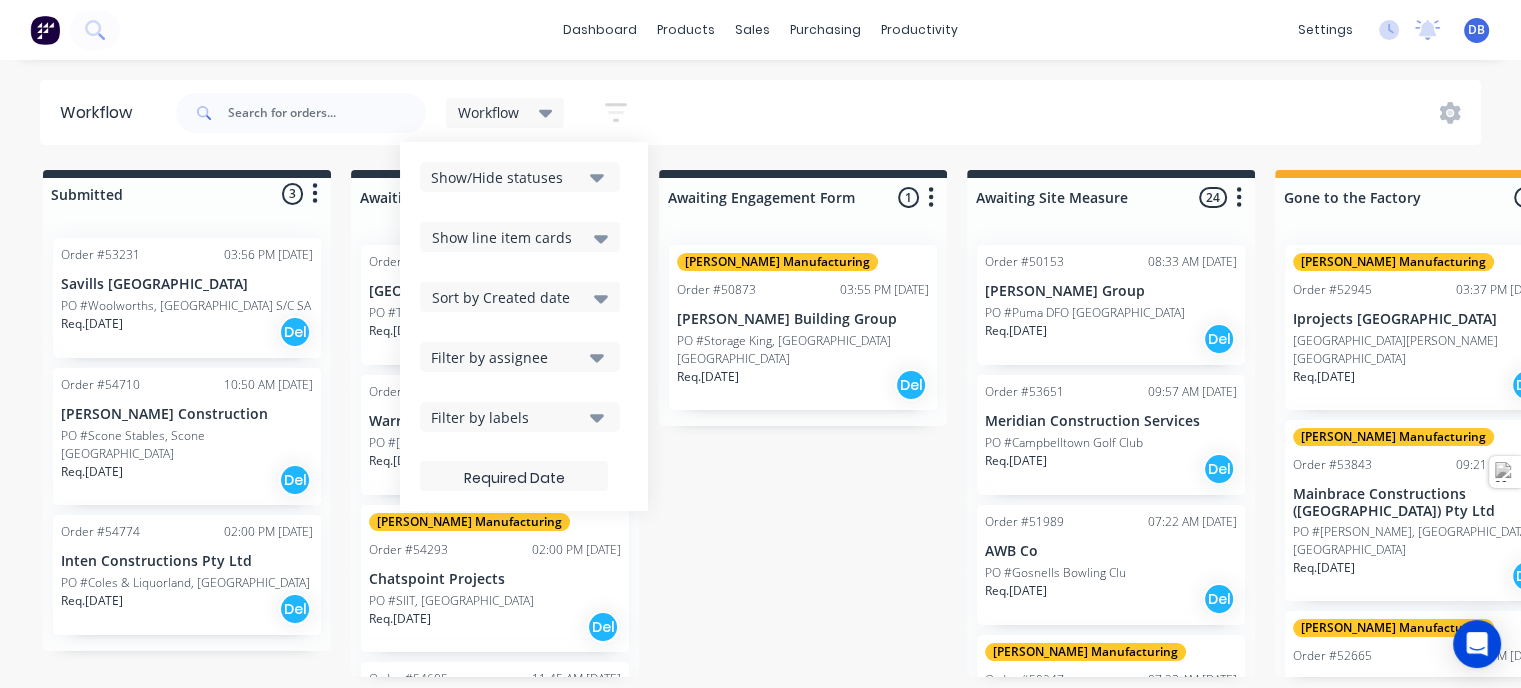 click 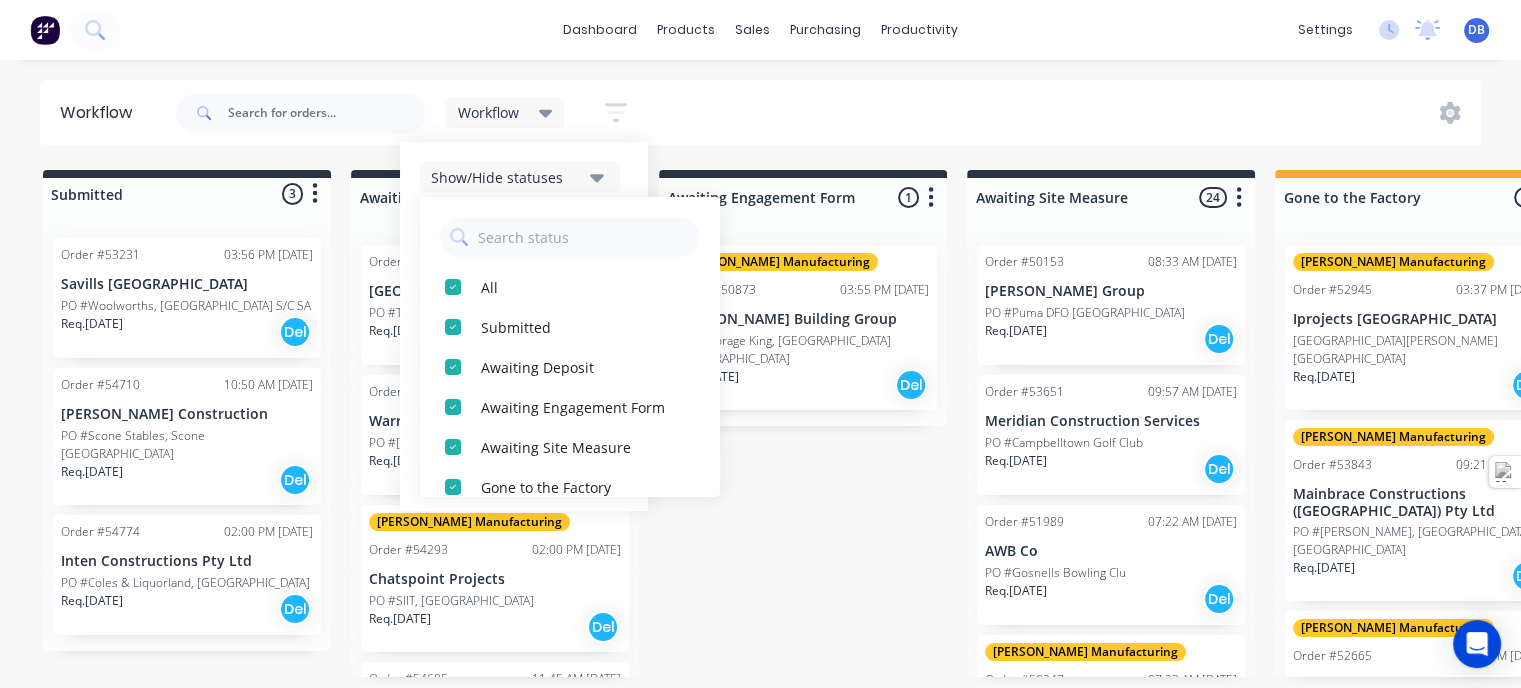 click 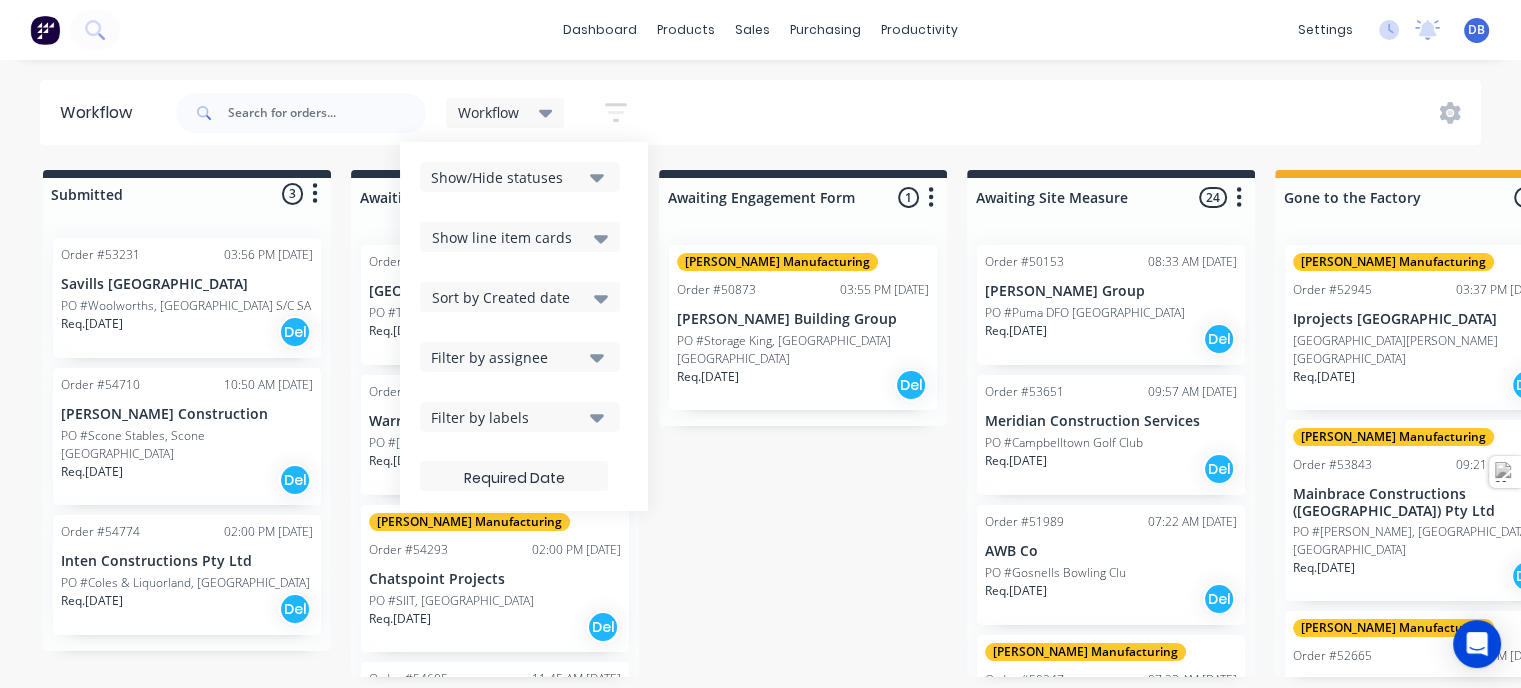 click 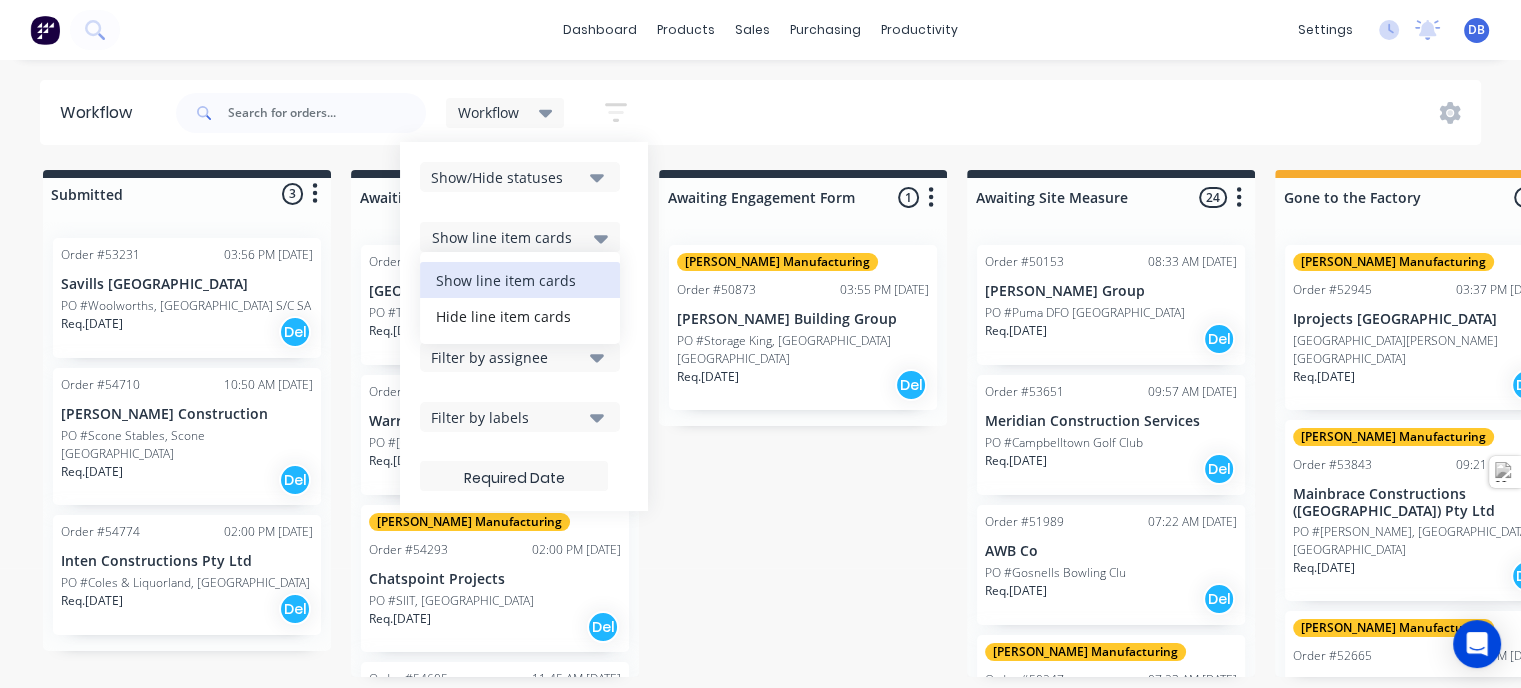 click 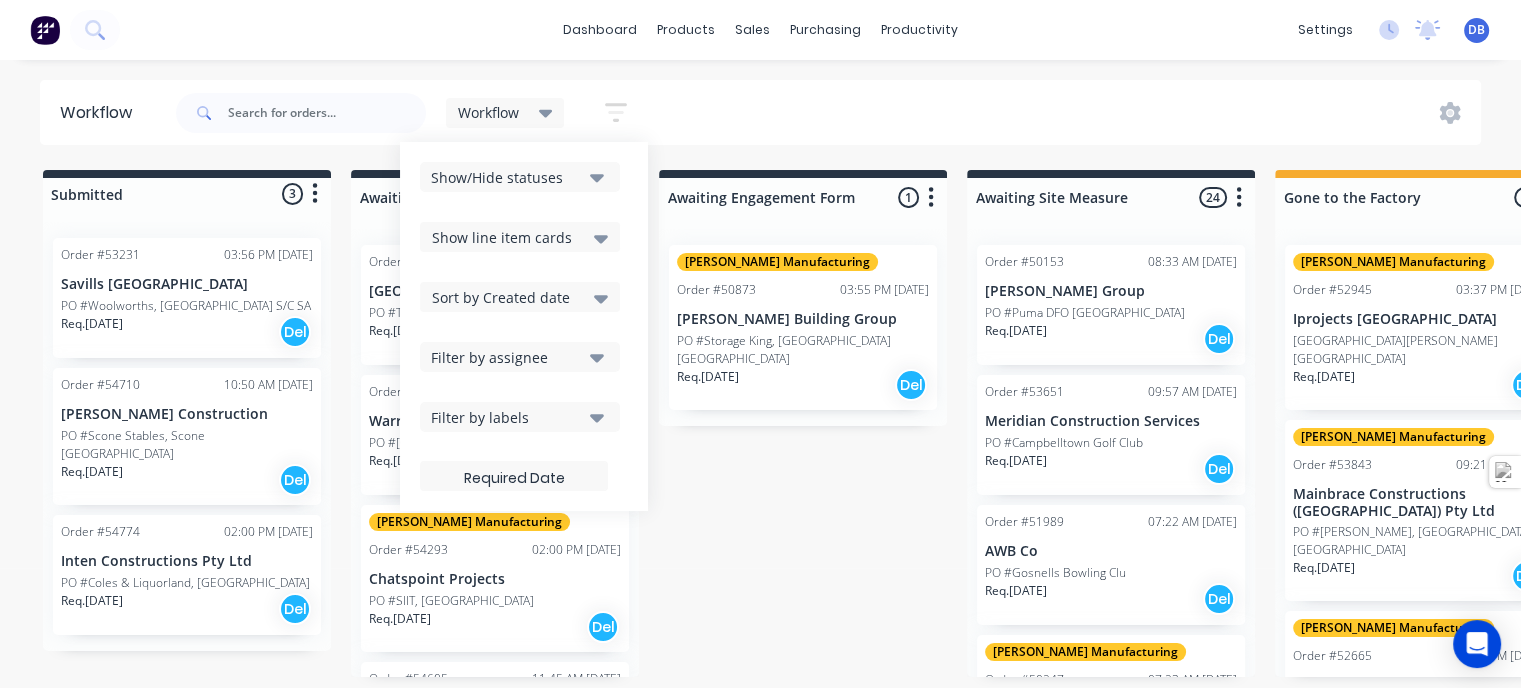 click on "Show line item cards" at bounding box center (502, 237) 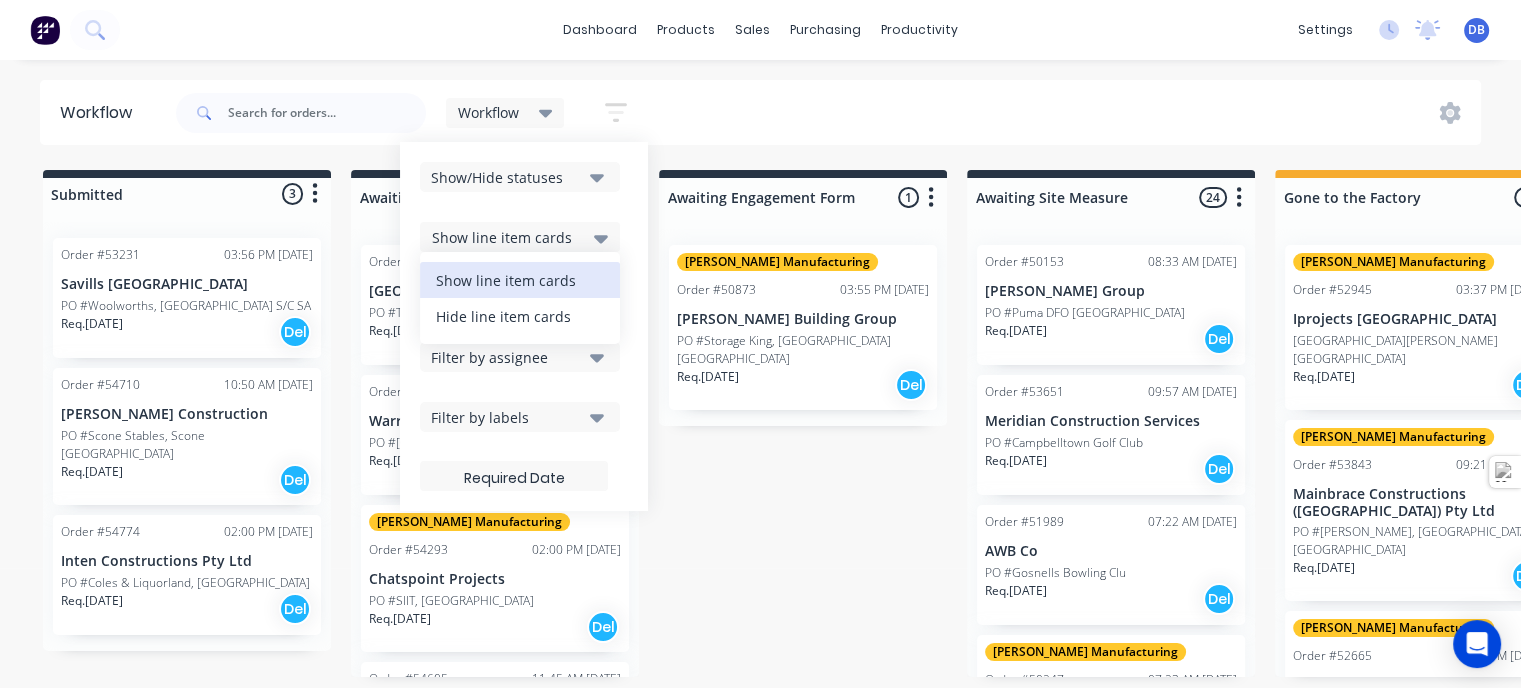 click on "Hide line item cards" at bounding box center [520, 316] 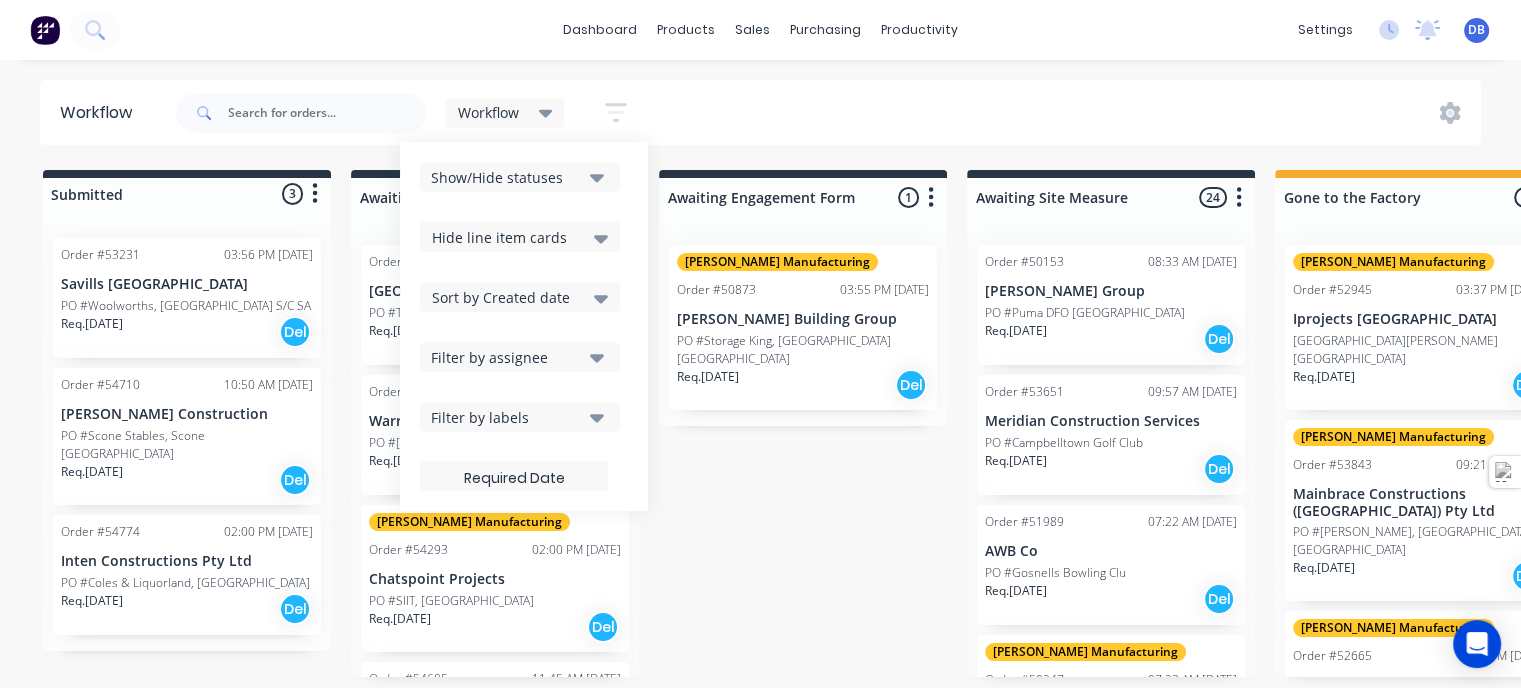 click on "Hide line item cards" at bounding box center (499, 237) 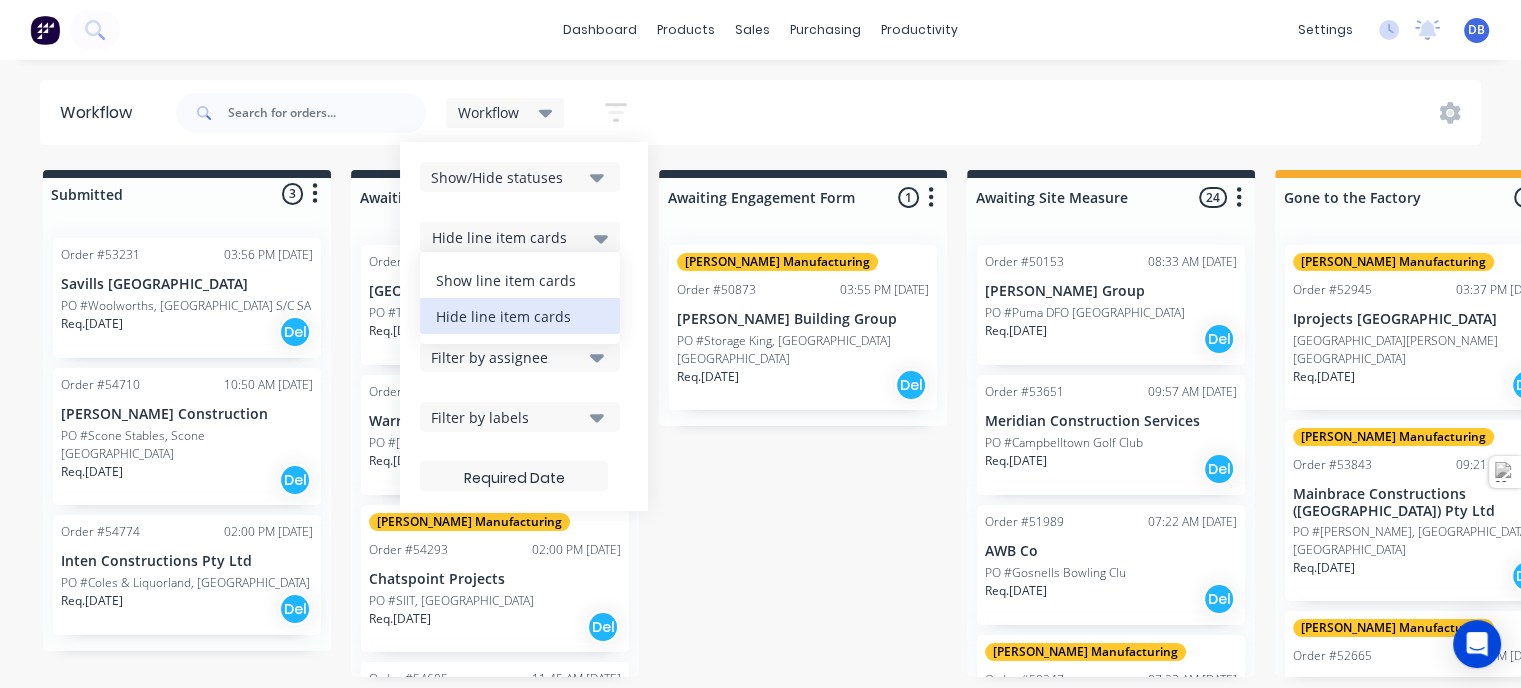 click on "Show line item cards" at bounding box center (520, 280) 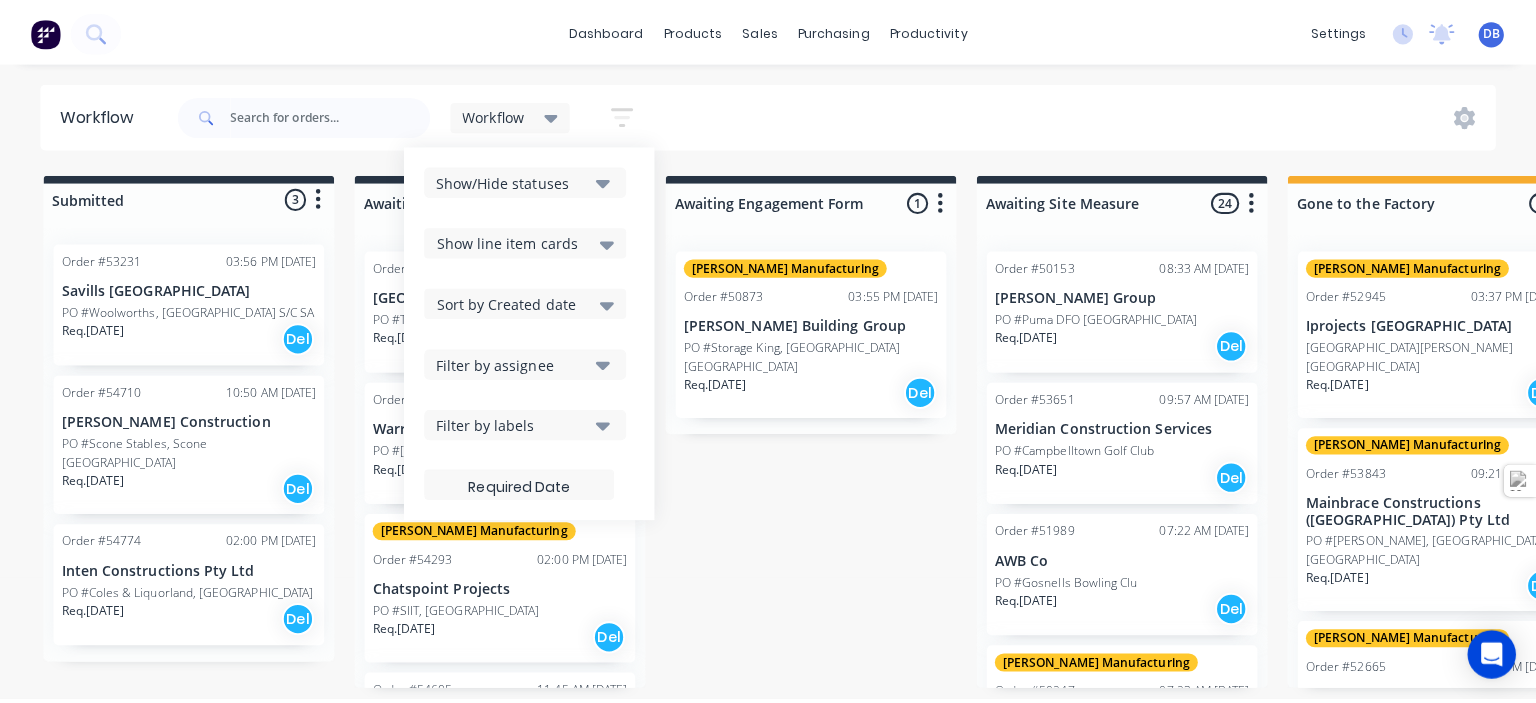 scroll, scrollTop: 0, scrollLeft: 0, axis: both 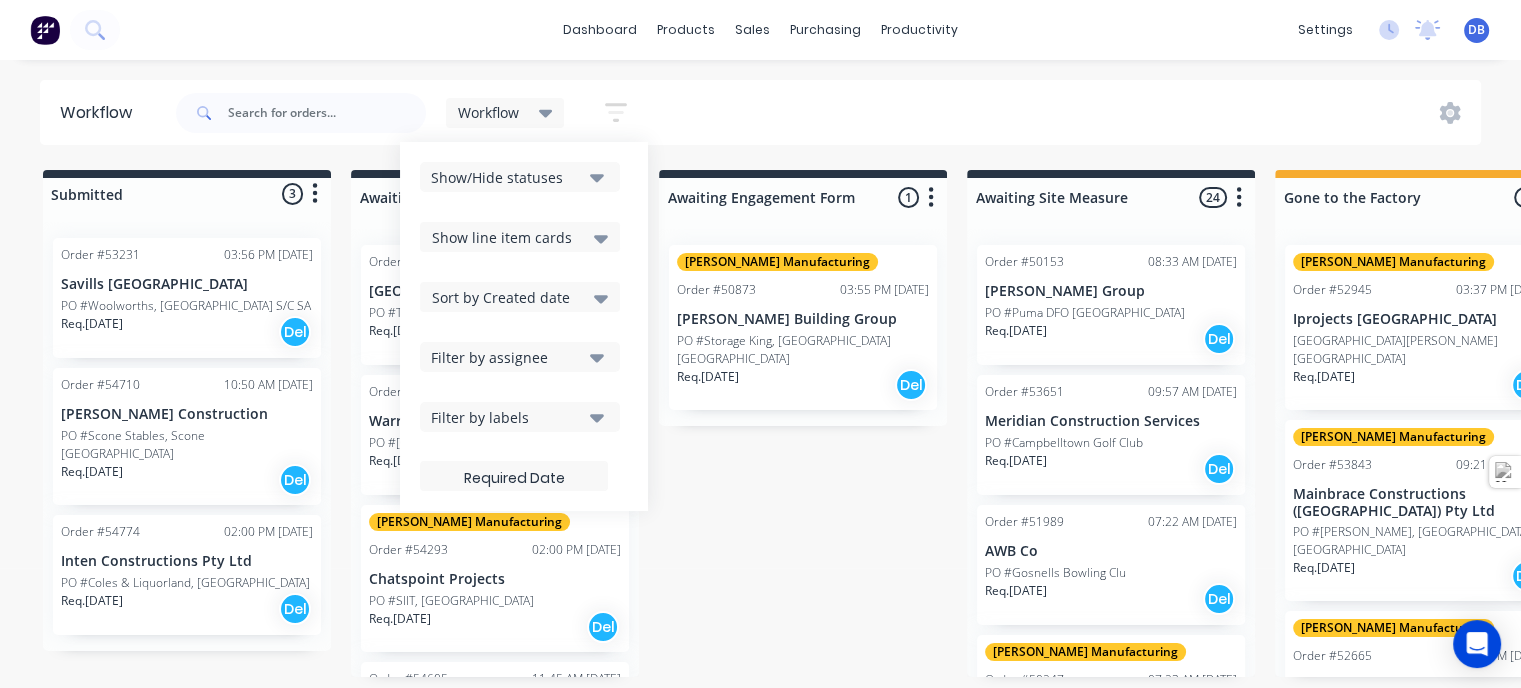 click 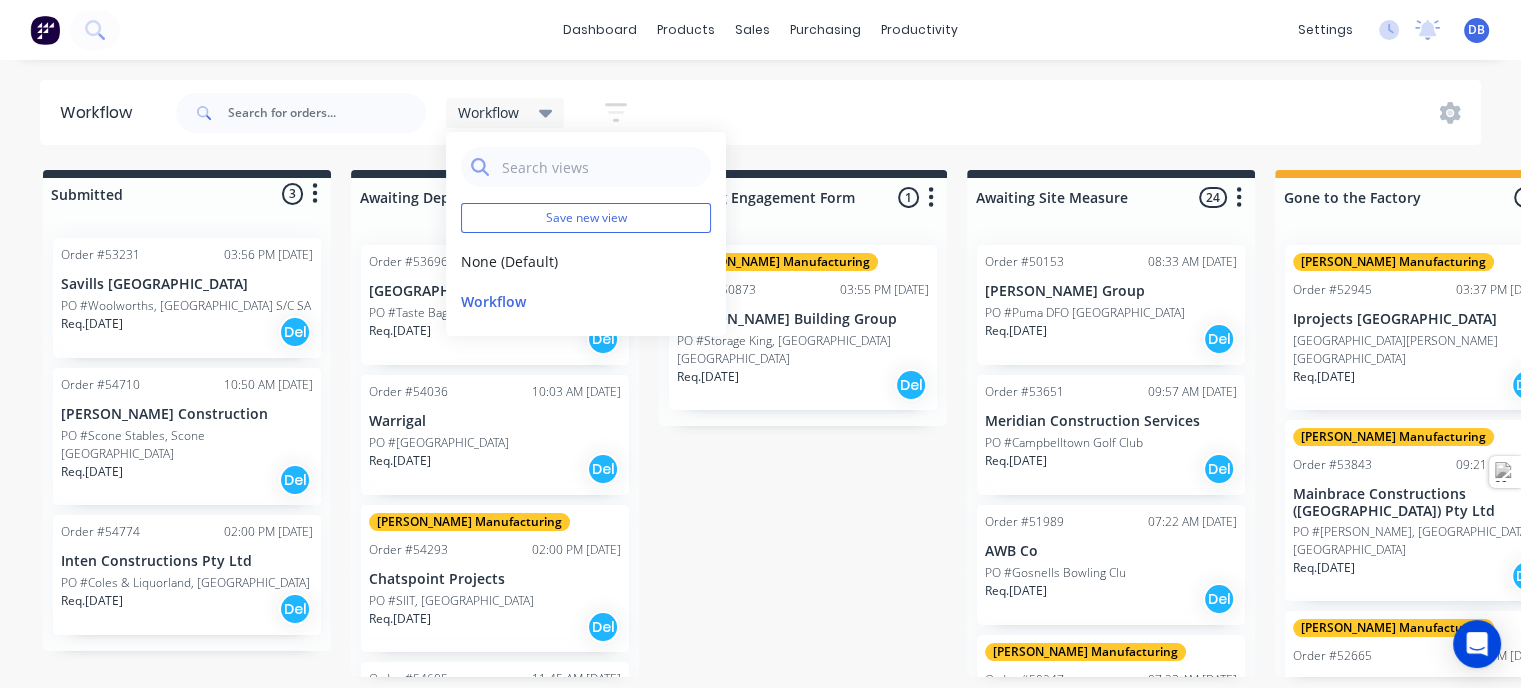 click 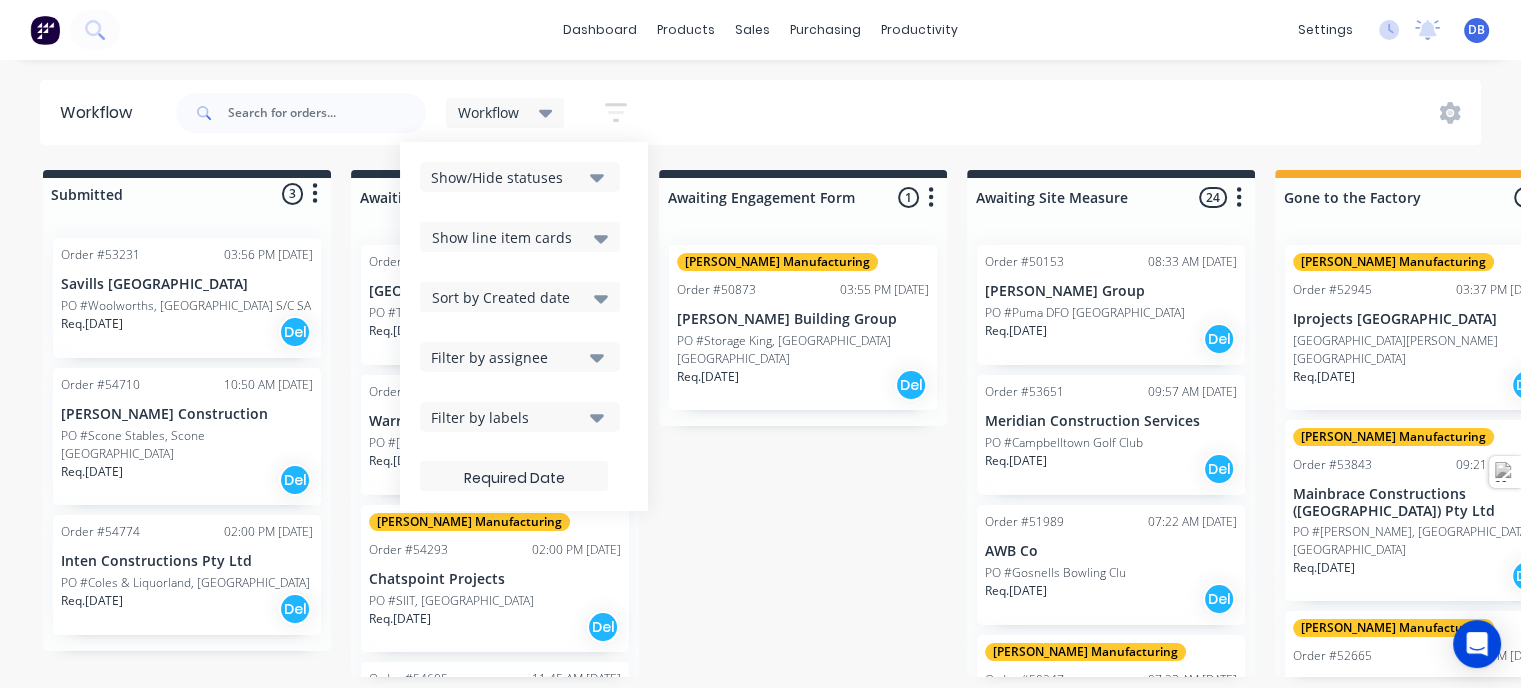 click on "Submitted 3 Status colour #273444 hex #273444 Save Cancel Summaries Total order value Invoiced to date To be invoiced Sort By Created date Required date Order number Customer name Most recent Order #53231 03:56 PM [DATE] Savills [GEOGRAPHIC_DATA] [GEOGRAPHIC_DATA], [GEOGRAPHIC_DATA] S/C SA Req. [DATE] Del Order #54710 10:50 AM [DATE] [PERSON_NAME] Construction PO #Scone Stables, [GEOGRAPHIC_DATA]  Req. [DATE] Del Order #54774 02:00 PM [DATE] Inten Constructions Pty Ltd PO #Coles & Liquorland, [GEOGRAPHIC_DATA] Req. [DATE] Del Awaiting Deposit 12 Status colour #273444 hex #273444 Save Cancel Notifications Email SMS Summaries Total order value Invoiced to date To be invoiced Sort By Created date Required date Order number Customer name Most recent Delete Order #53696 12:09 PM [DATE] Frangipani Building PO #Taste Baguette, W/F Hurstville Req. [DATE] Del Order #54036 10:03 AM [DATE] Warrigal [GEOGRAPHIC_DATA] Req. [DATE] Del [PERSON_NAME] Manufacturing Order #54293 02:00 PM [DATE] Chatspoint Projects [GEOGRAPHIC_DATA], [GEOGRAPHIC_DATA] 1" at bounding box center [2232, 423] 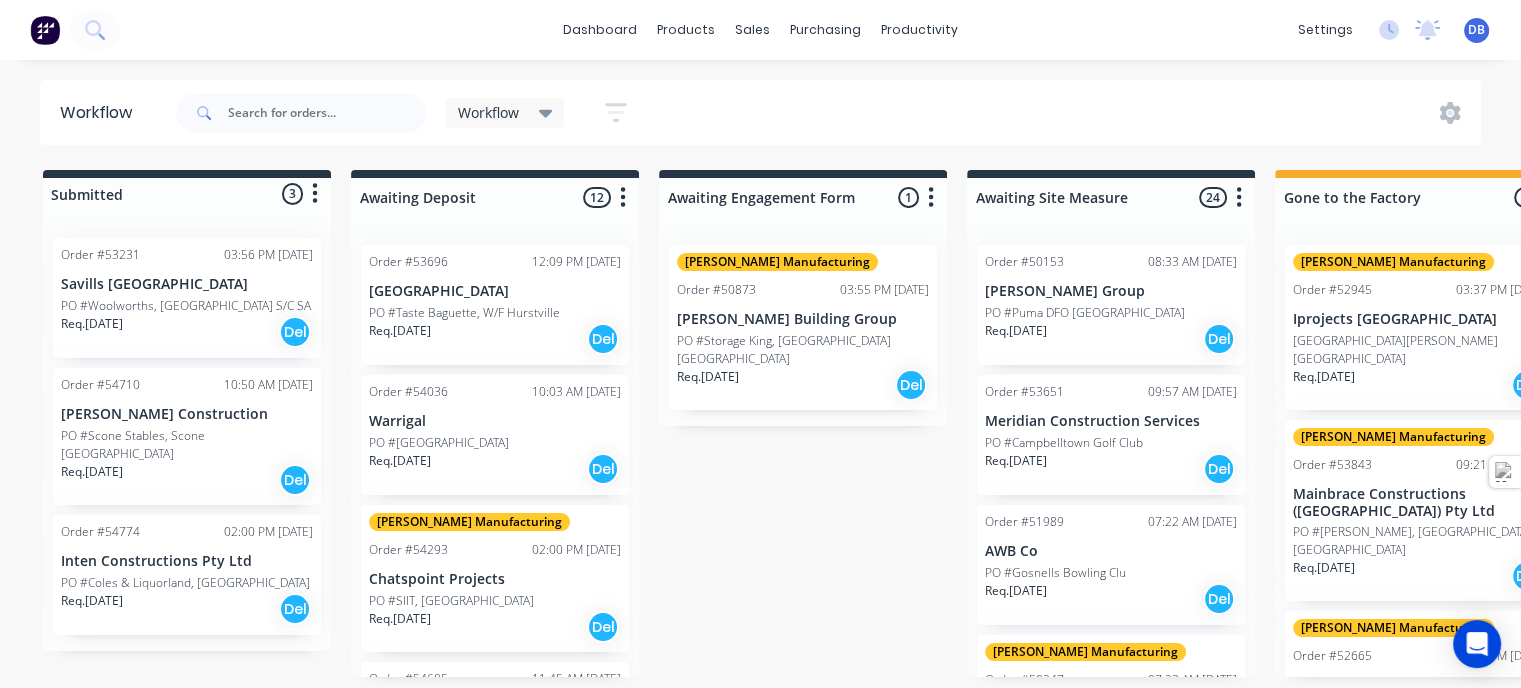 click on "Workflow" at bounding box center (488, 112) 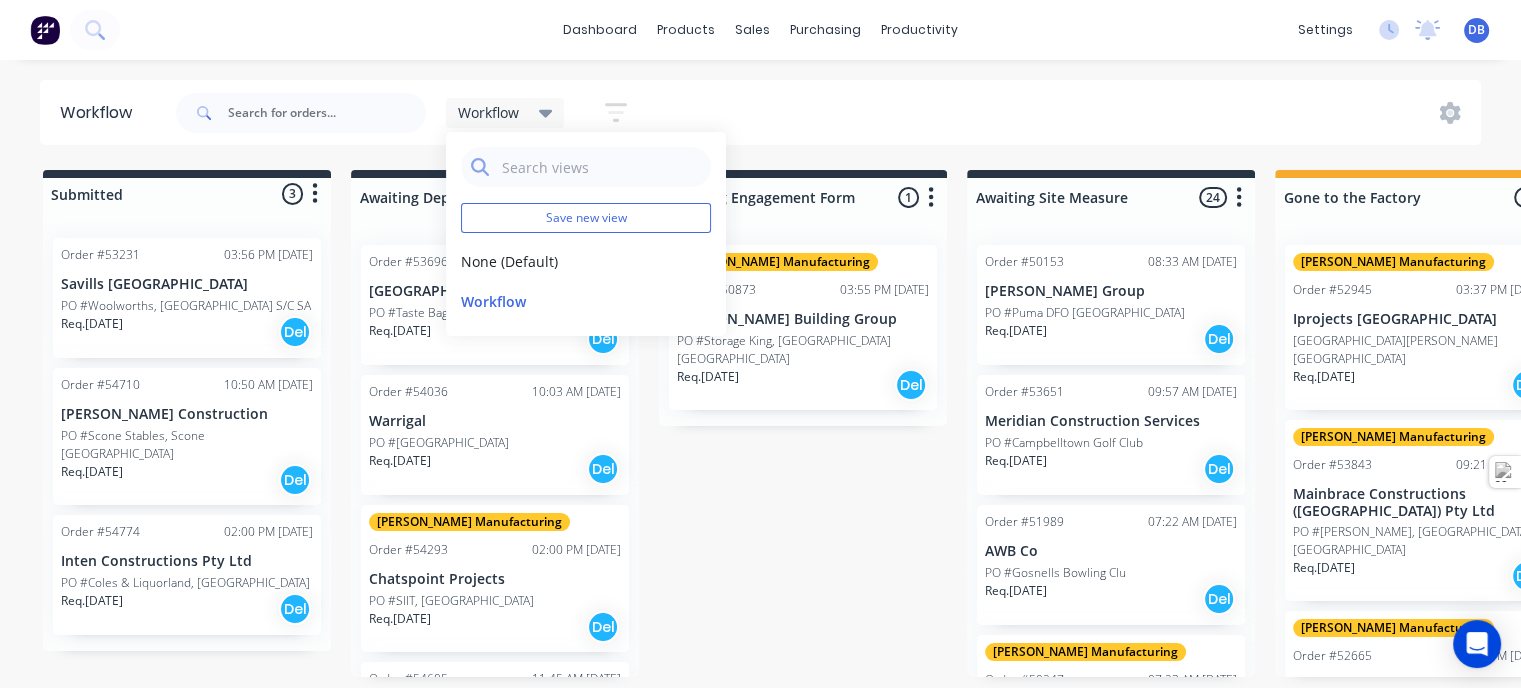click on "Workflow" at bounding box center [488, 112] 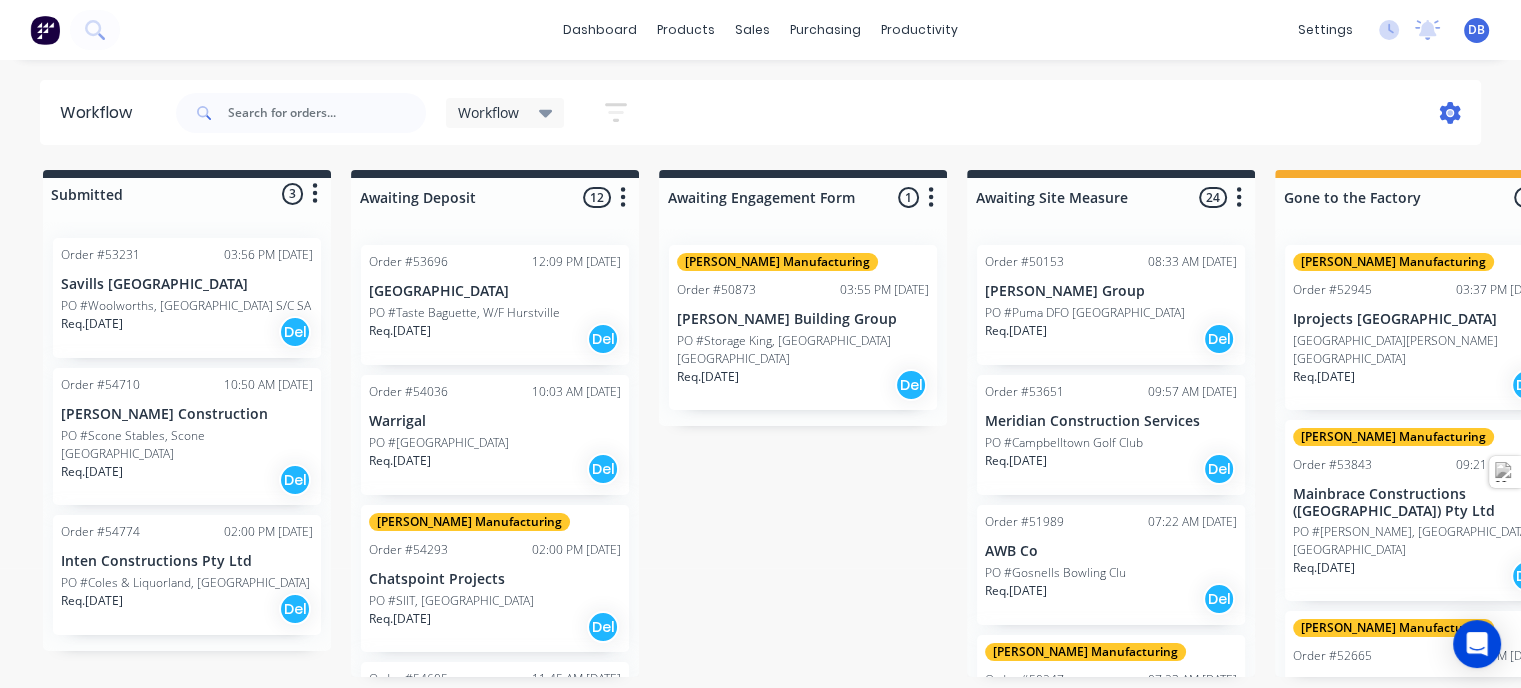 click 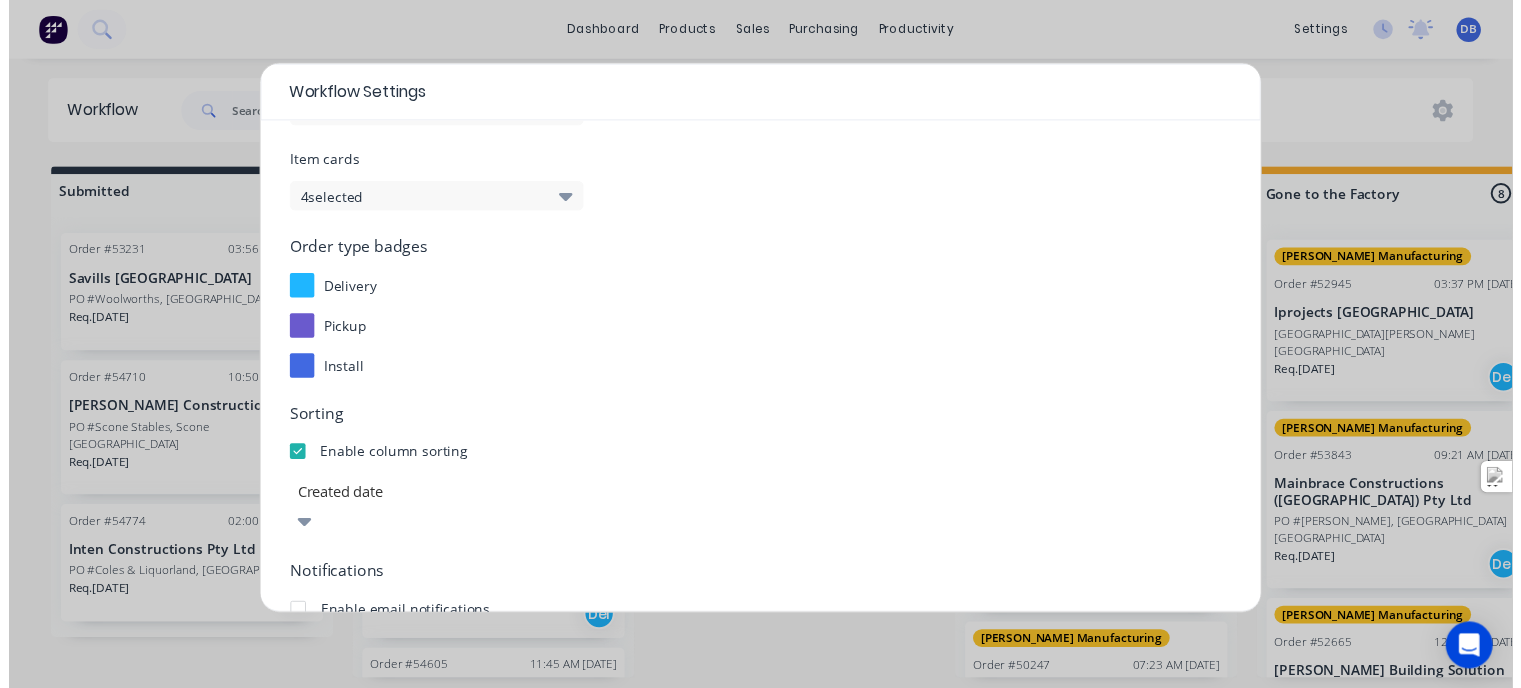 scroll, scrollTop: 381, scrollLeft: 0, axis: vertical 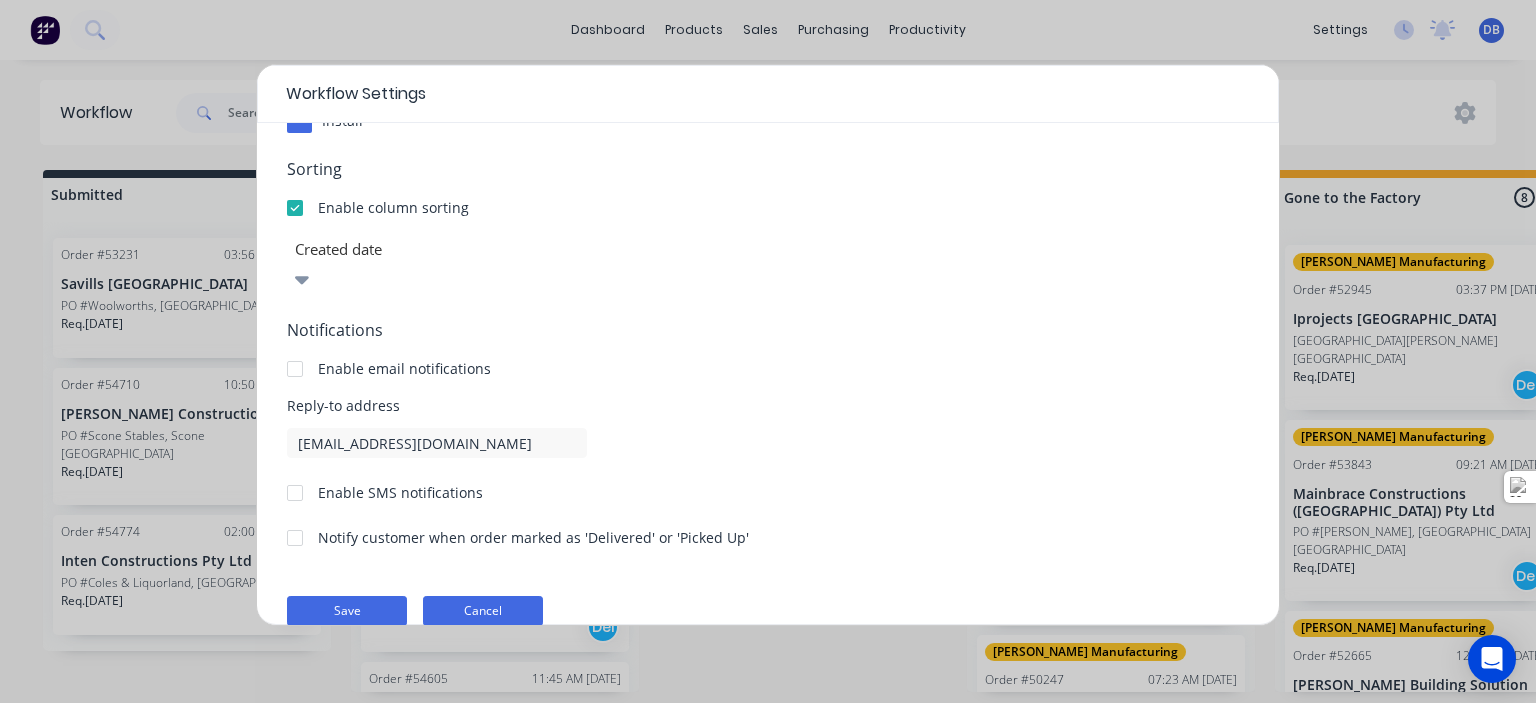 click on "Cancel" at bounding box center (483, 611) 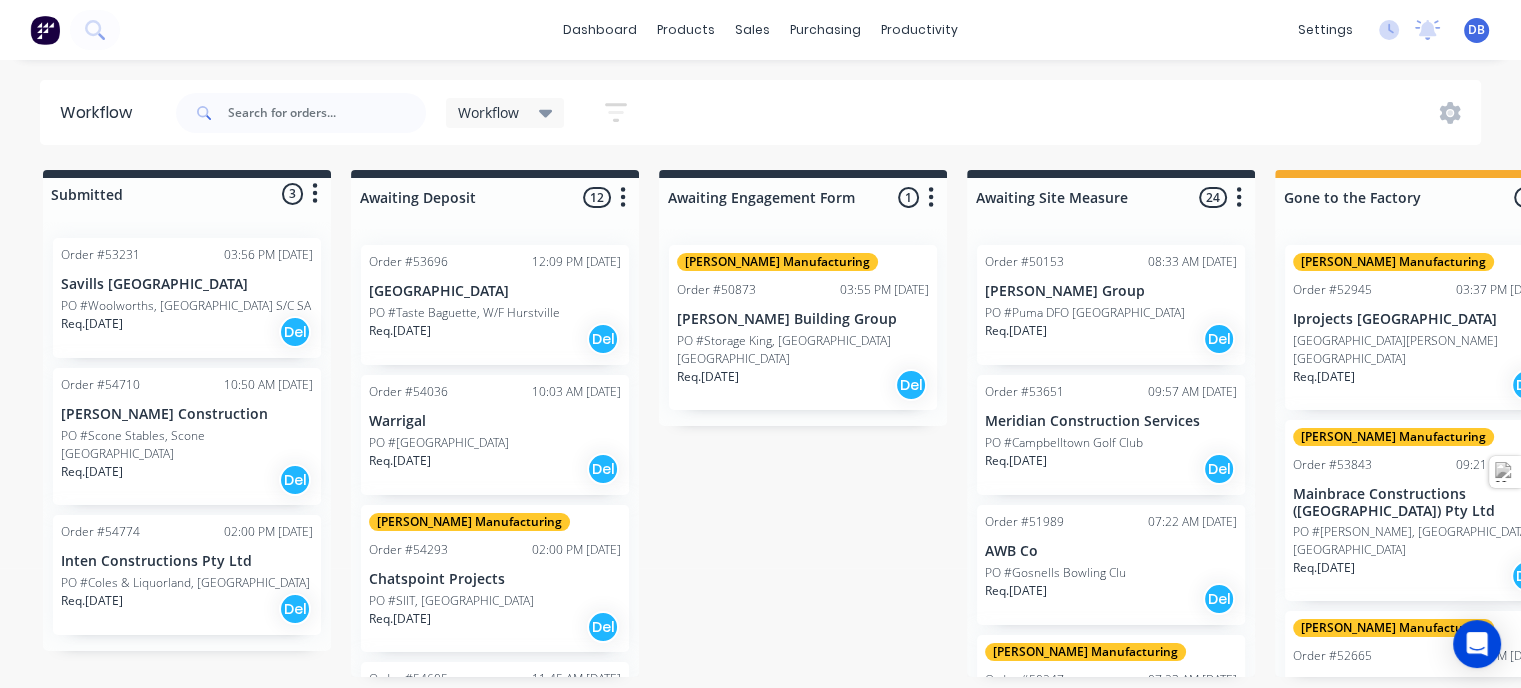 click on "Workflow" at bounding box center (488, 112) 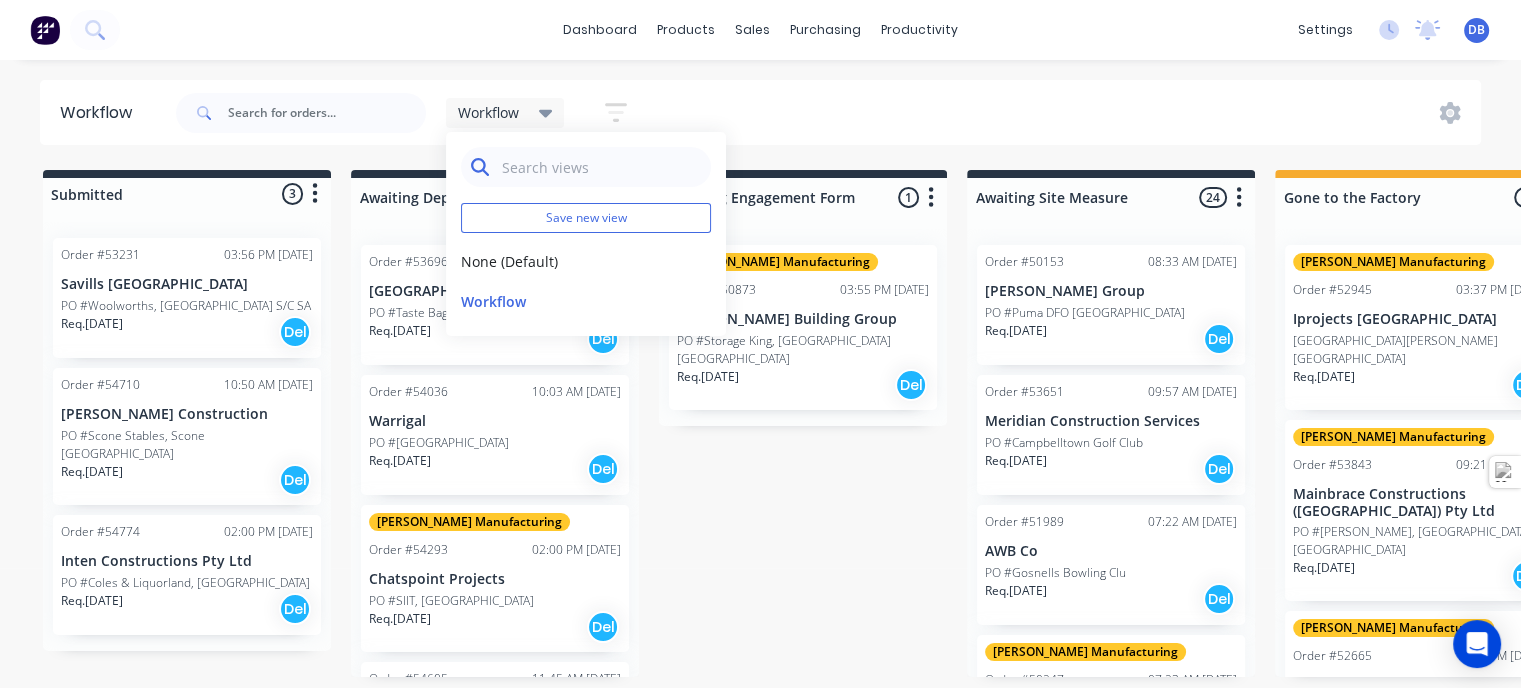 click at bounding box center [601, 167] 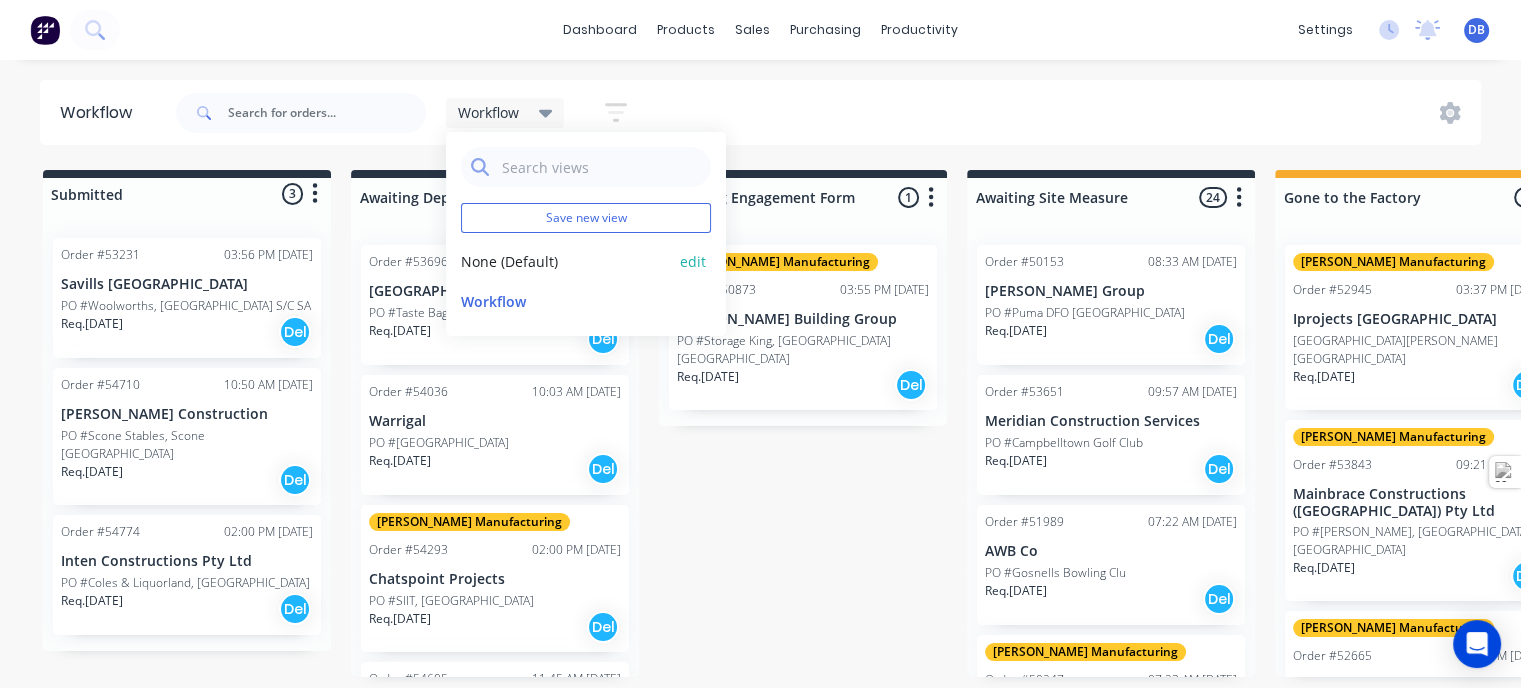 click on "None   (Default)" at bounding box center [567, 261] 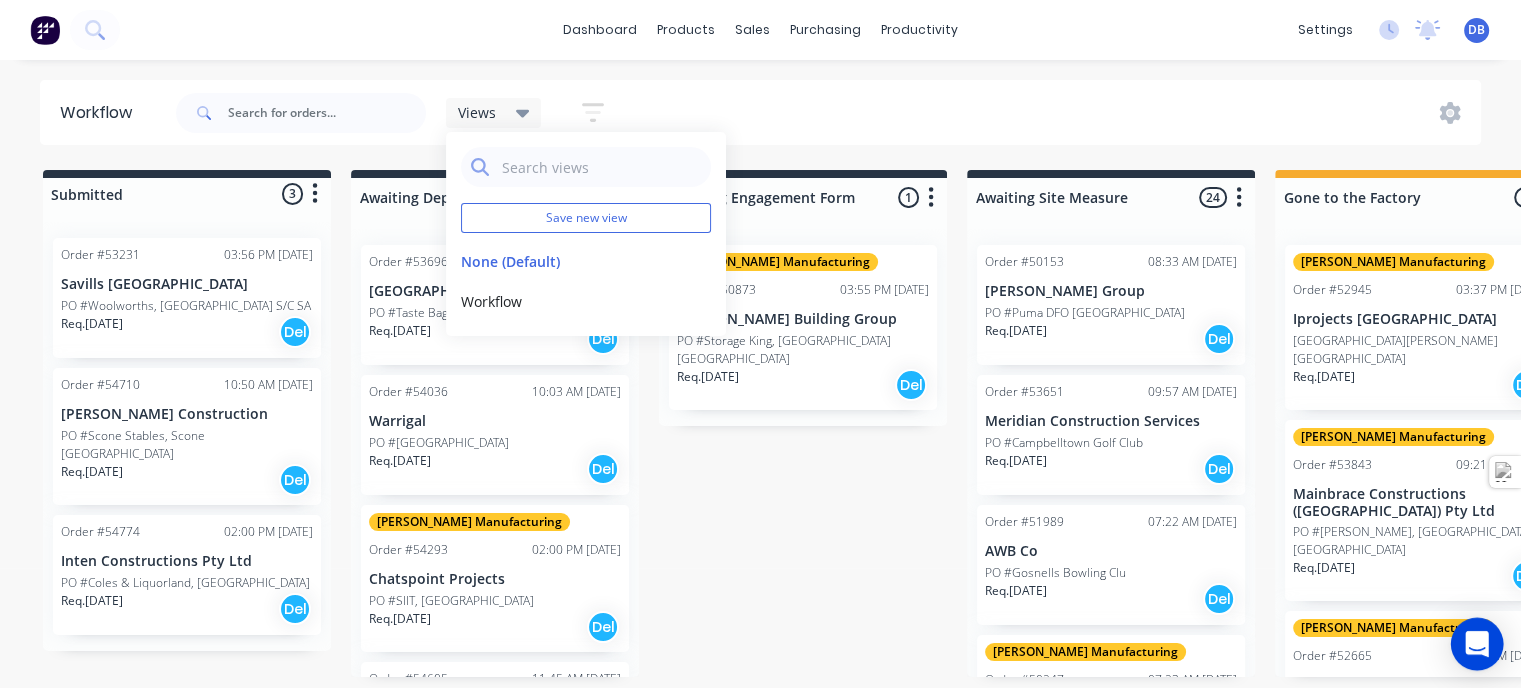 click 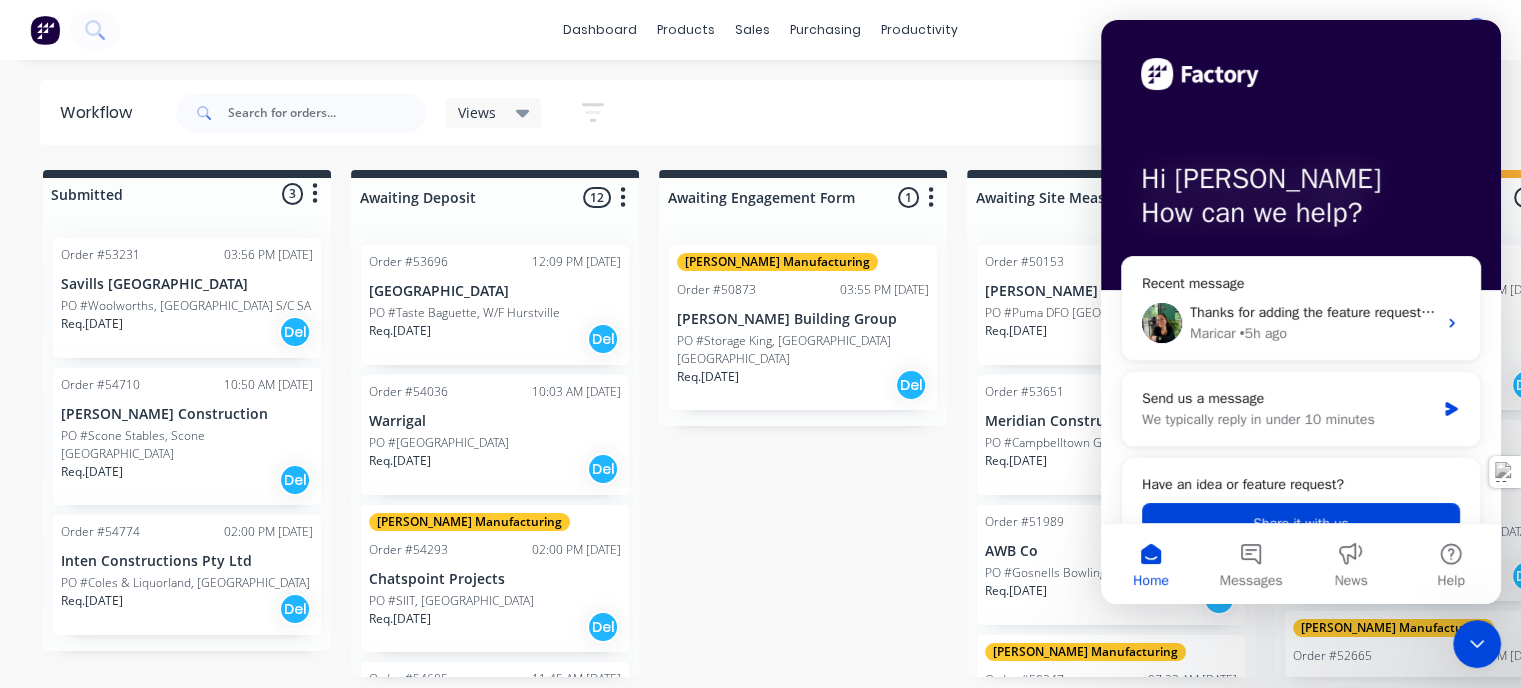 scroll, scrollTop: 0, scrollLeft: 0, axis: both 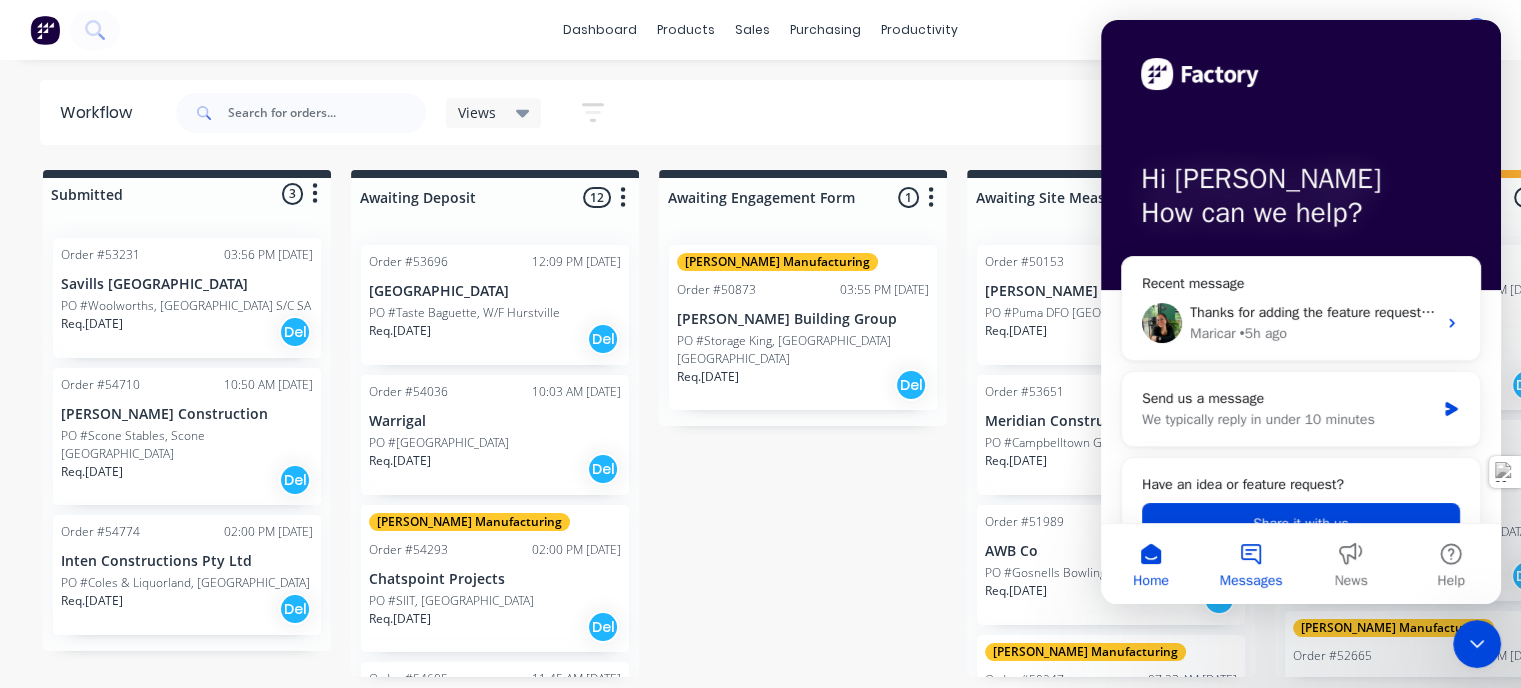 click on "Messages" at bounding box center (1251, 581) 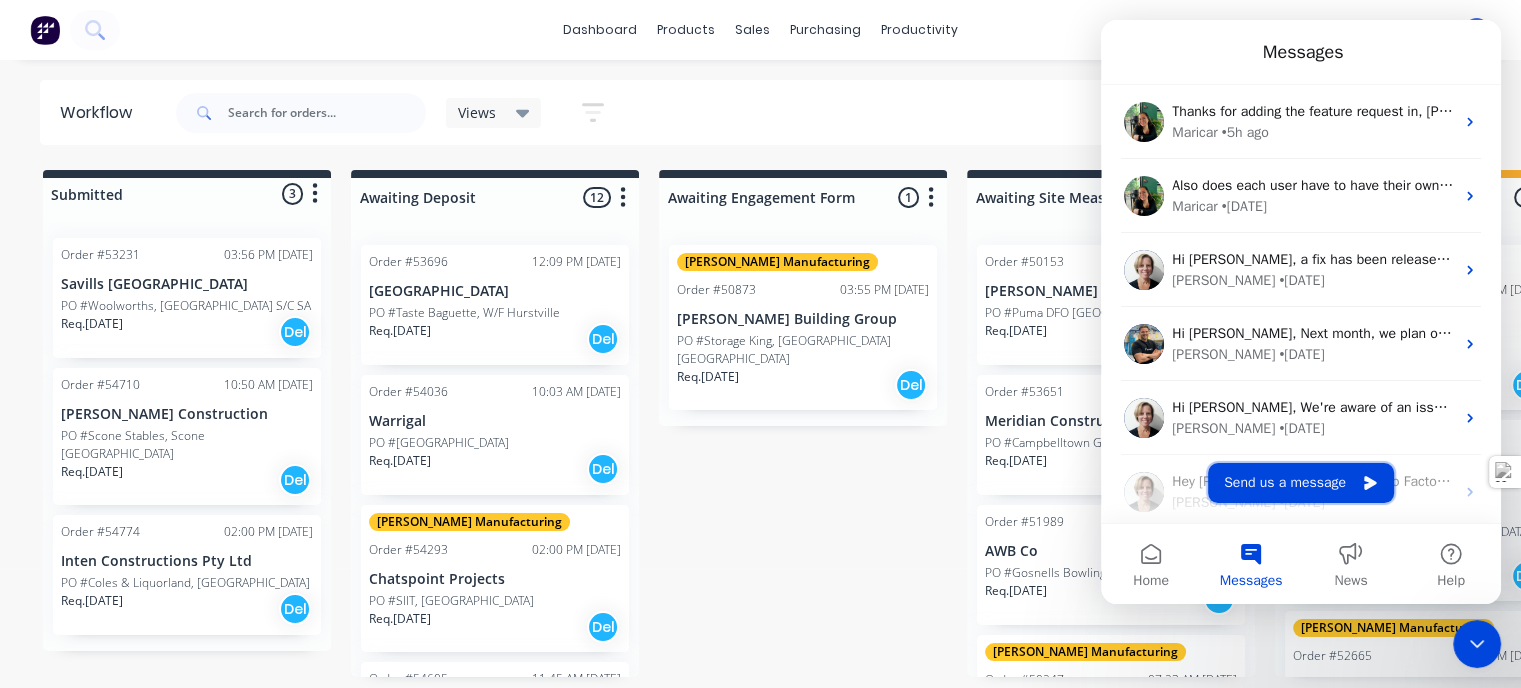click on "Send us a message" at bounding box center [1301, 483] 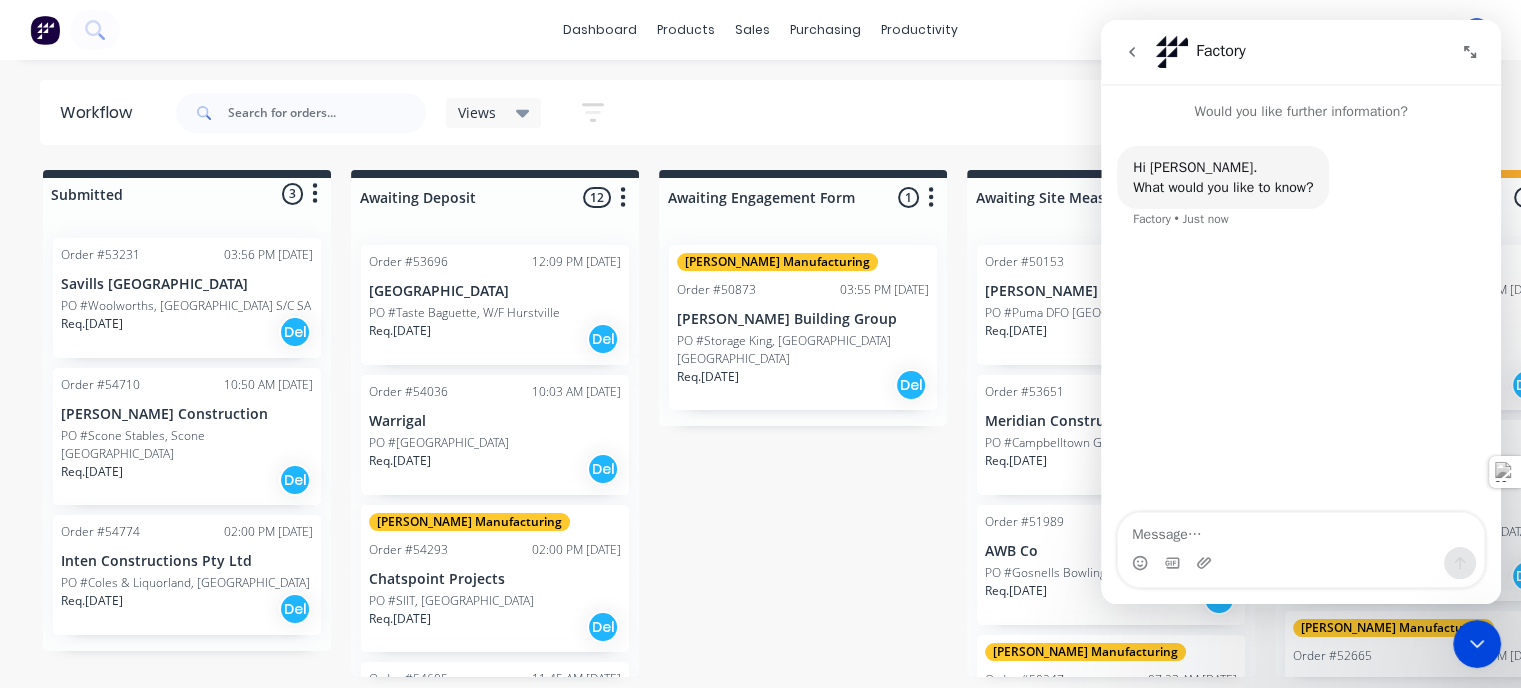 type on "i" 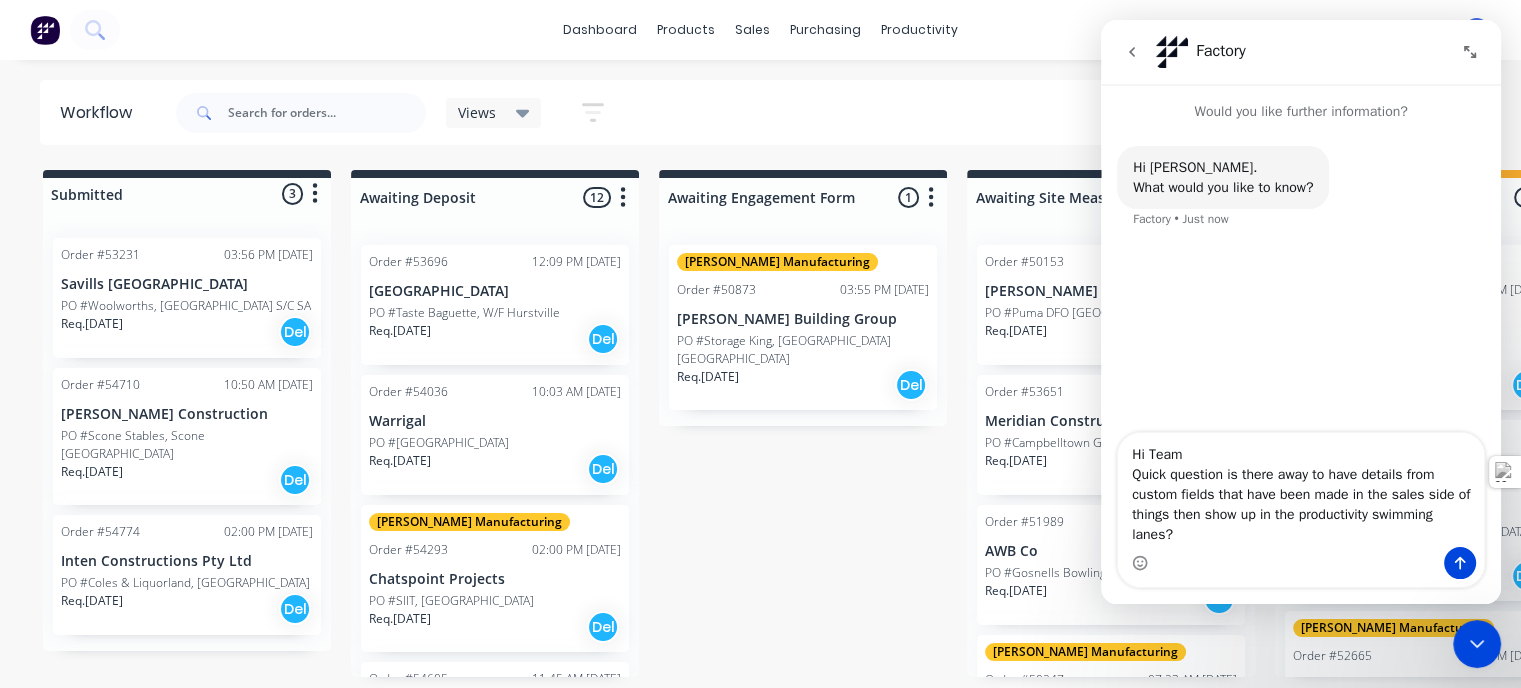type on "Hi Team
Quick question is there away to have details from custom fields that have been made in the sales side of things then show up in the productivity swimming lanes?" 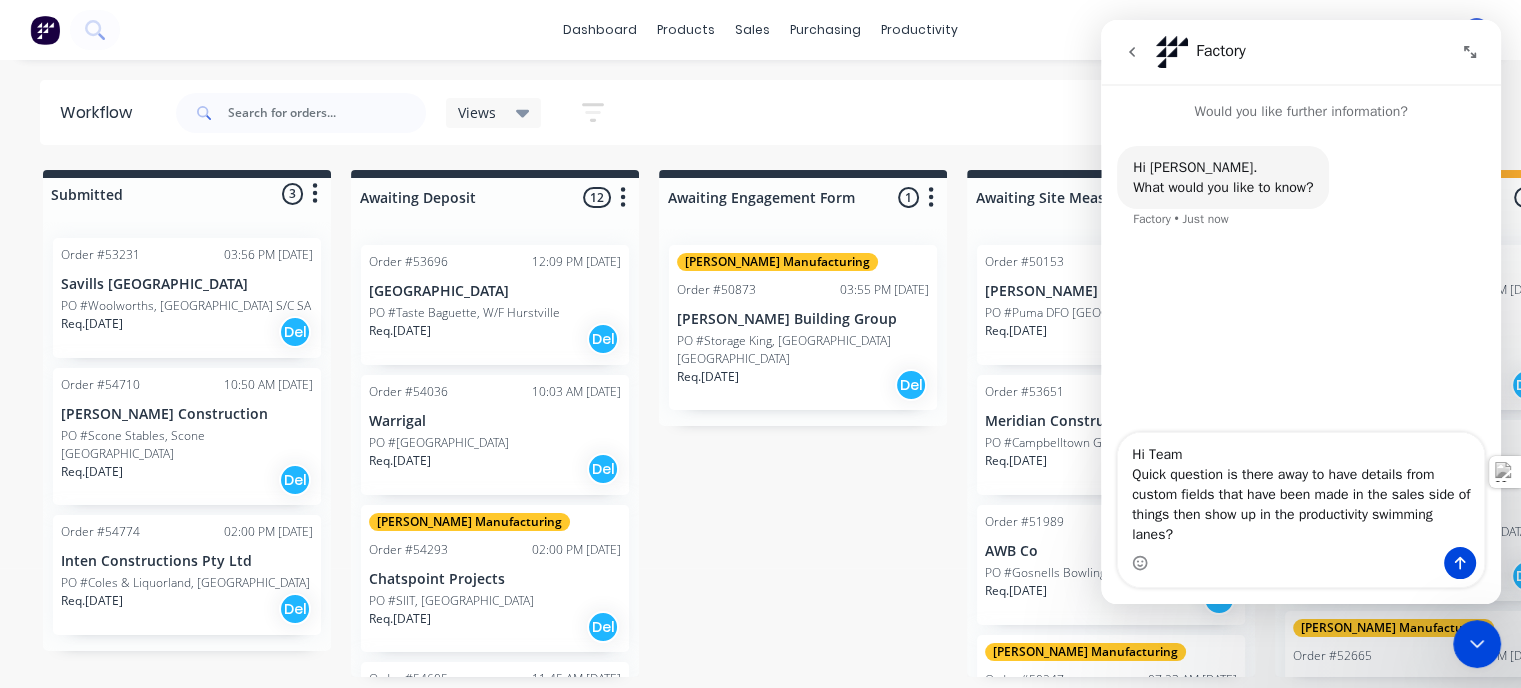 type 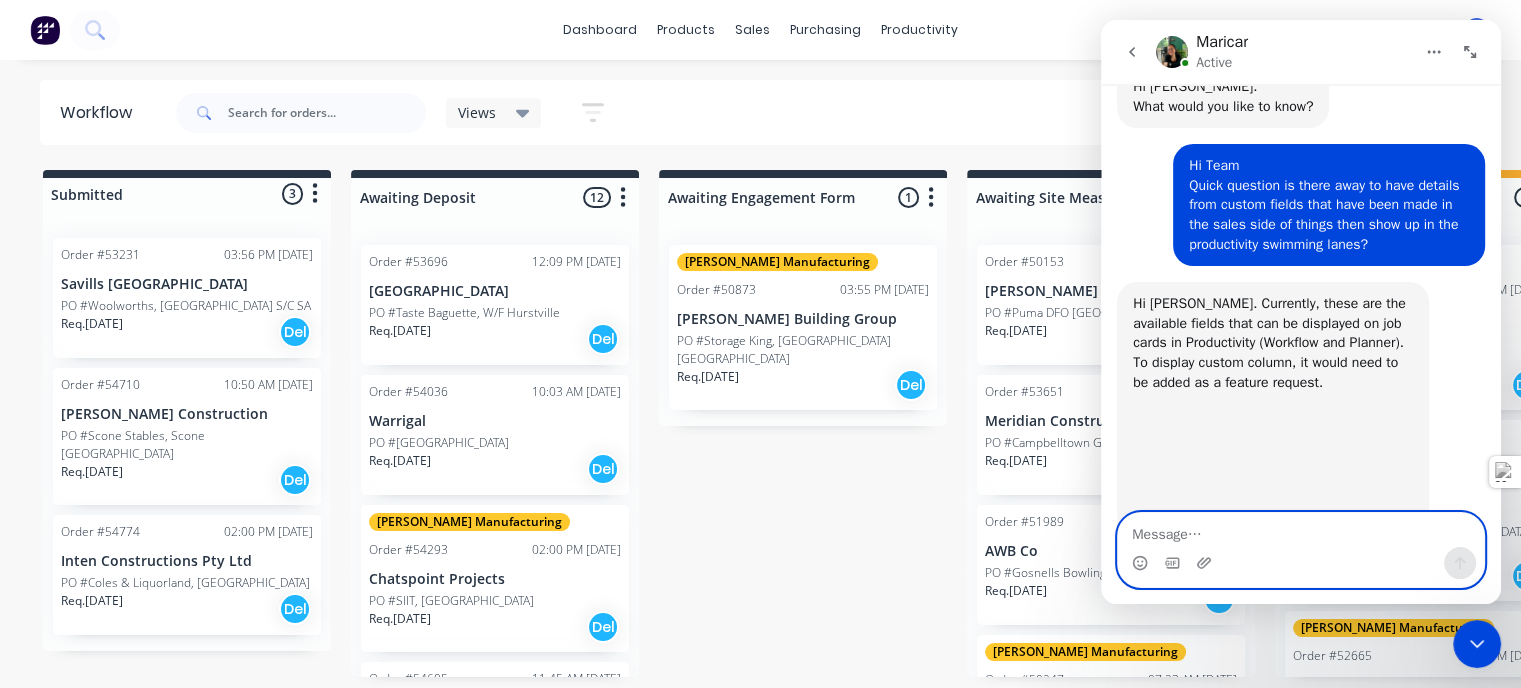 scroll, scrollTop: 281, scrollLeft: 0, axis: vertical 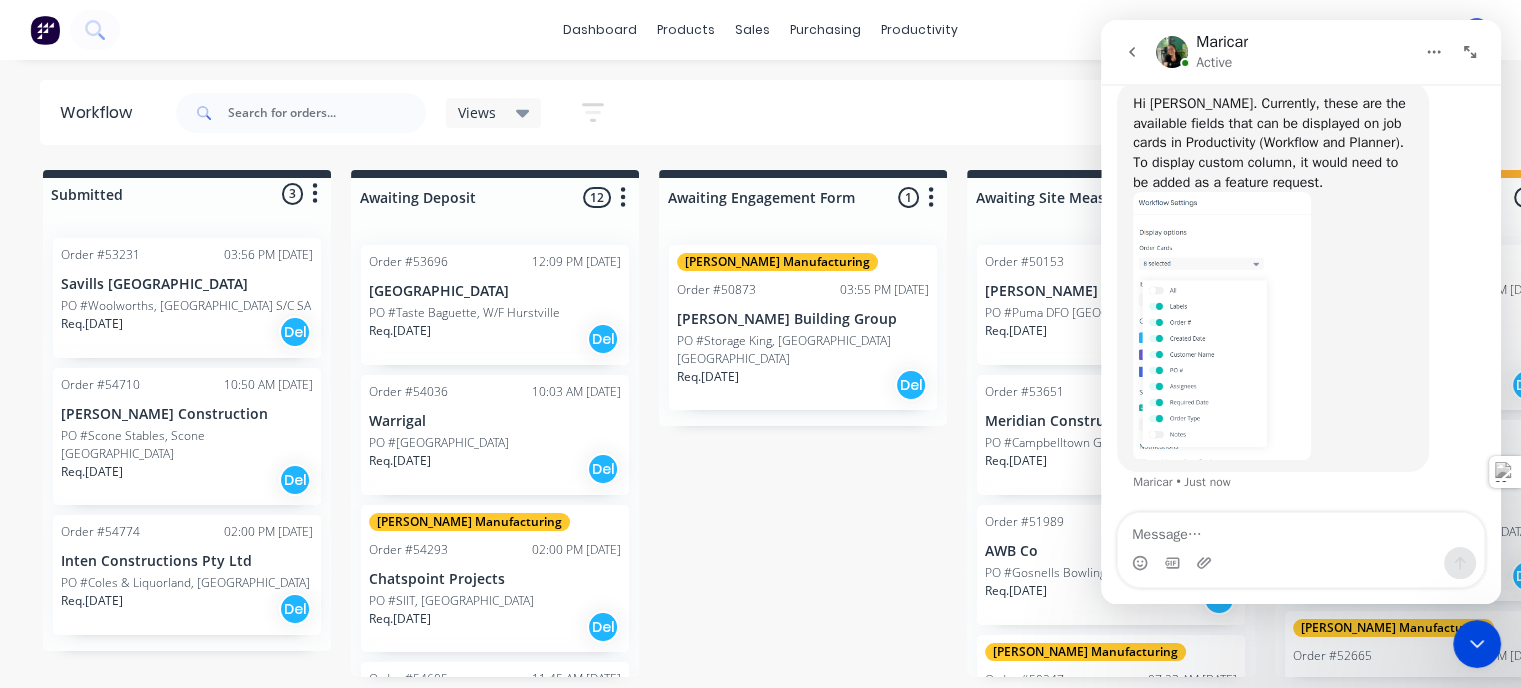 click at bounding box center [1222, 326] 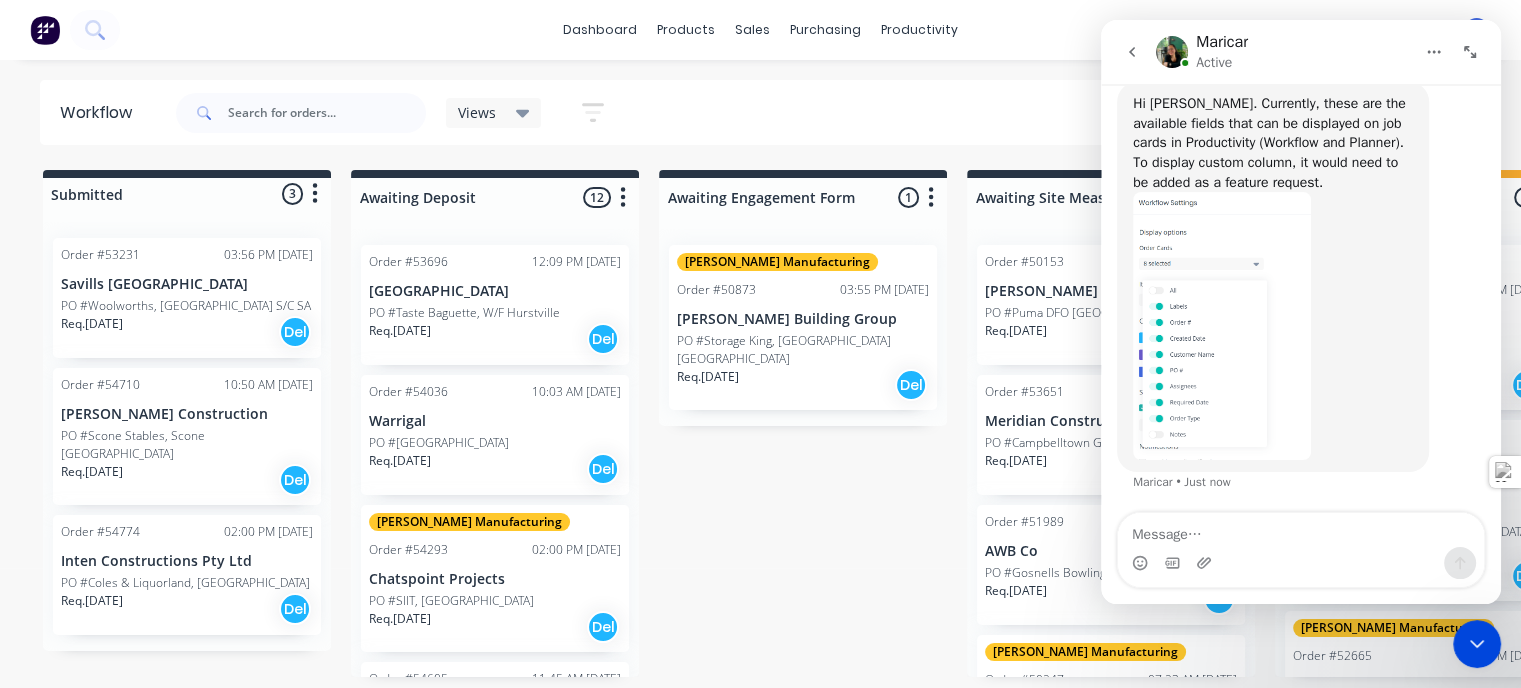 scroll, scrollTop: 0, scrollLeft: 0, axis: both 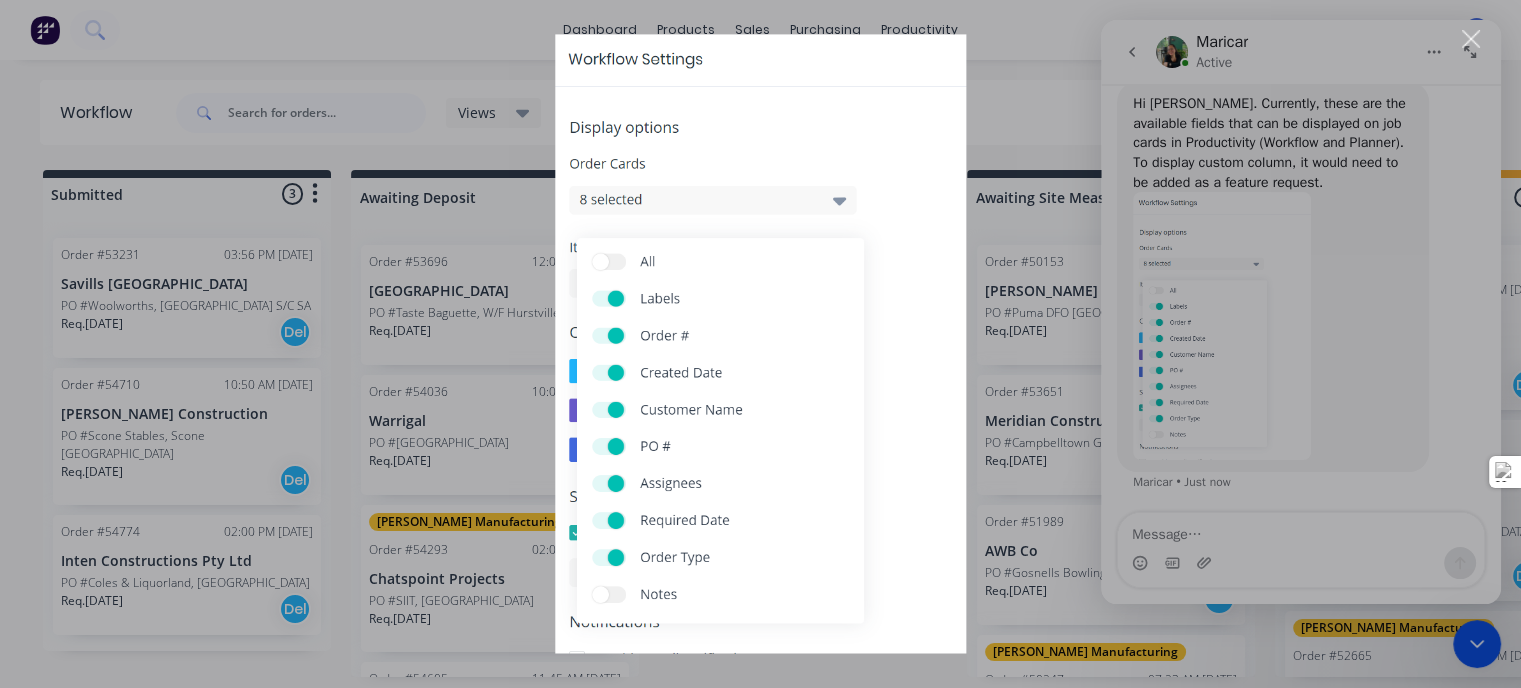 click at bounding box center [760, 344] 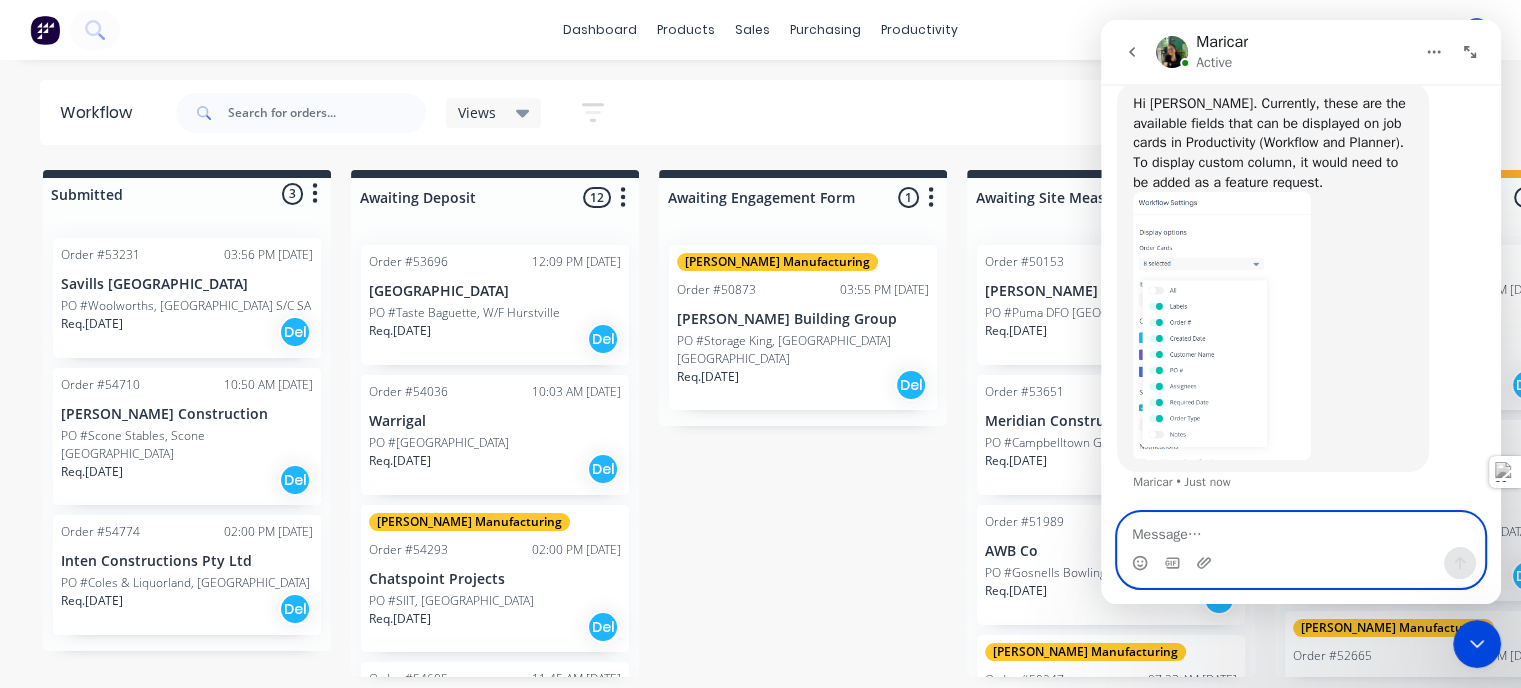 click at bounding box center [1301, 530] 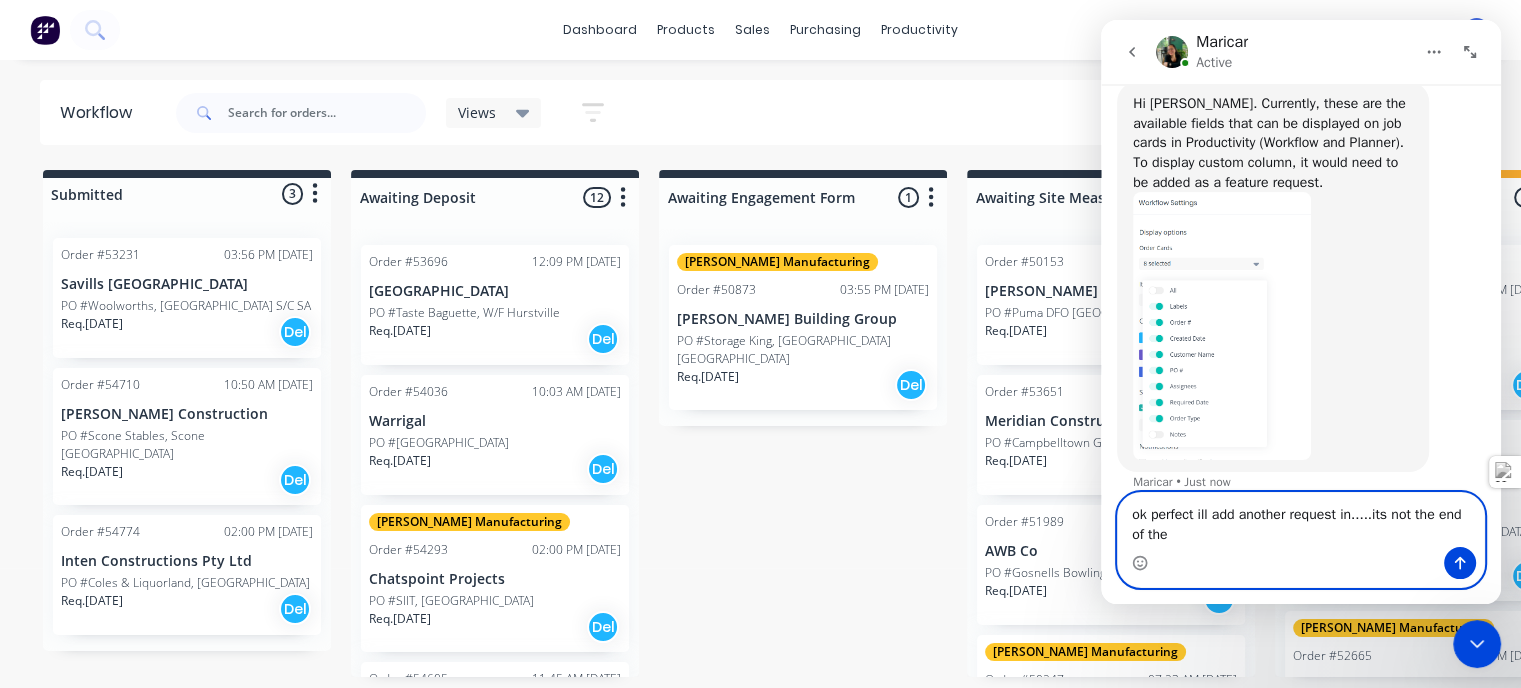 scroll, scrollTop: 301, scrollLeft: 0, axis: vertical 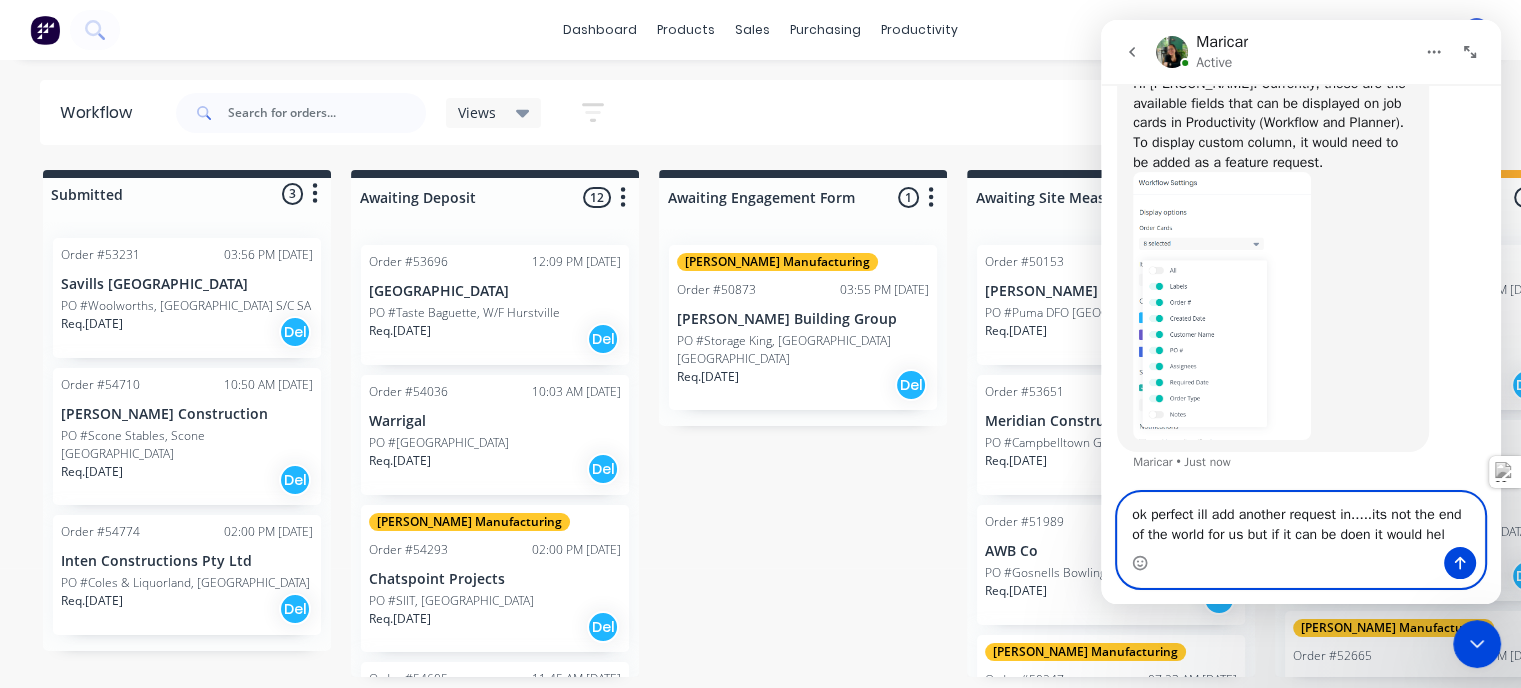 type on "ok perfect ill add another request in.....its not the end of the world for us but if it can be doen it would help" 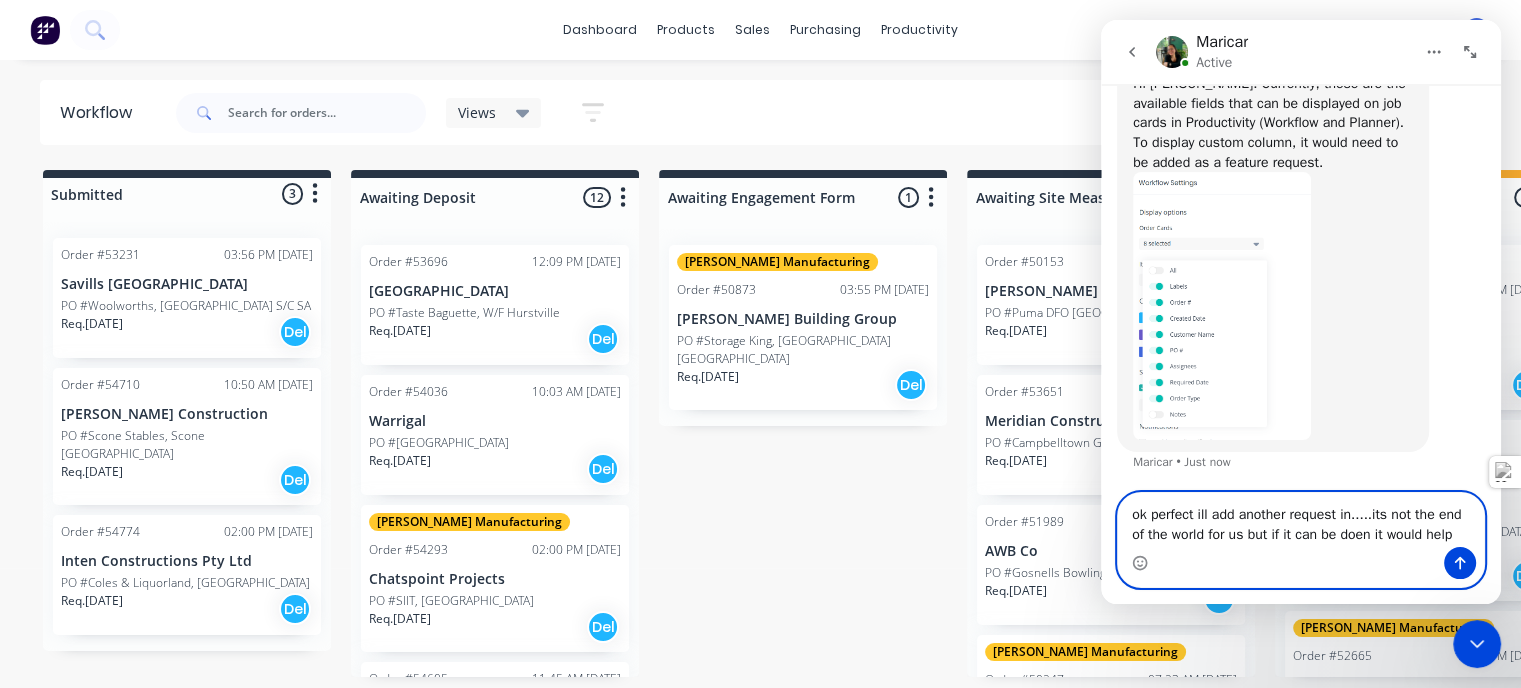 type 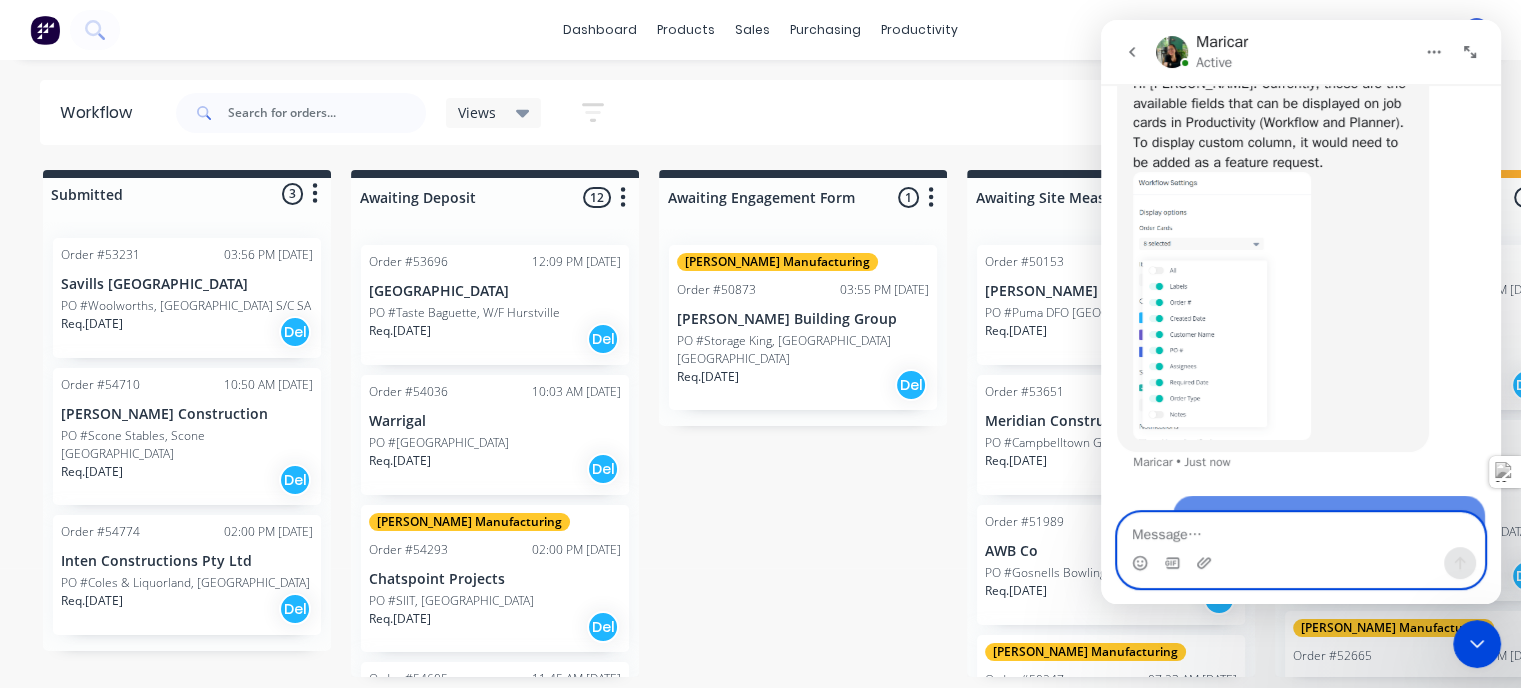 scroll, scrollTop: 380, scrollLeft: 0, axis: vertical 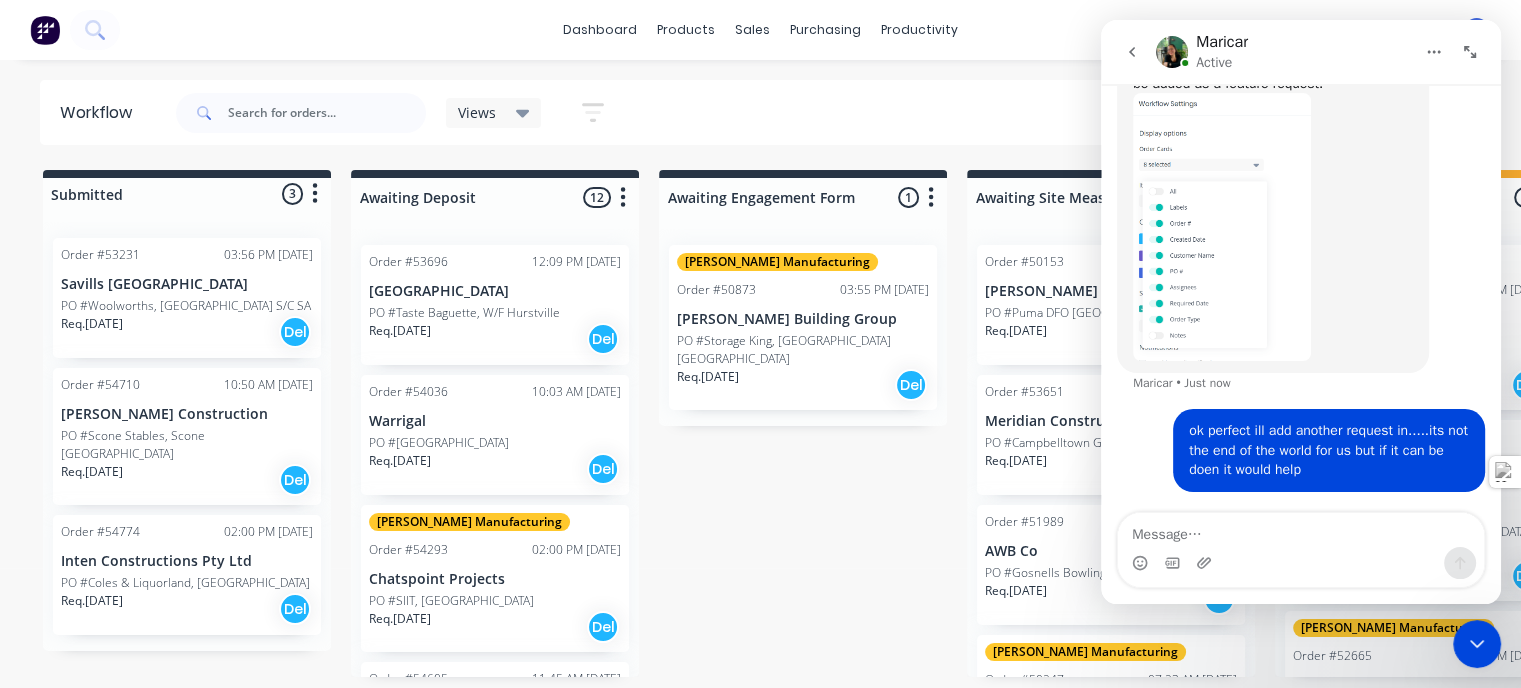 click 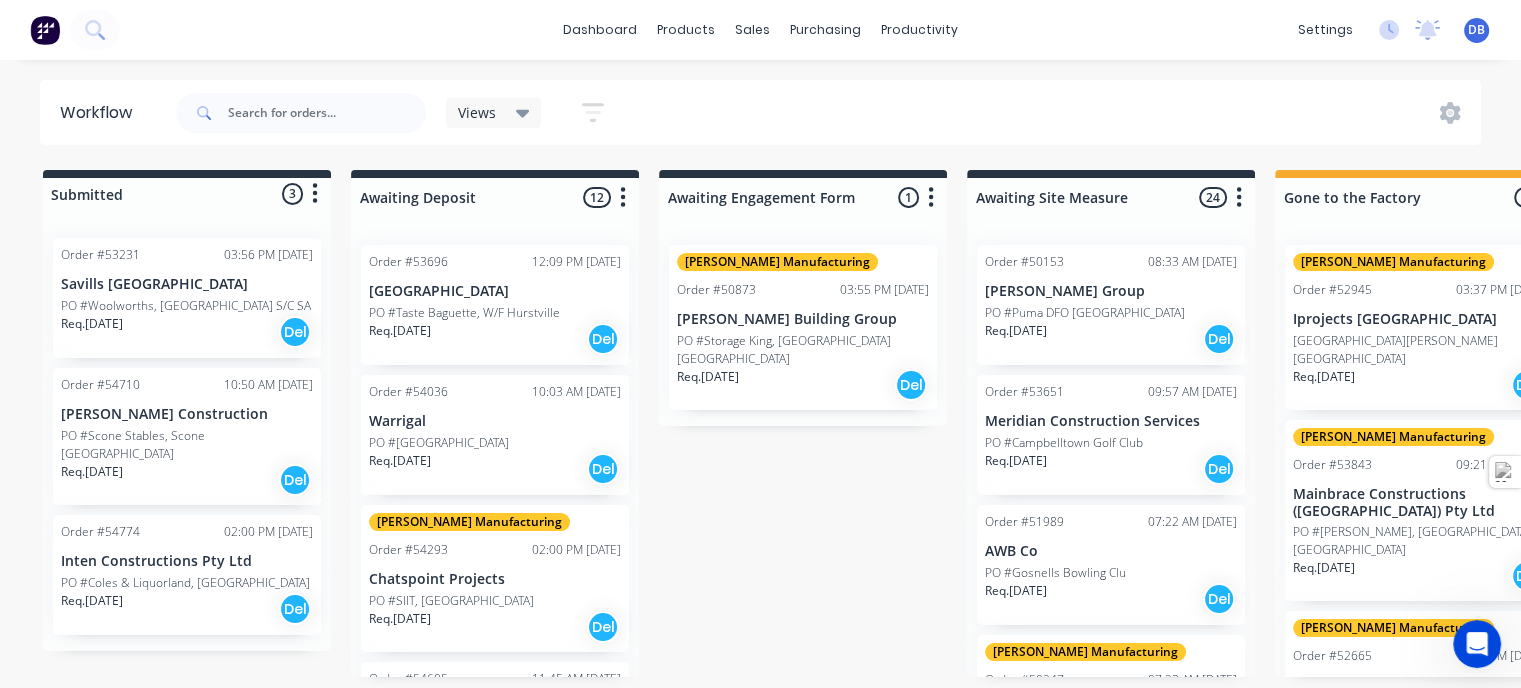 scroll, scrollTop: 0, scrollLeft: 0, axis: both 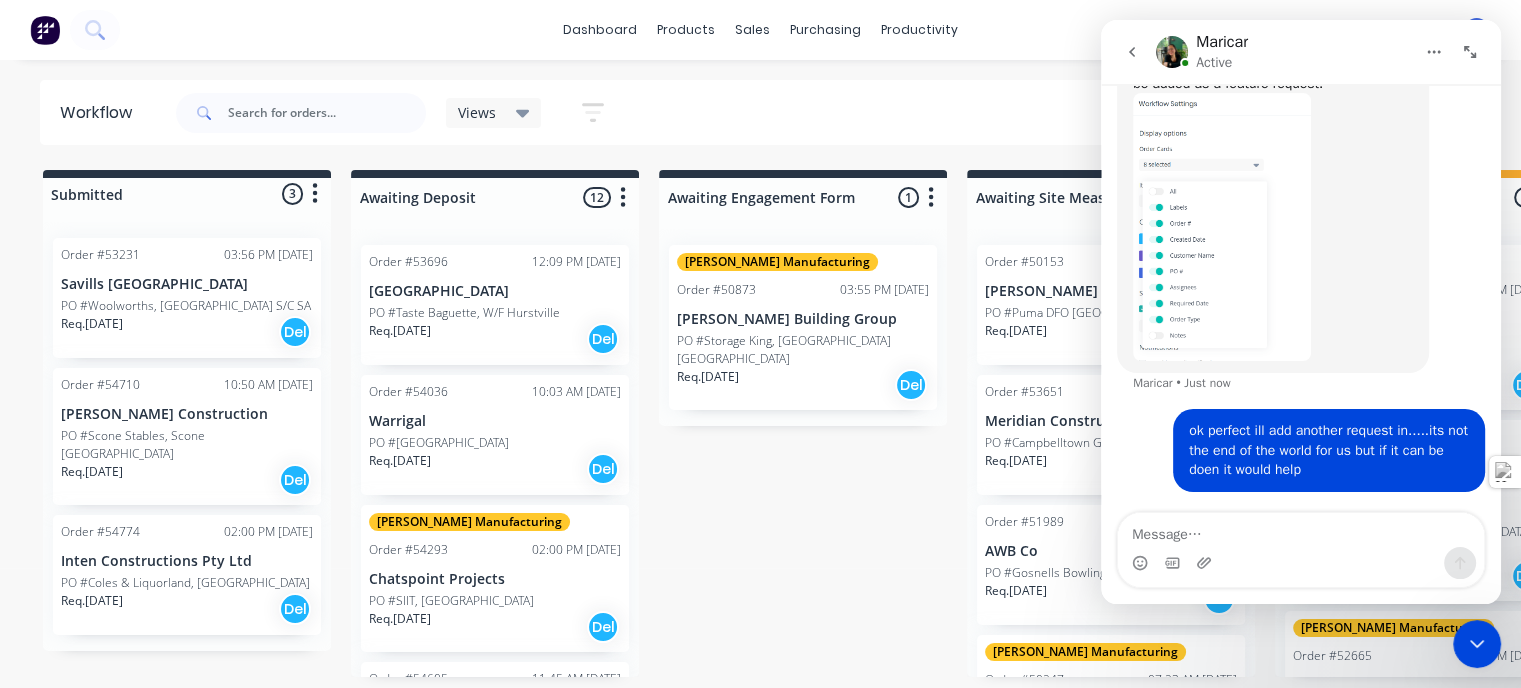 click 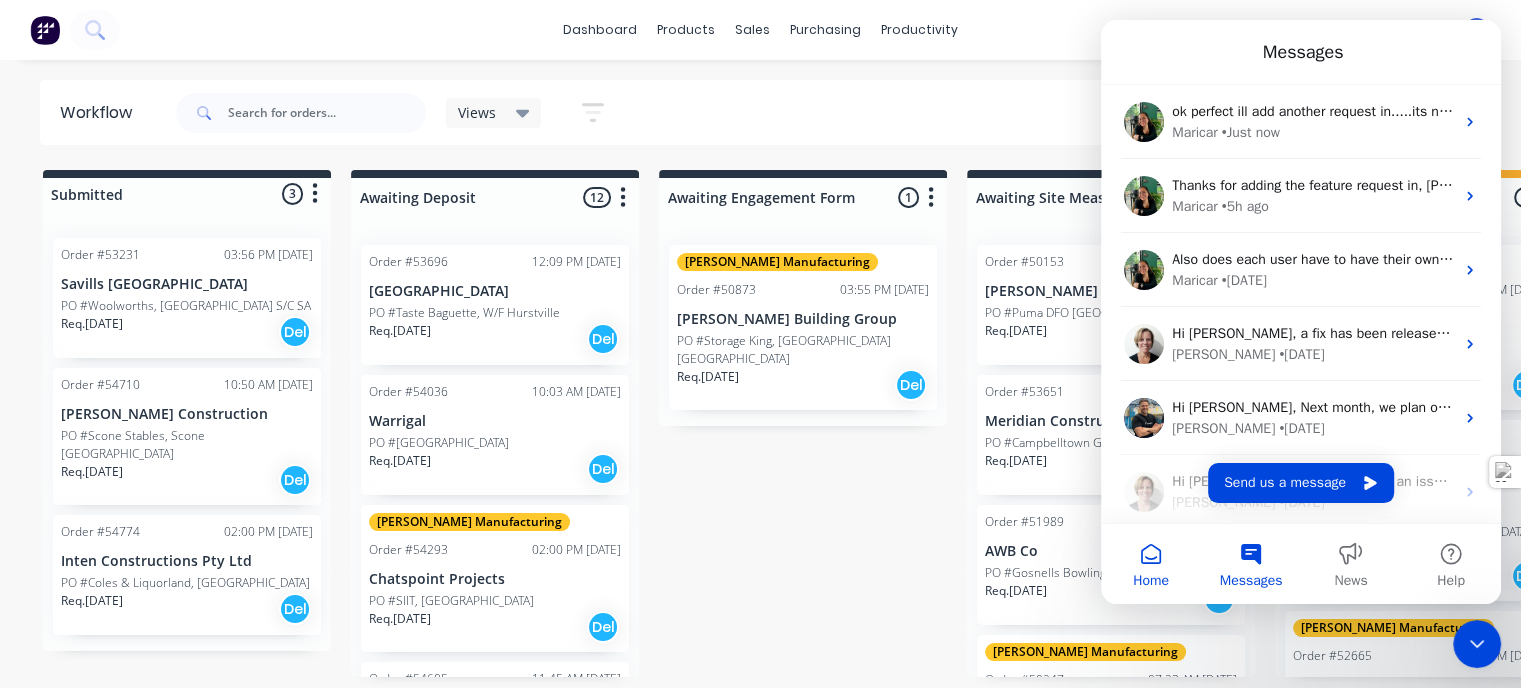 click on "Home" at bounding box center (1151, 581) 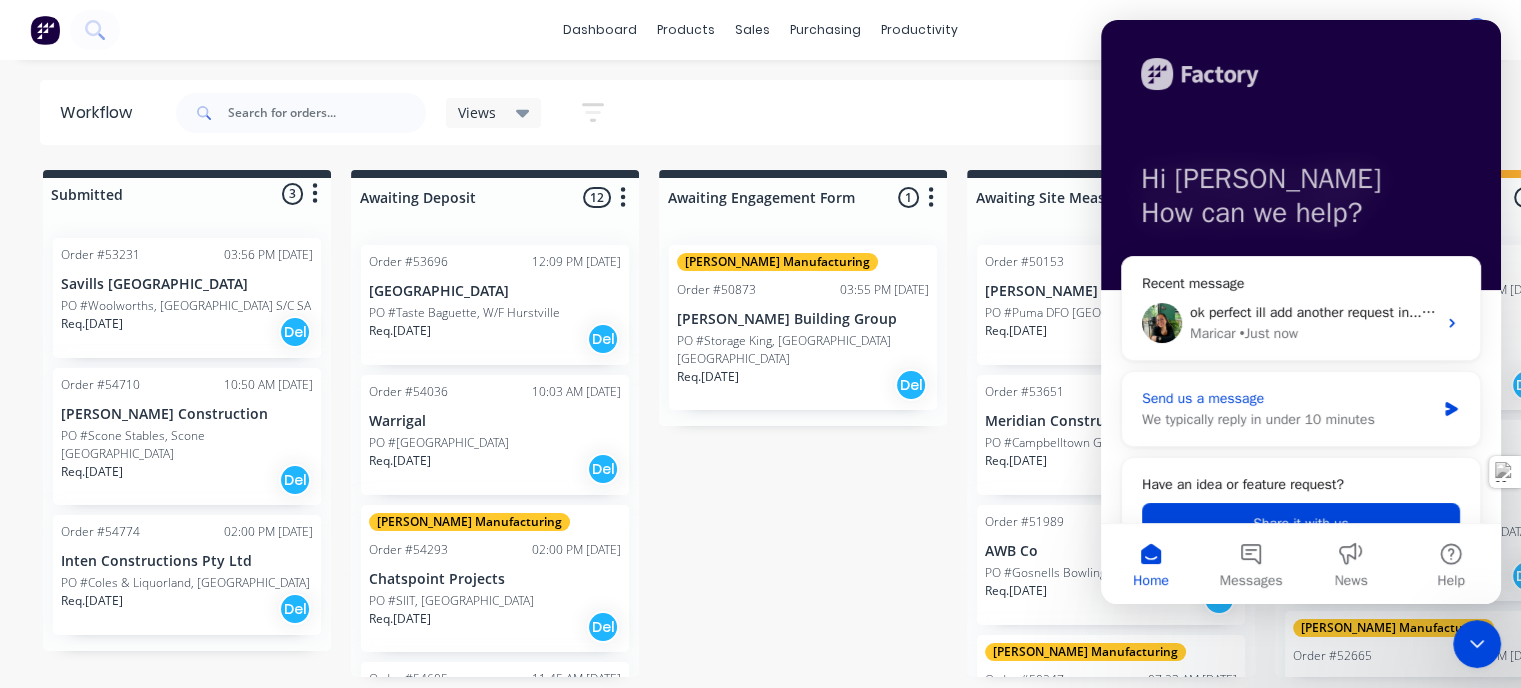 scroll, scrollTop: 100, scrollLeft: 0, axis: vertical 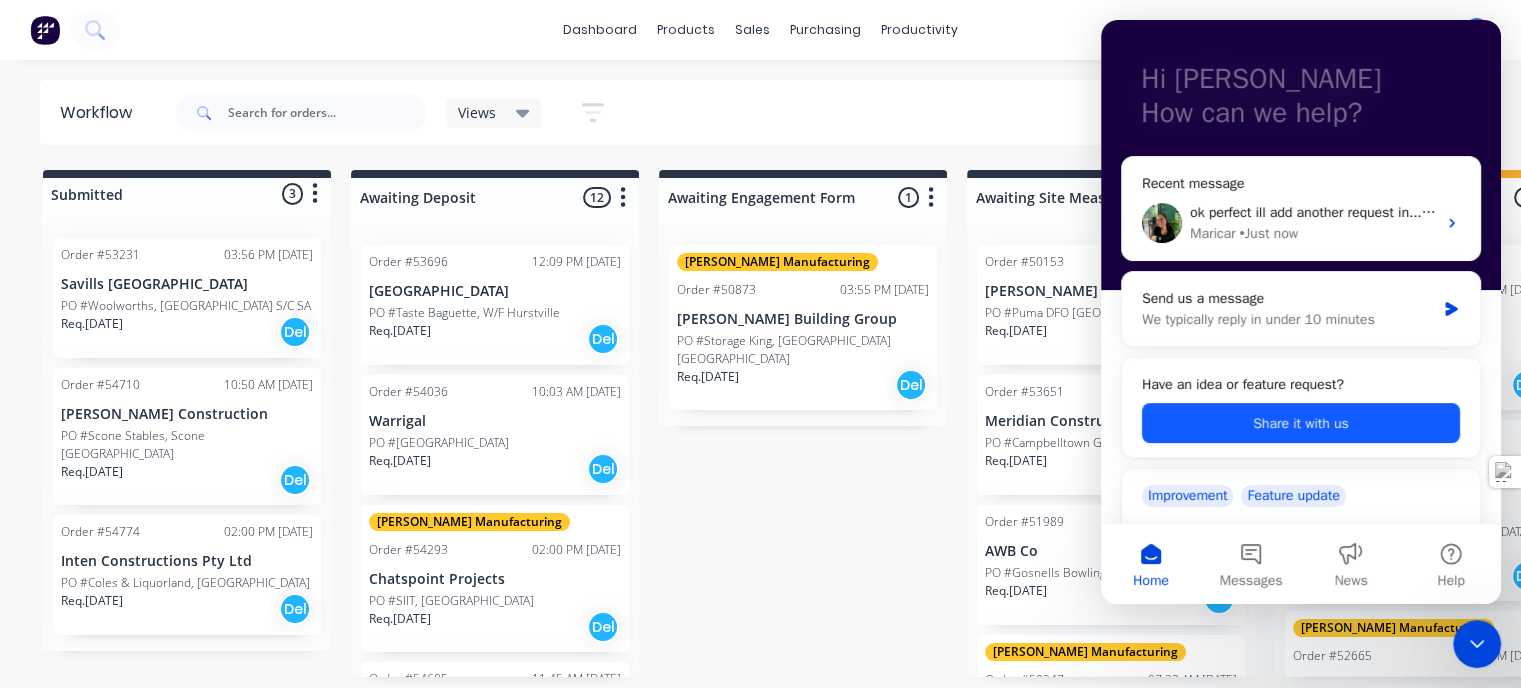 click on "Share it with us" at bounding box center [1301, 423] 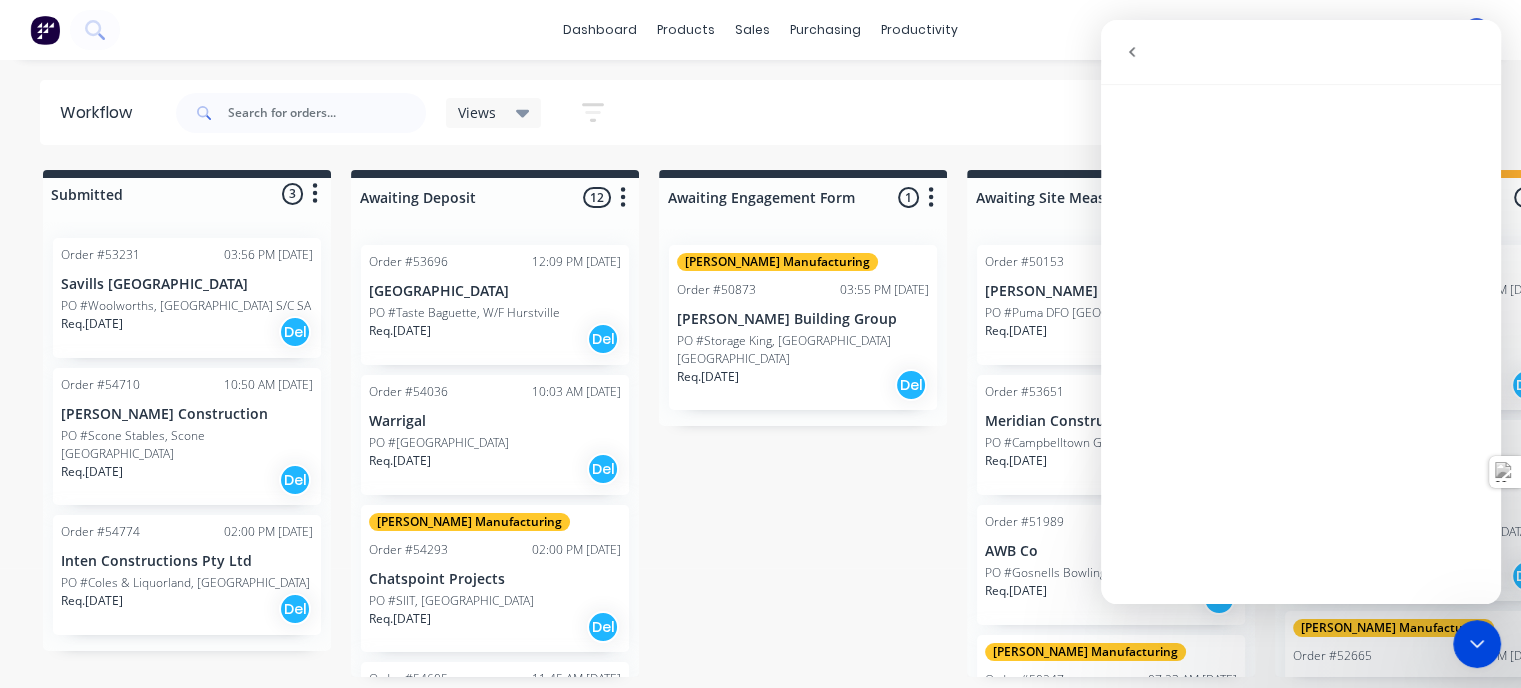 click 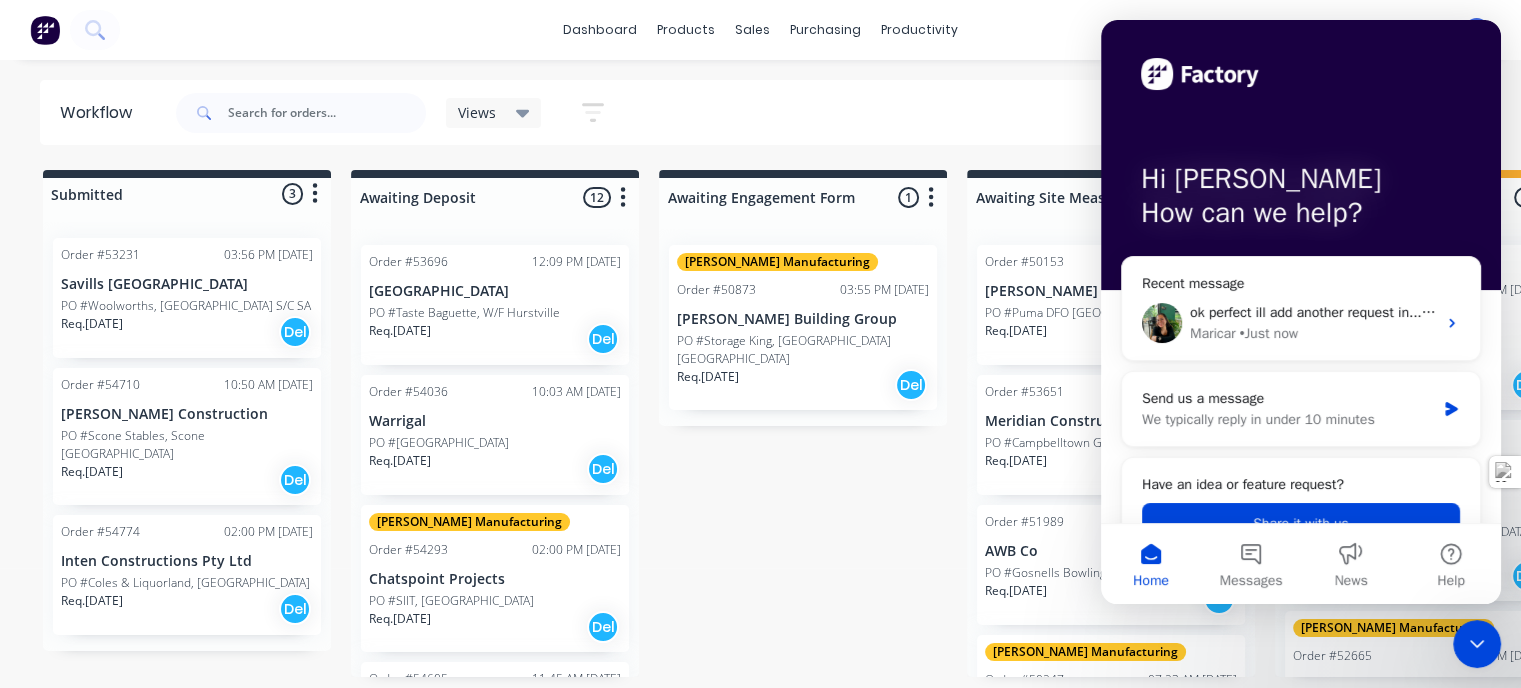 click 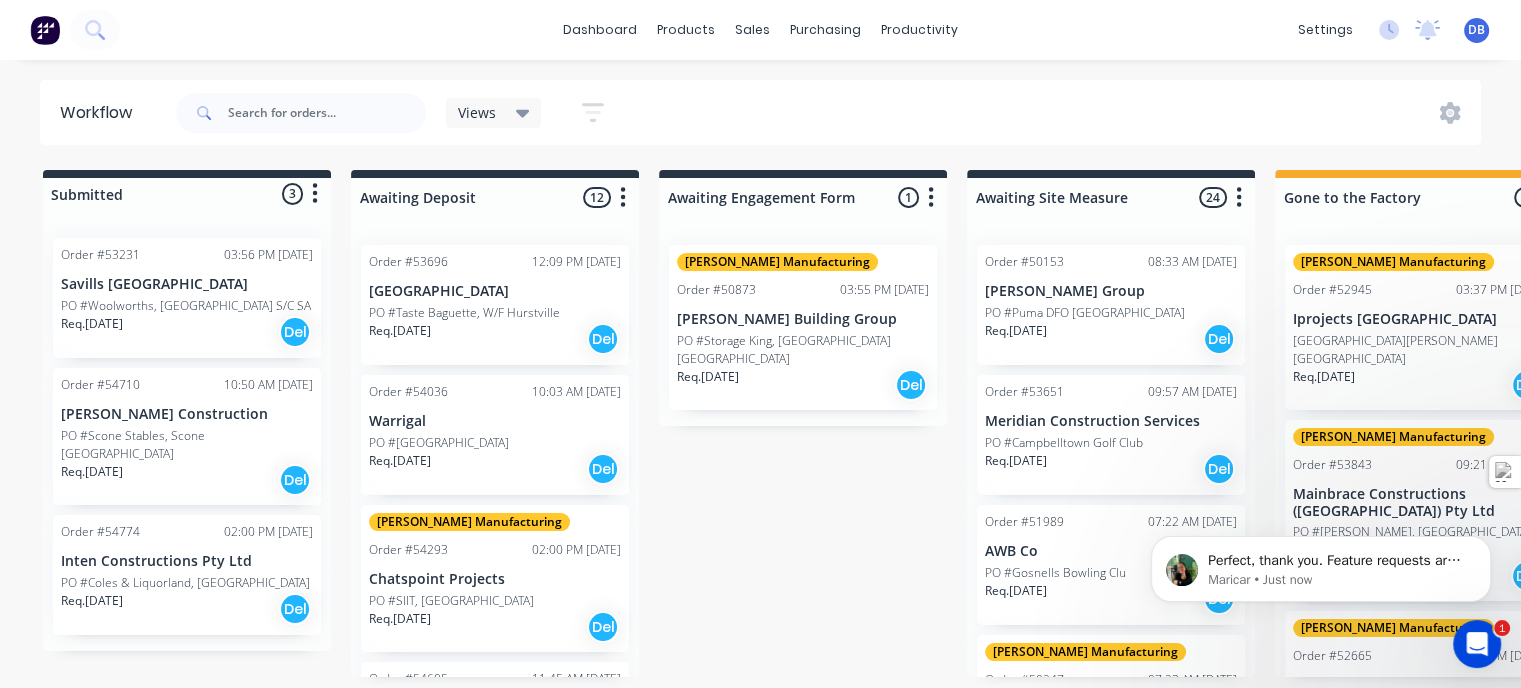 scroll, scrollTop: 0, scrollLeft: 0, axis: both 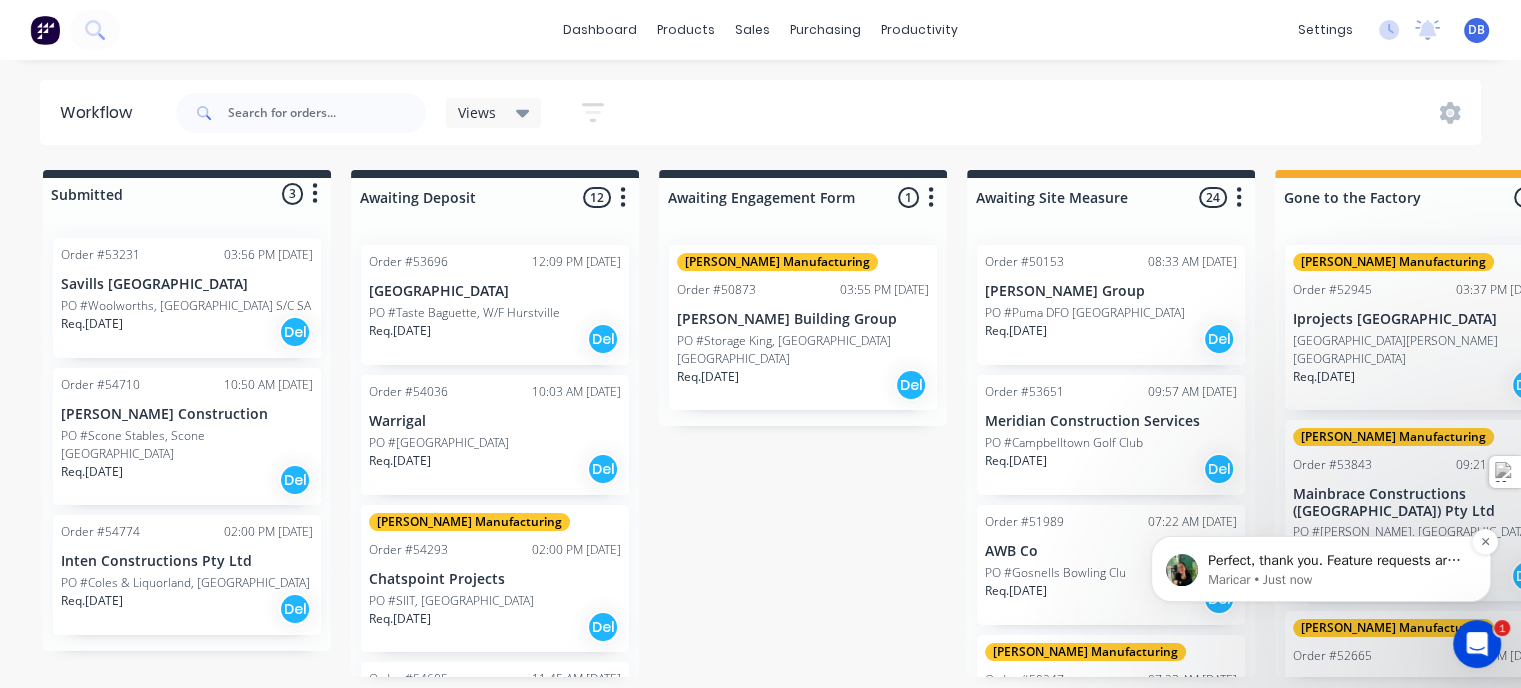 click on "Maricar • Just now" at bounding box center [1337, 580] 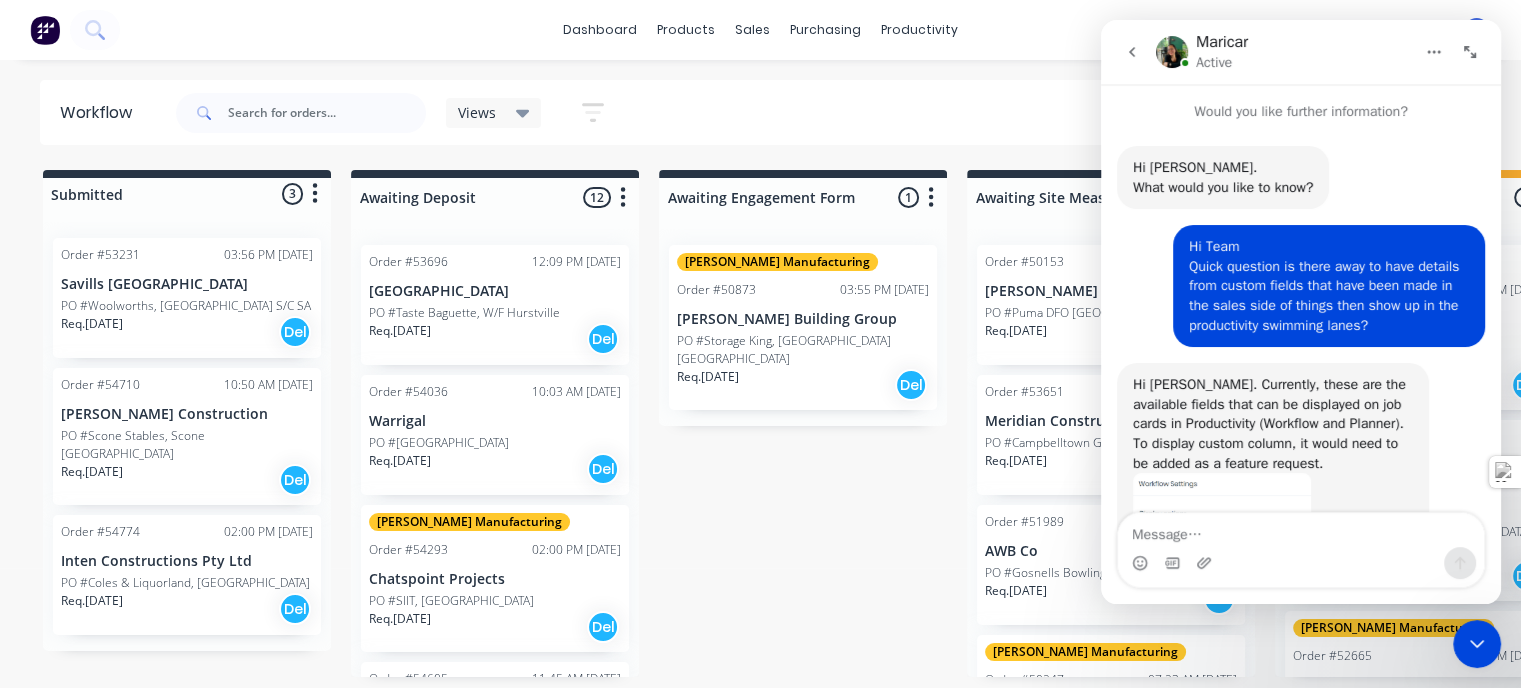 scroll, scrollTop: 2, scrollLeft: 0, axis: vertical 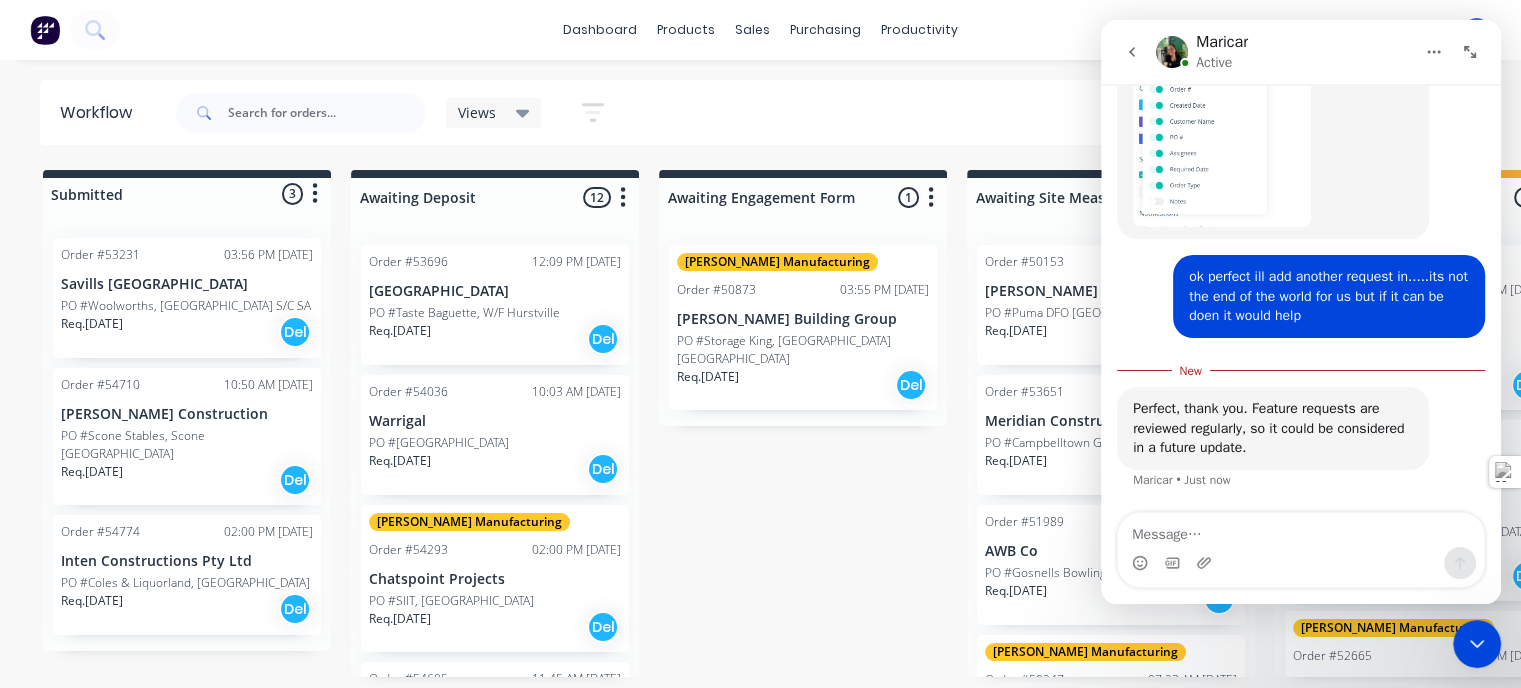 click 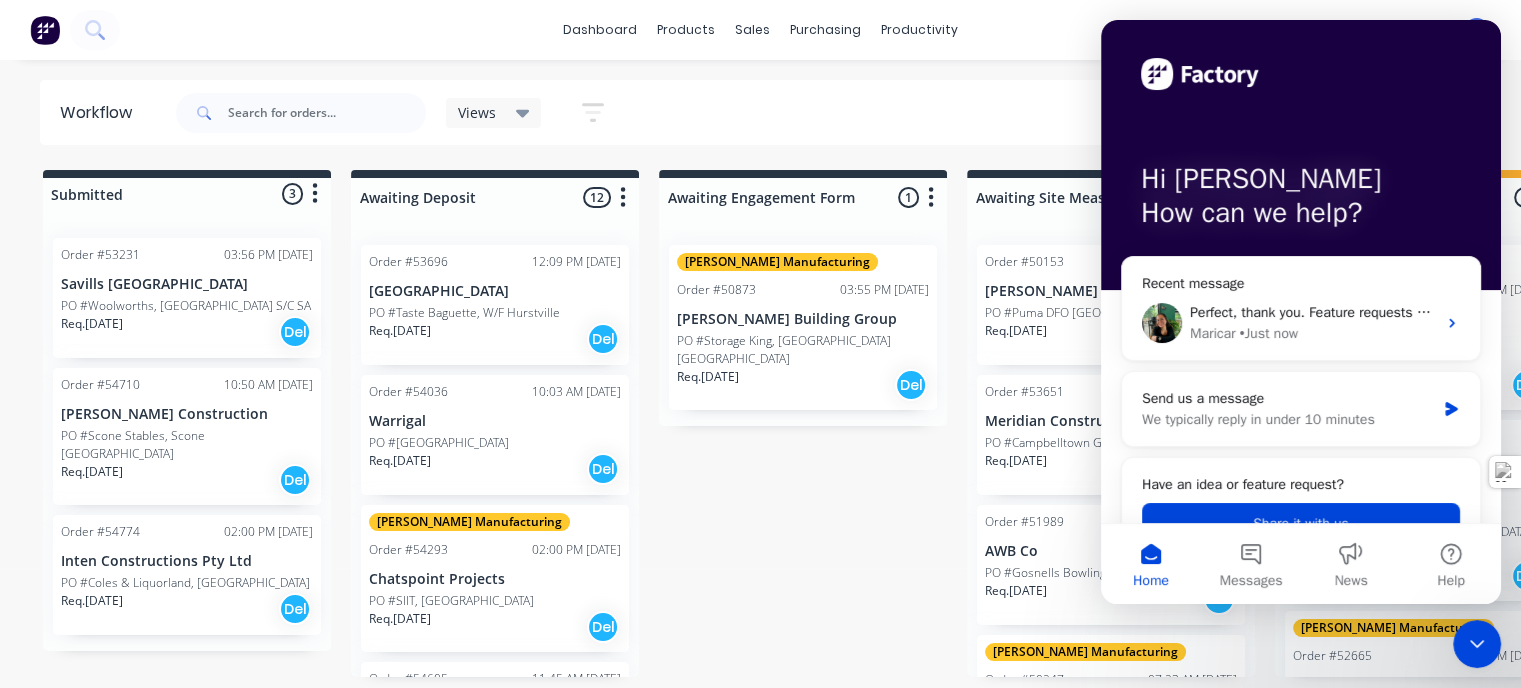 click 